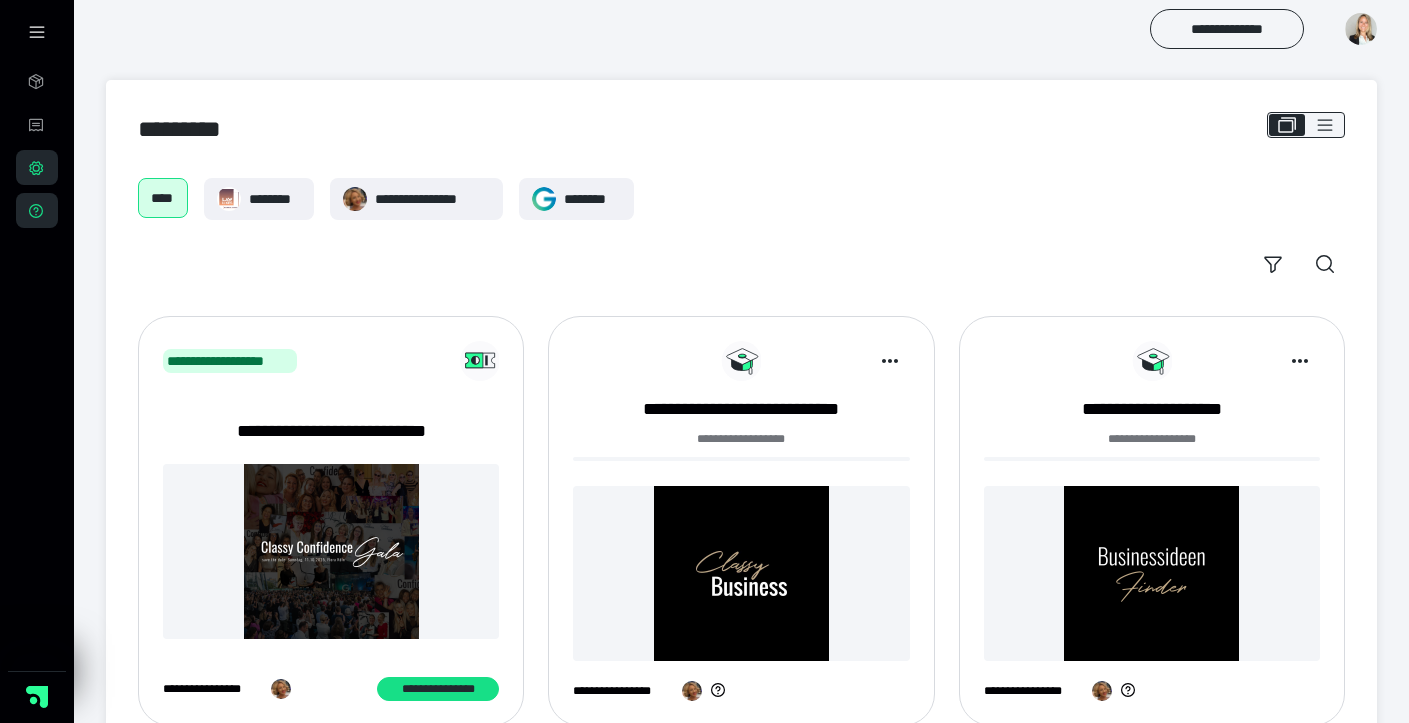 scroll, scrollTop: 494, scrollLeft: 0, axis: vertical 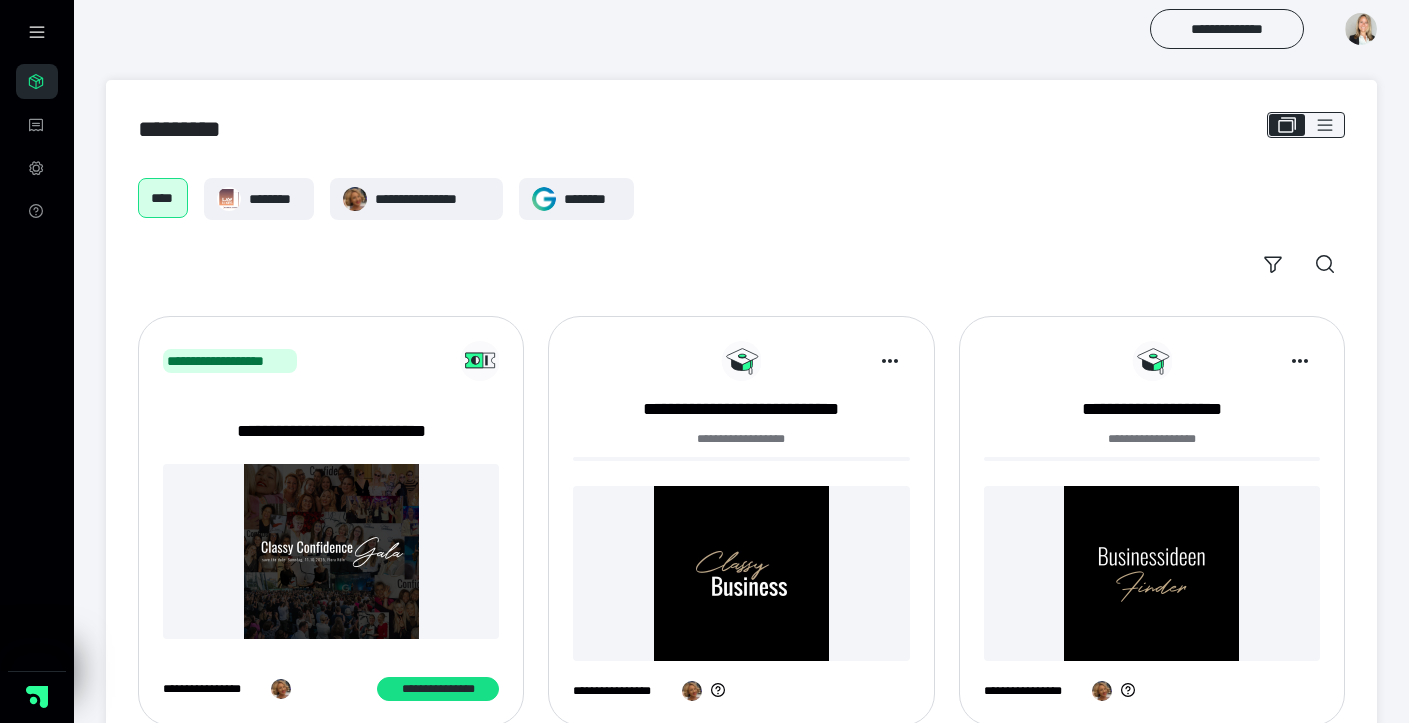 click at bounding box center (1361, 29) 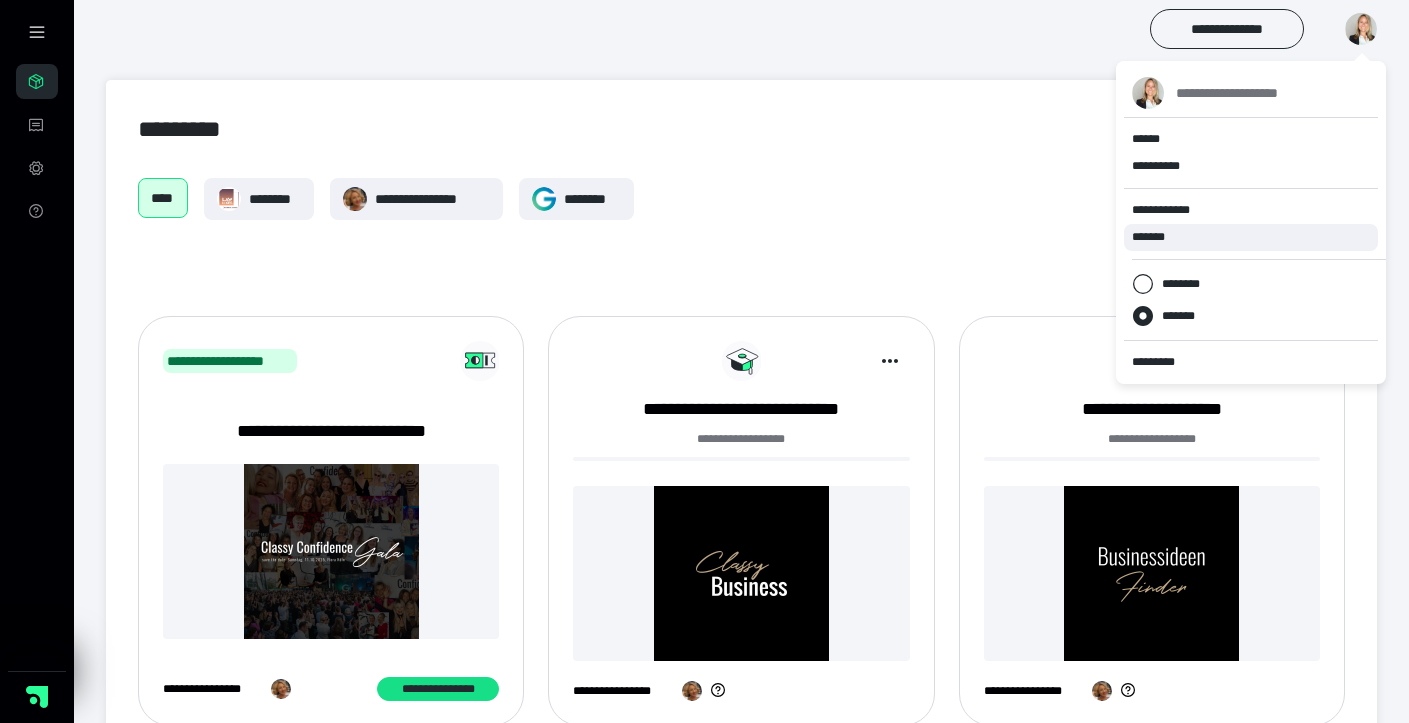 click on "*******" at bounding box center [1155, 237] 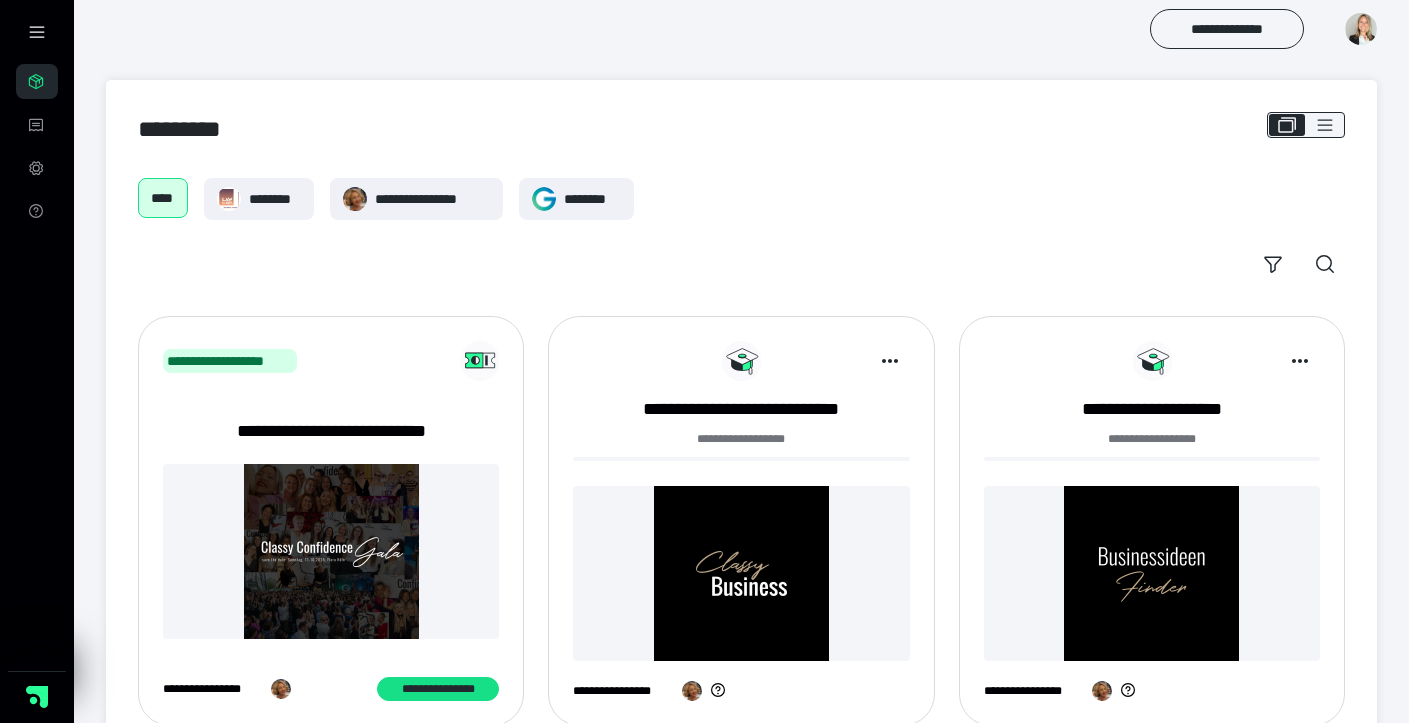 scroll, scrollTop: 0, scrollLeft: 0, axis: both 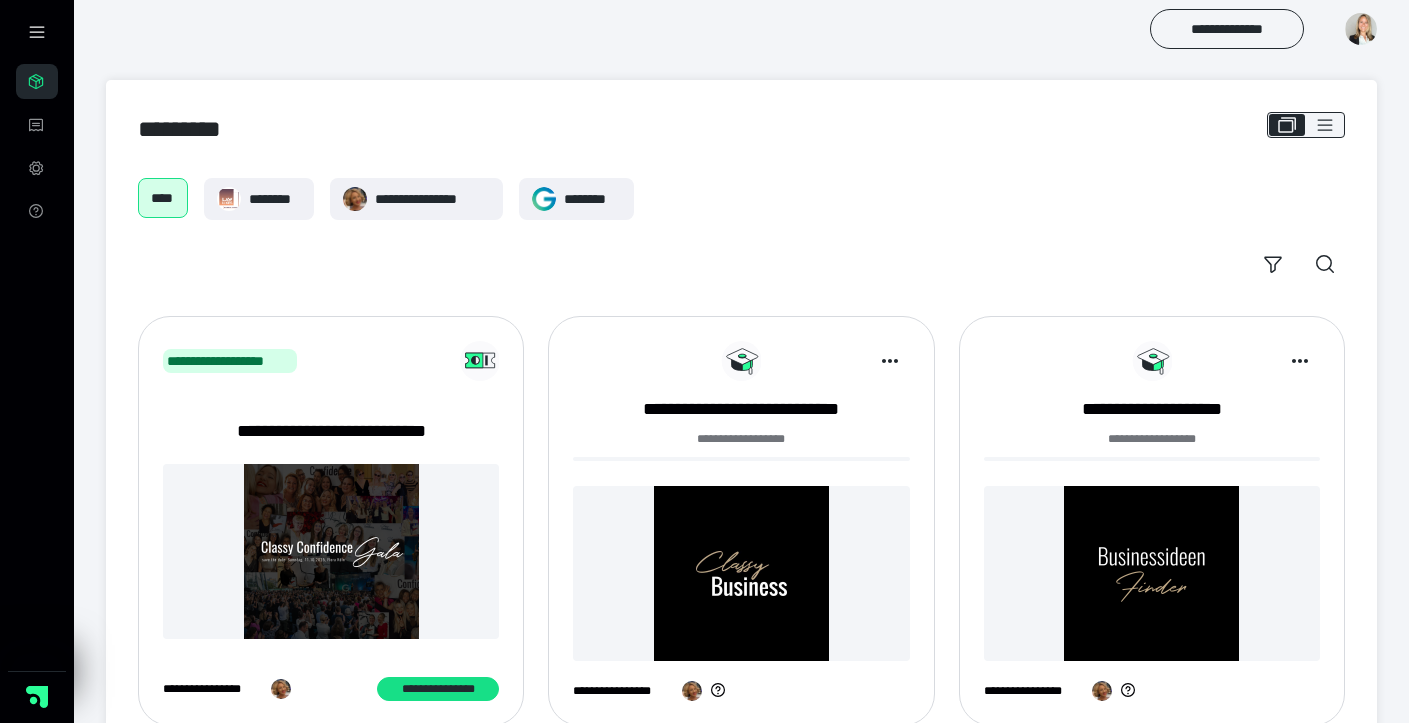 click at bounding box center [1361, 29] 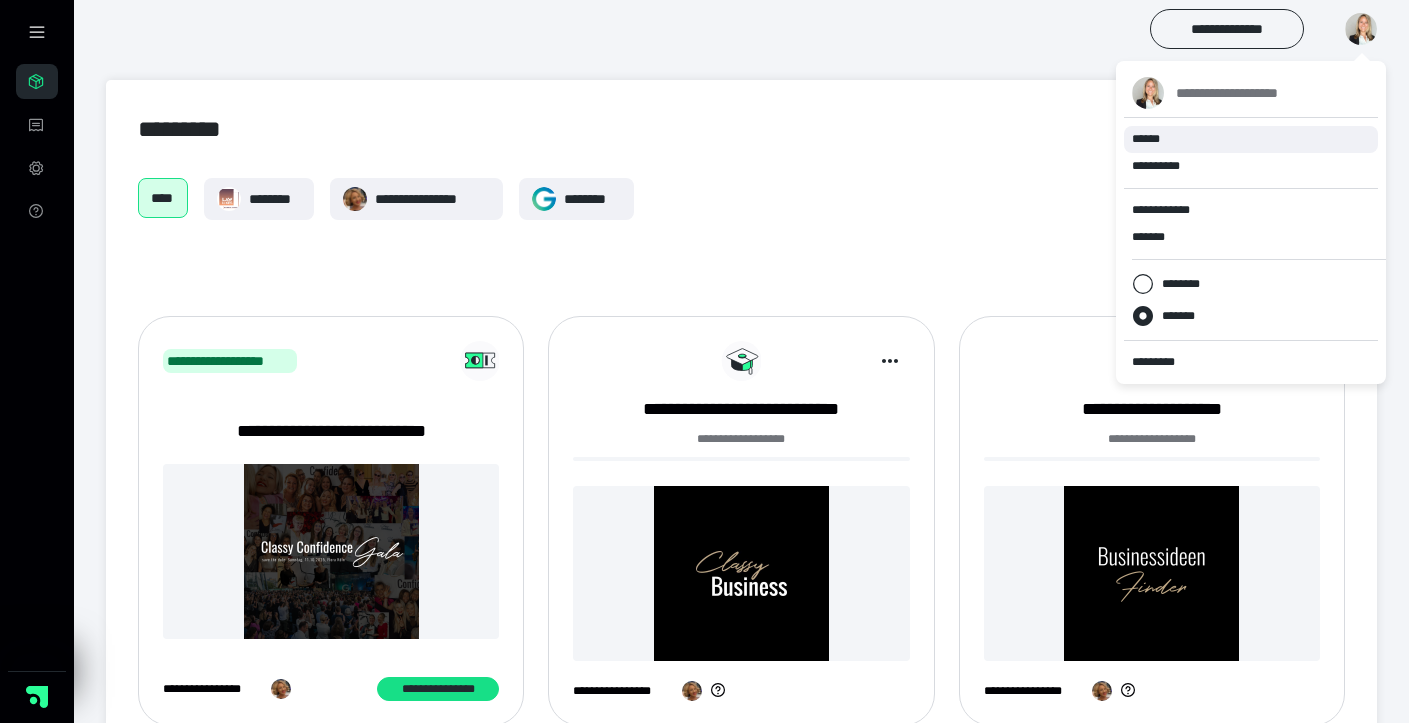 click on "******" at bounding box center (1251, 139) 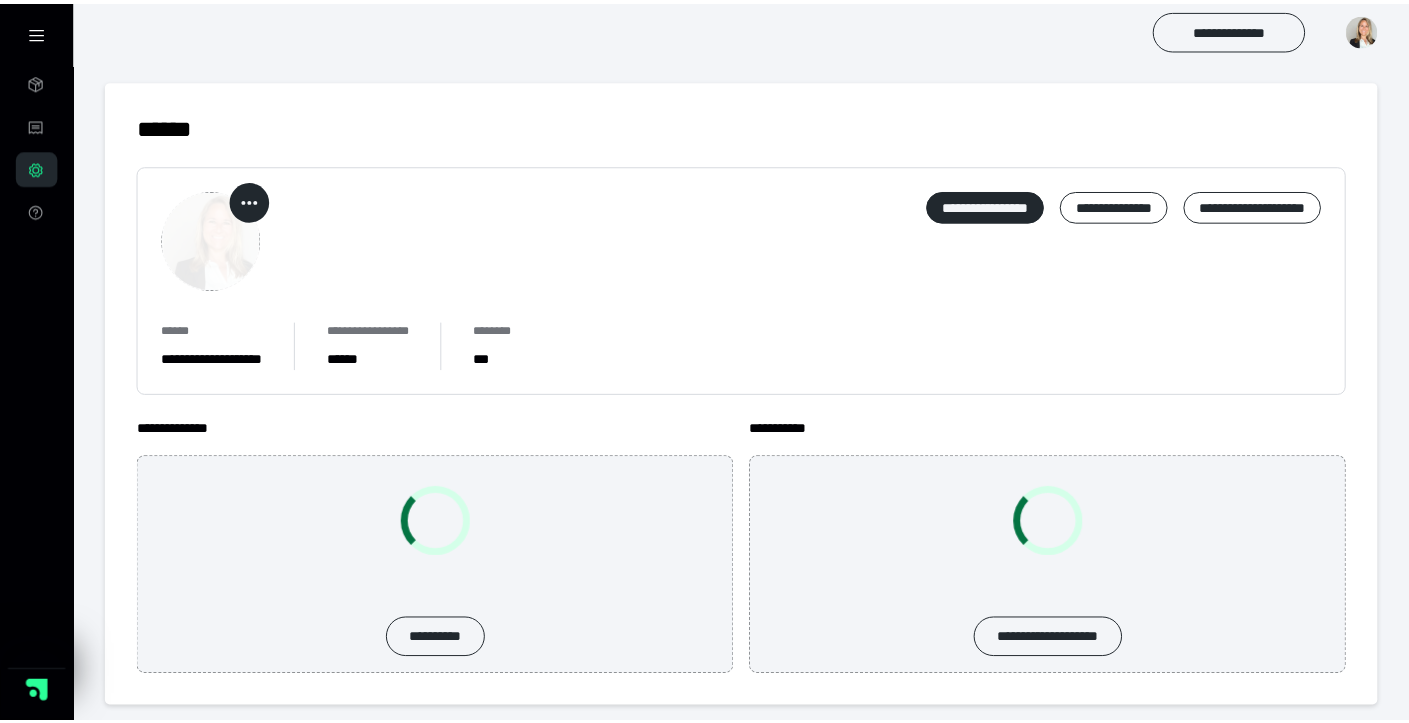 scroll, scrollTop: 0, scrollLeft: 0, axis: both 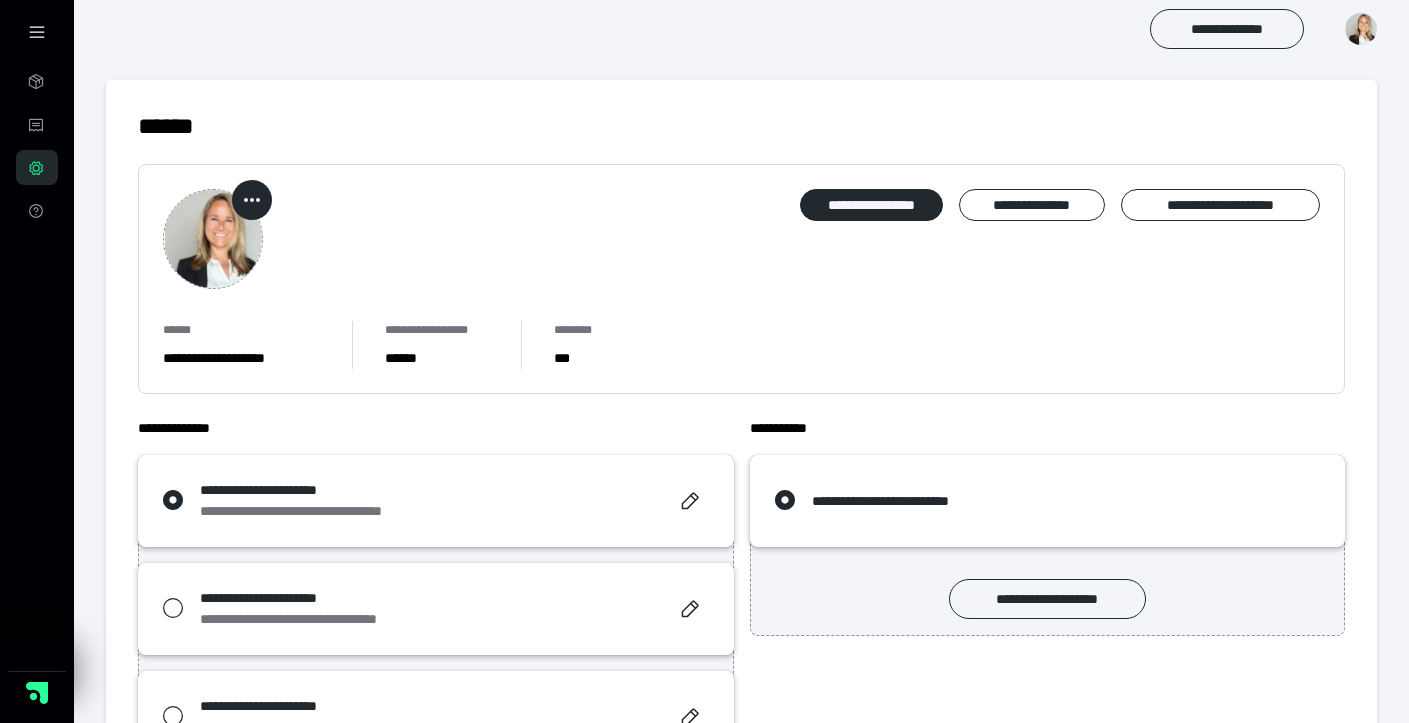 click 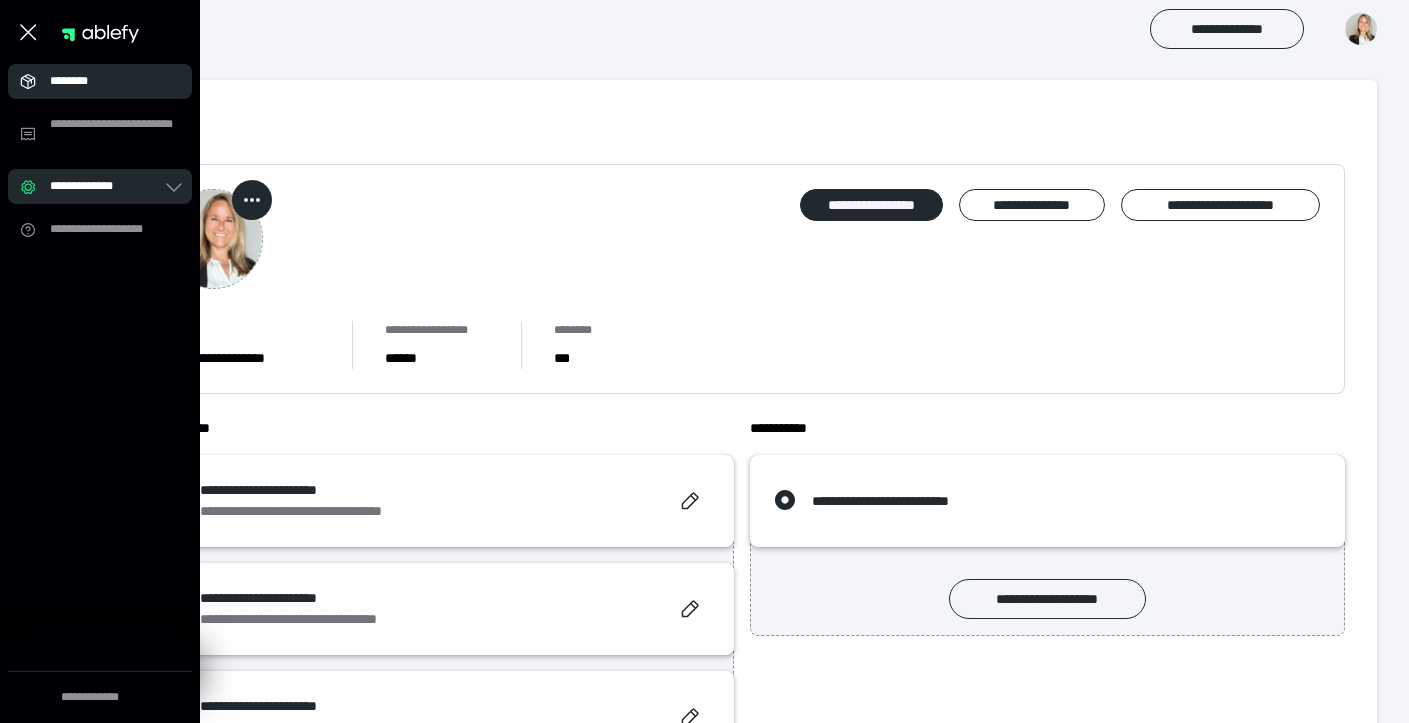 click on "********" at bounding box center (106, 81) 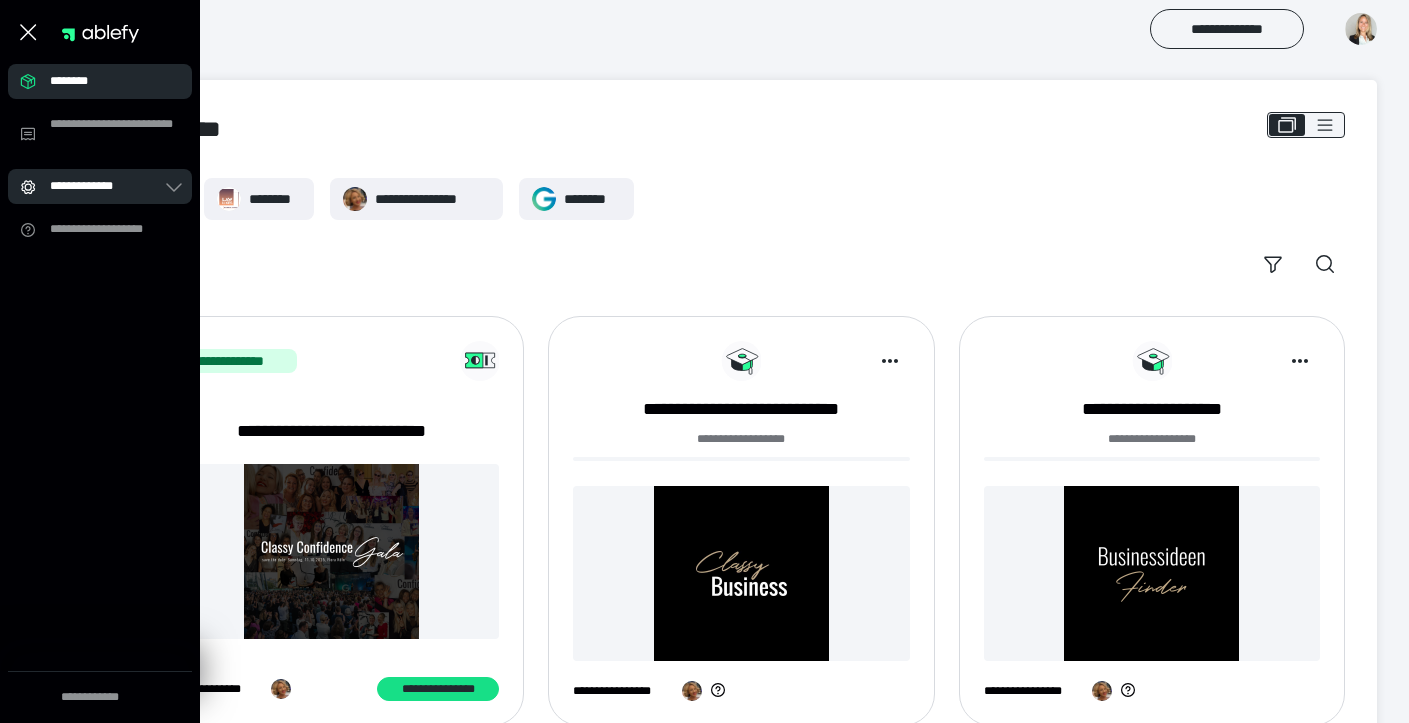 click on "**********" at bounding box center (106, 186) 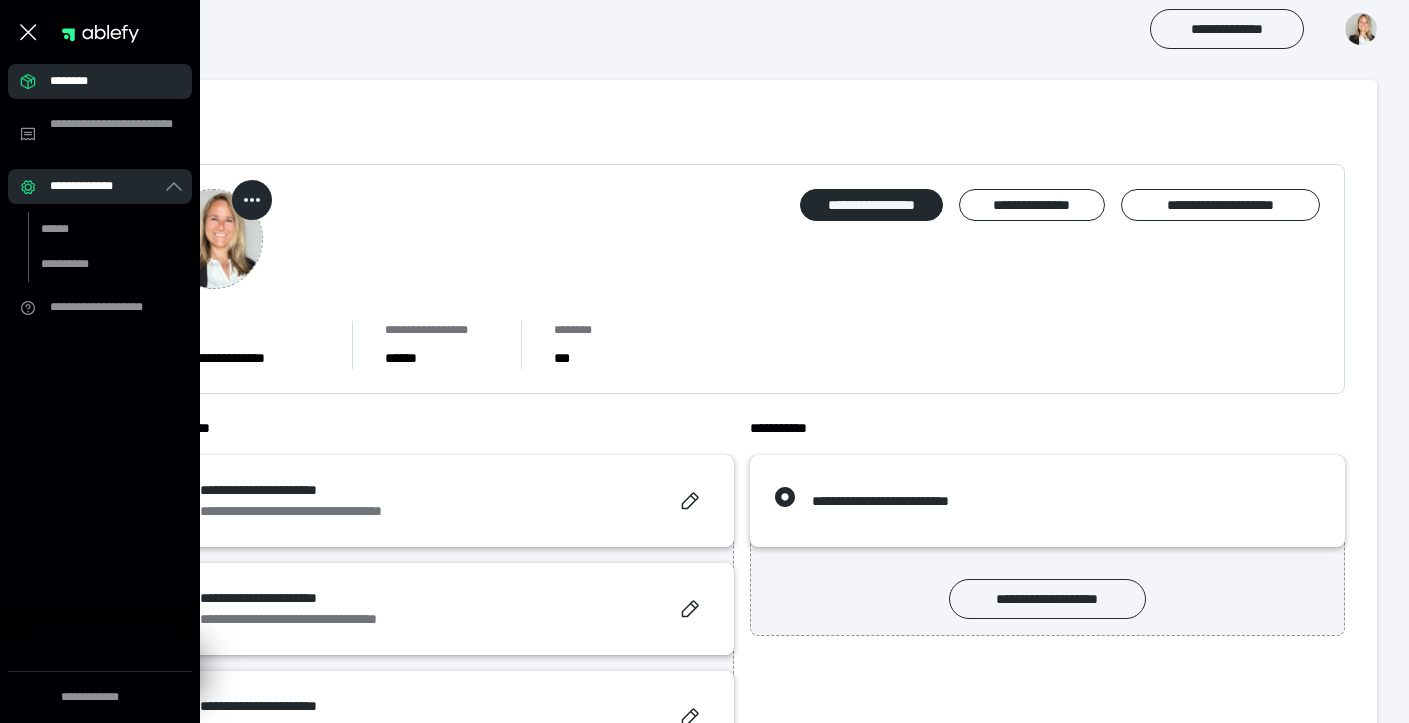 scroll, scrollTop: 0, scrollLeft: 0, axis: both 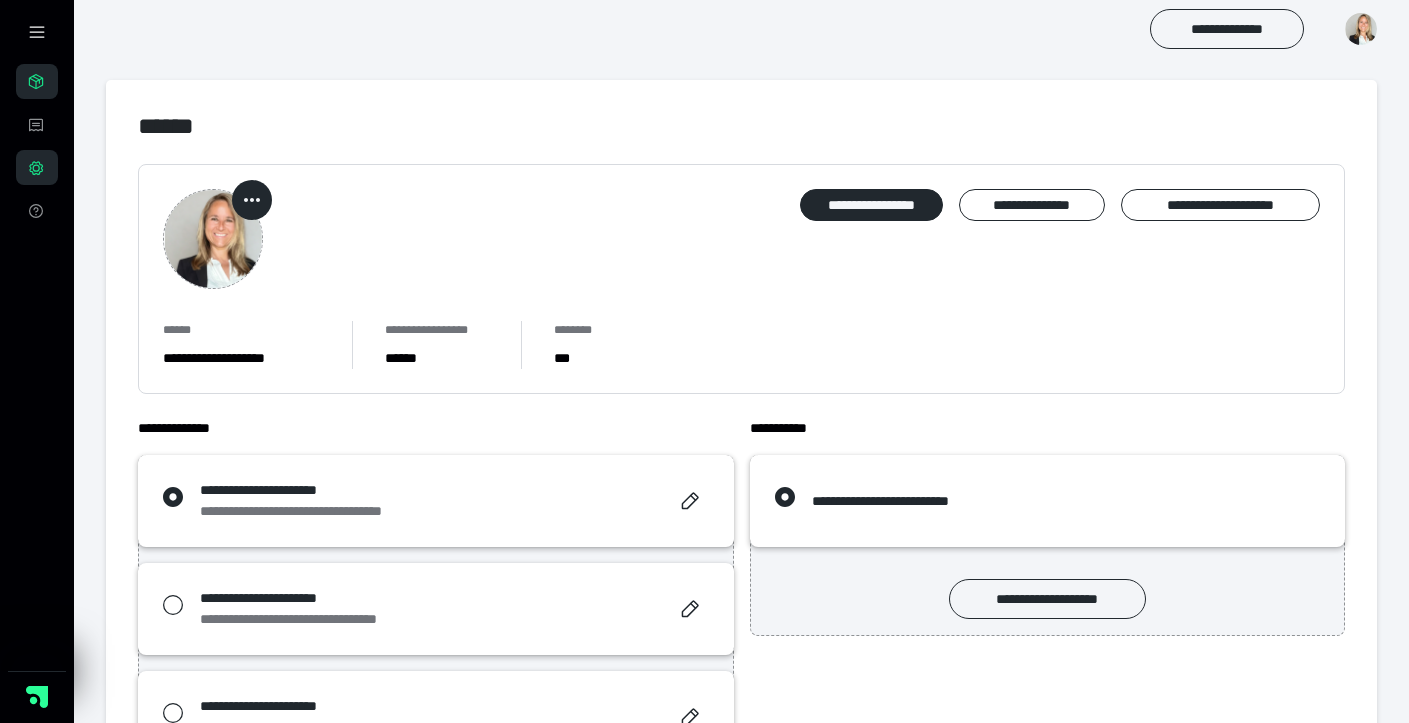 click 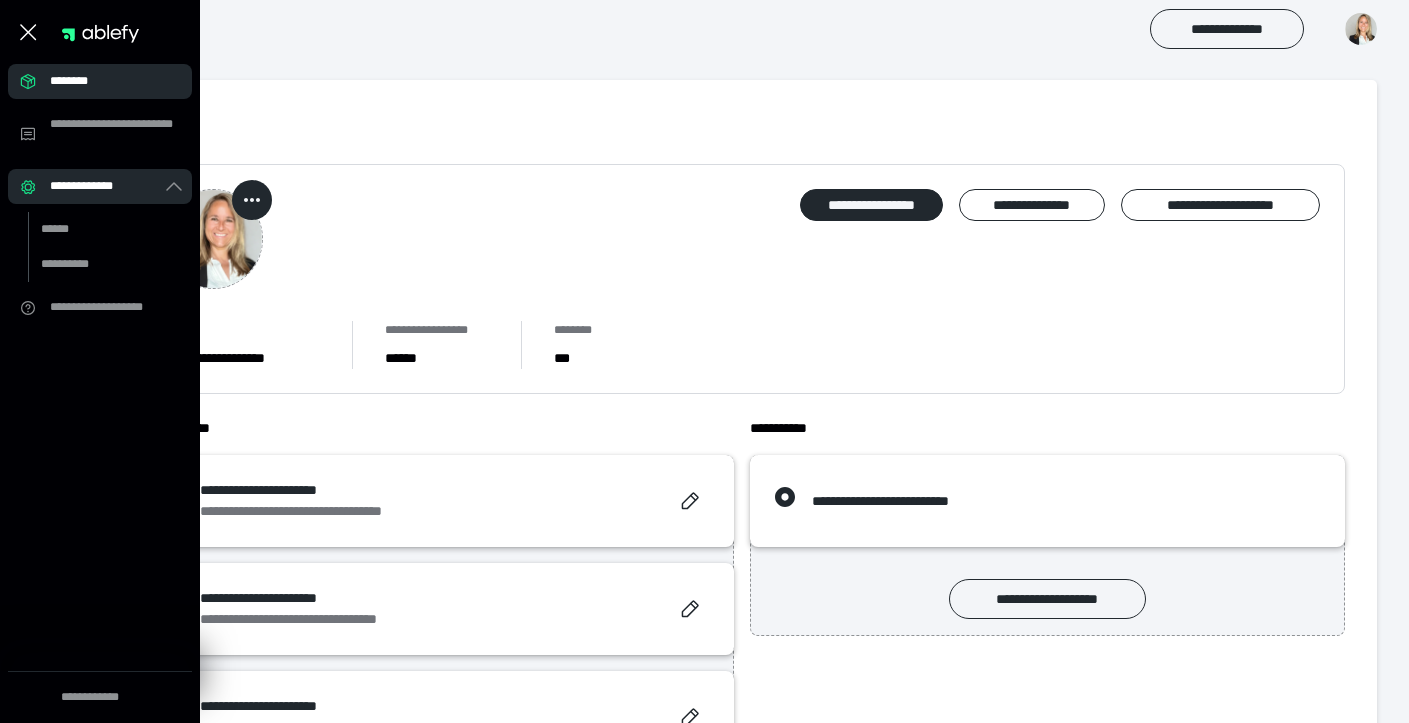 click 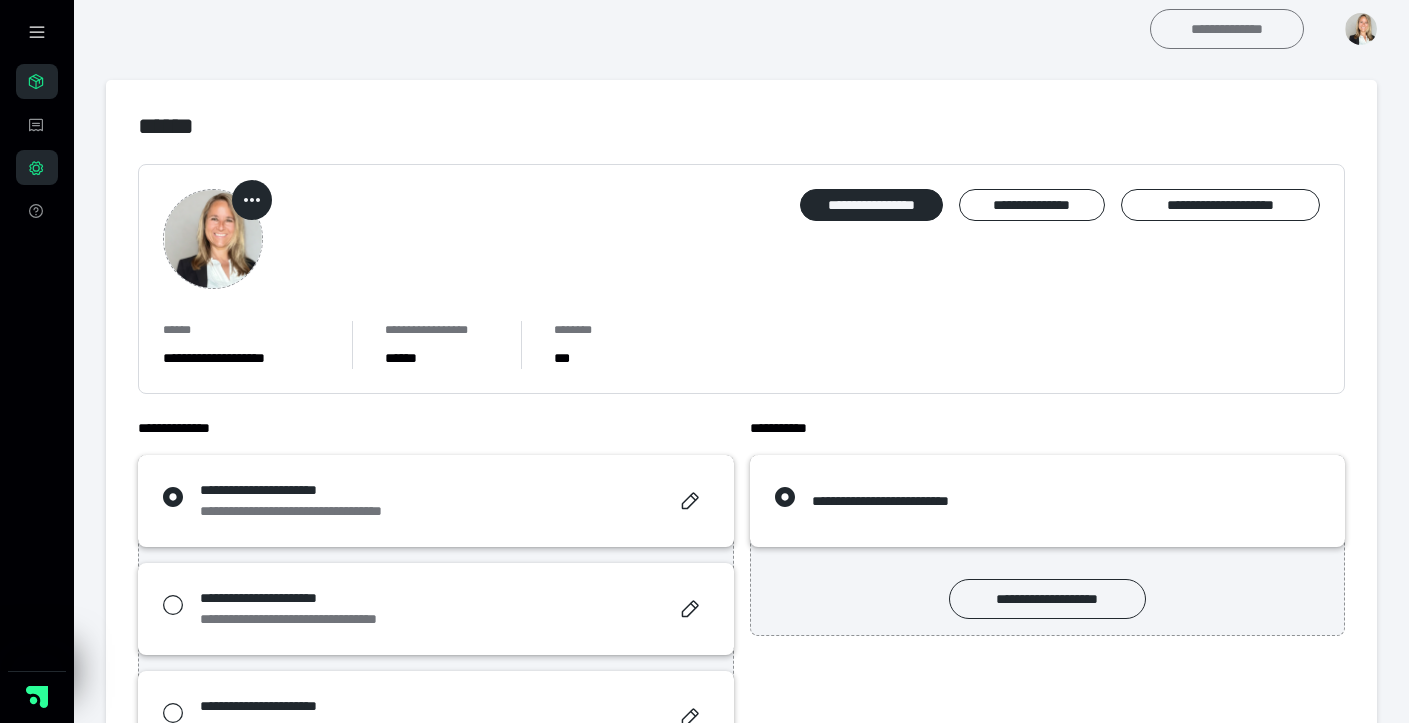 click on "**********" at bounding box center [1227, 29] 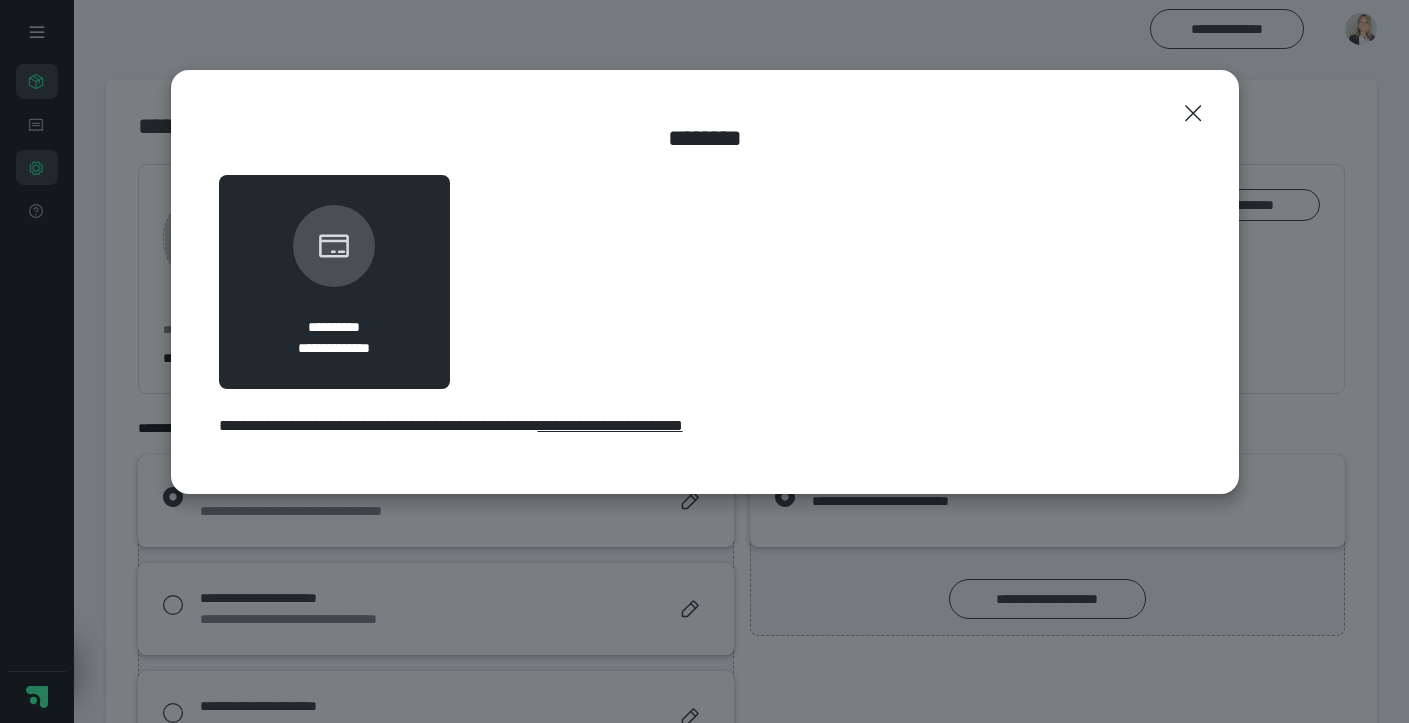 click on "**********" at bounding box center (334, 327) 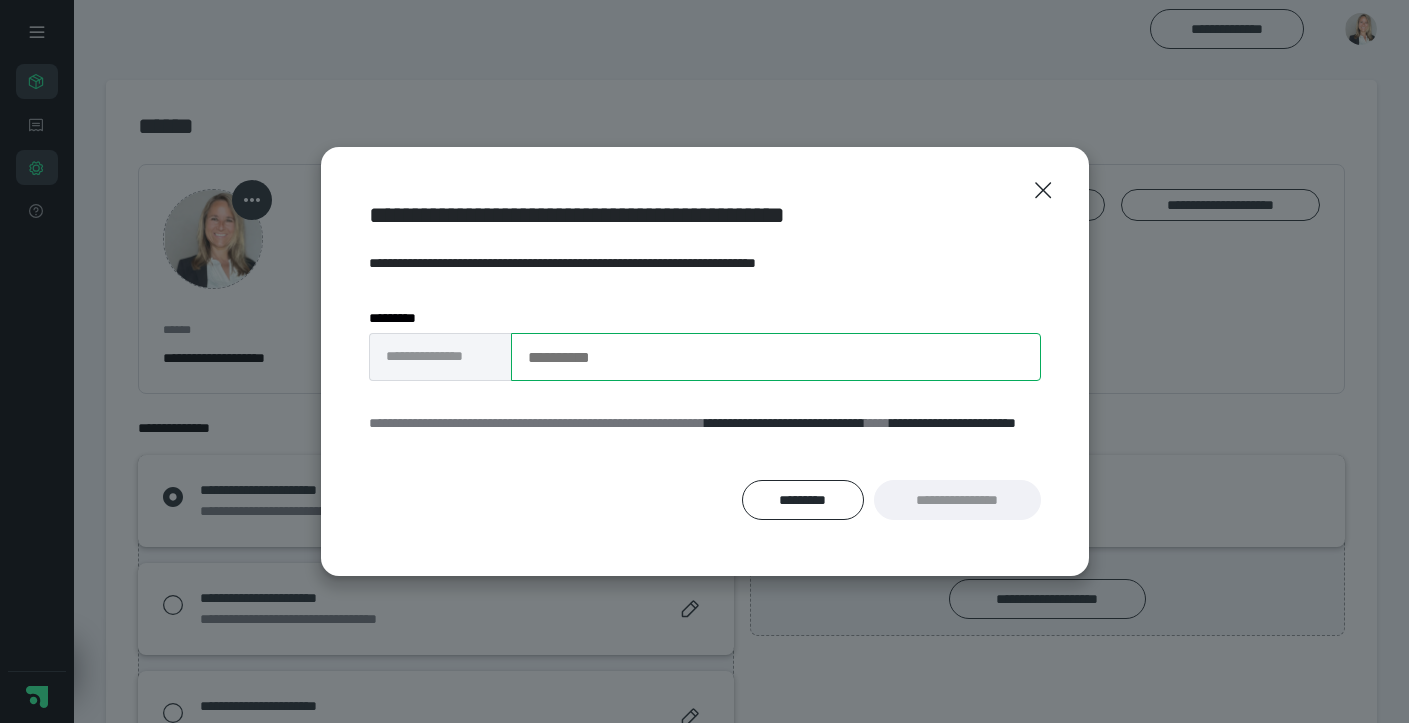 click on "**********" at bounding box center [776, 357] 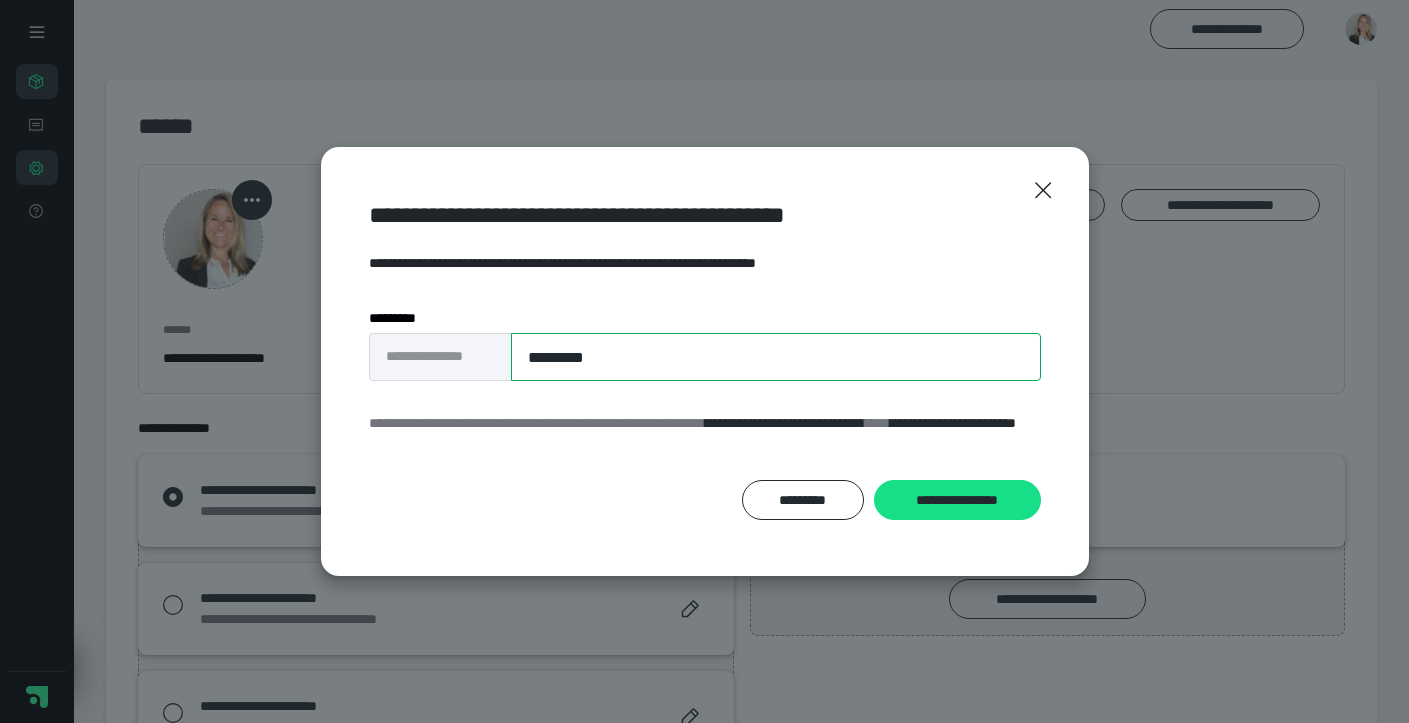 type on "*********" 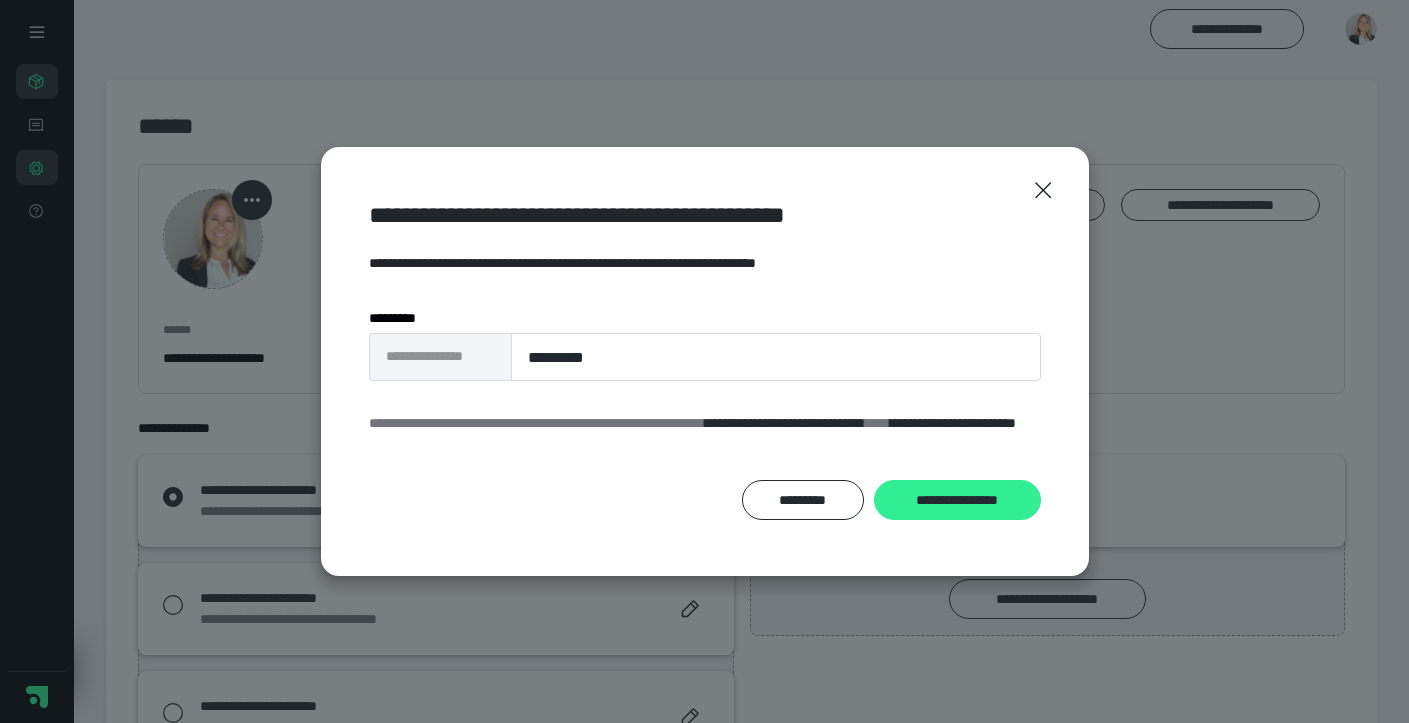 drag, startPoint x: 717, startPoint y: 369, endPoint x: 1007, endPoint y: 514, distance: 324.22986 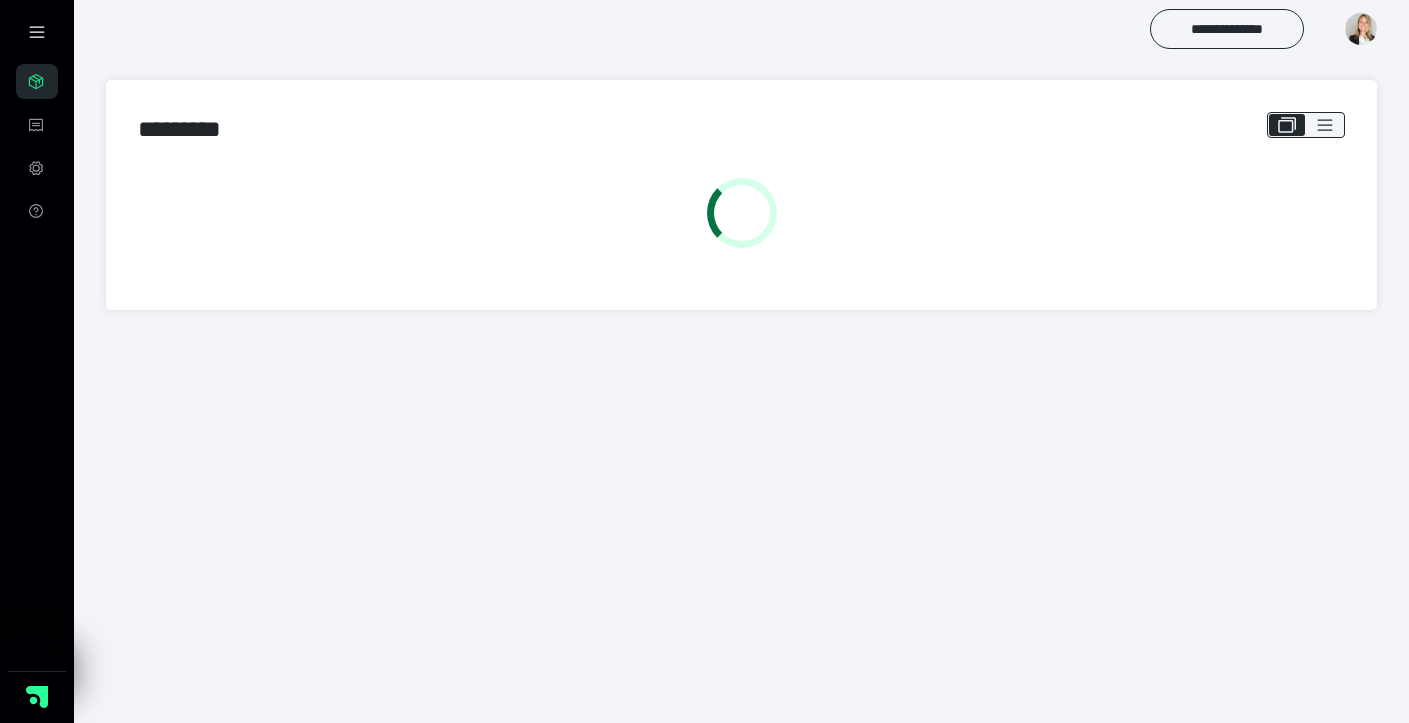 scroll, scrollTop: 0, scrollLeft: 0, axis: both 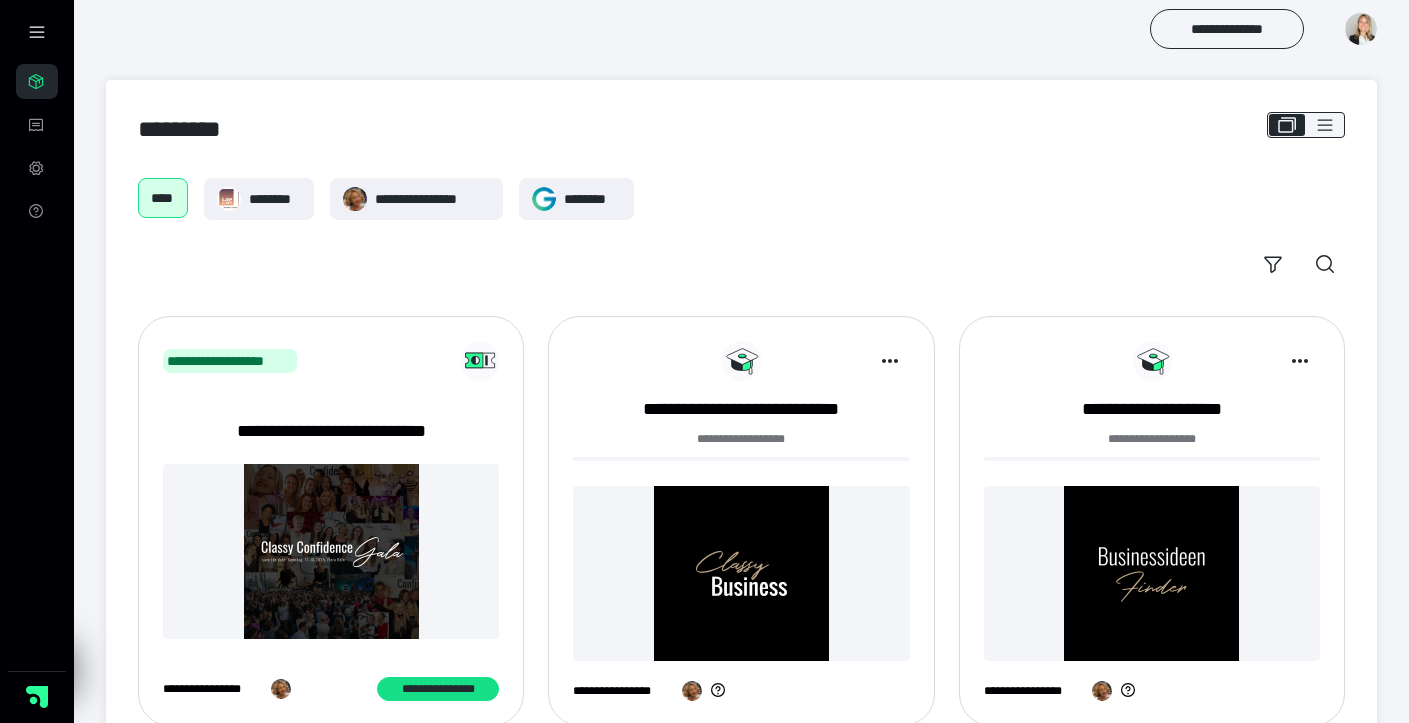 click at bounding box center [1361, 29] 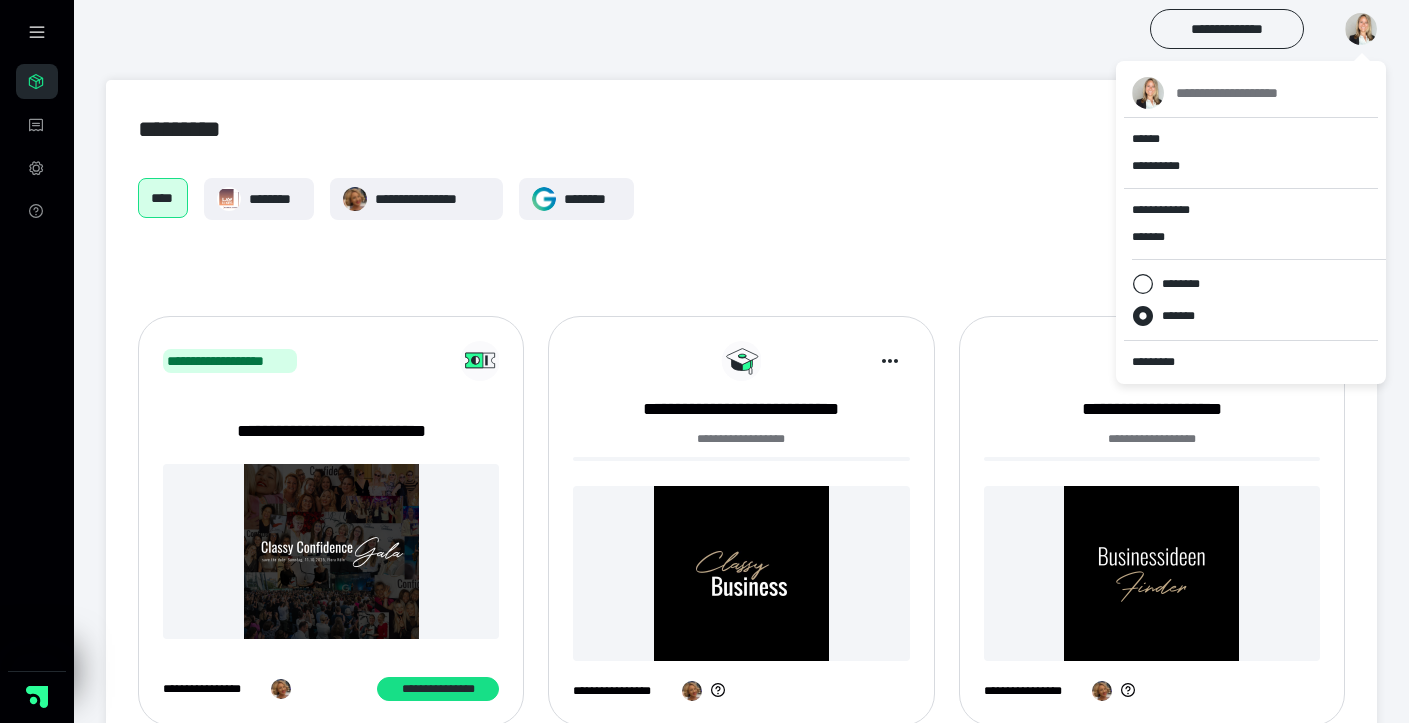 click on "**********" at bounding box center (741, 231) 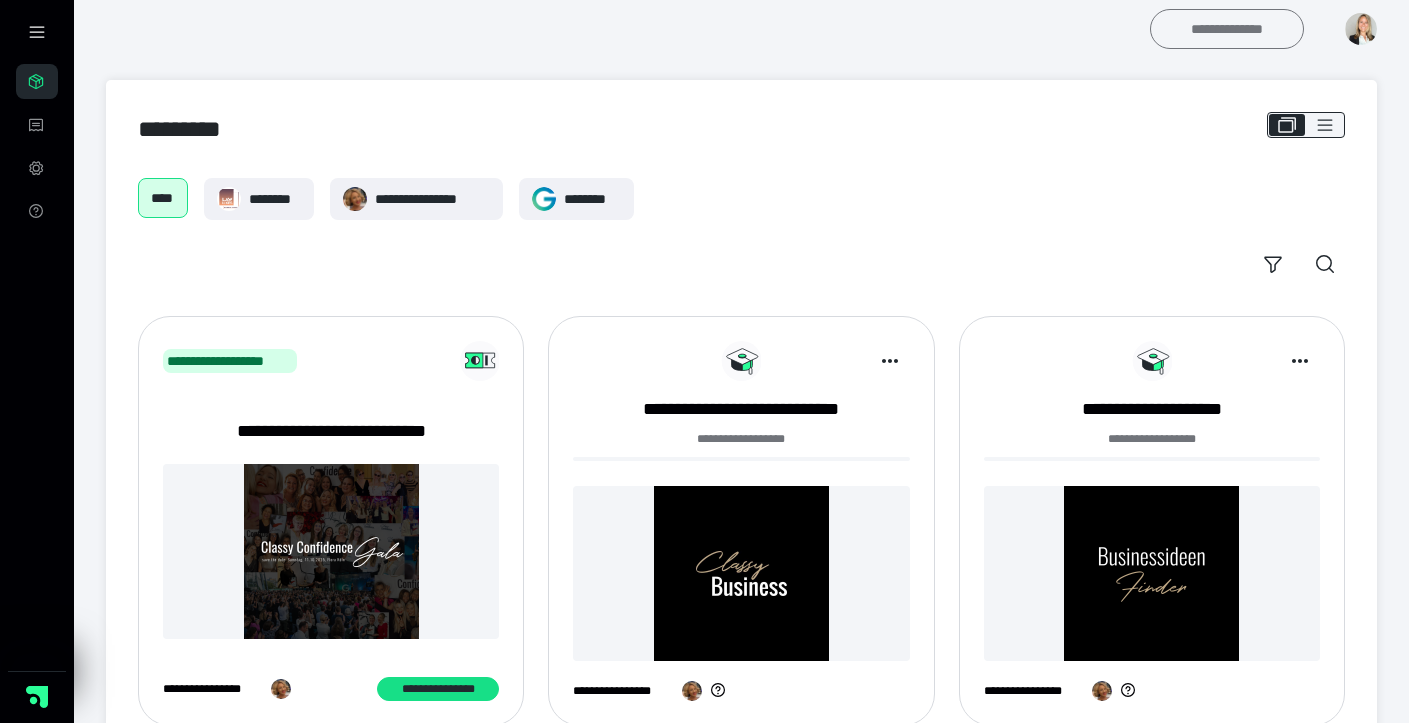 click on "**********" at bounding box center (1227, 29) 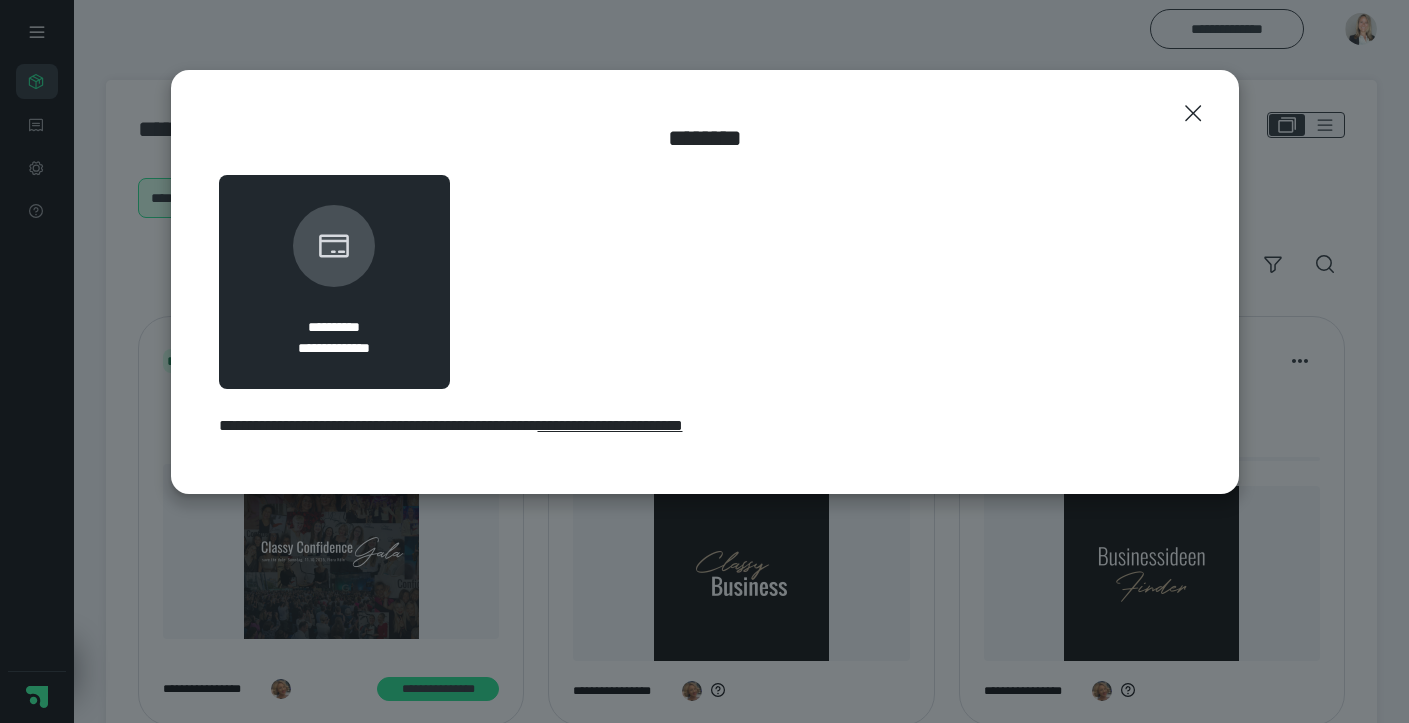 click on "**********" at bounding box center (610, 425) 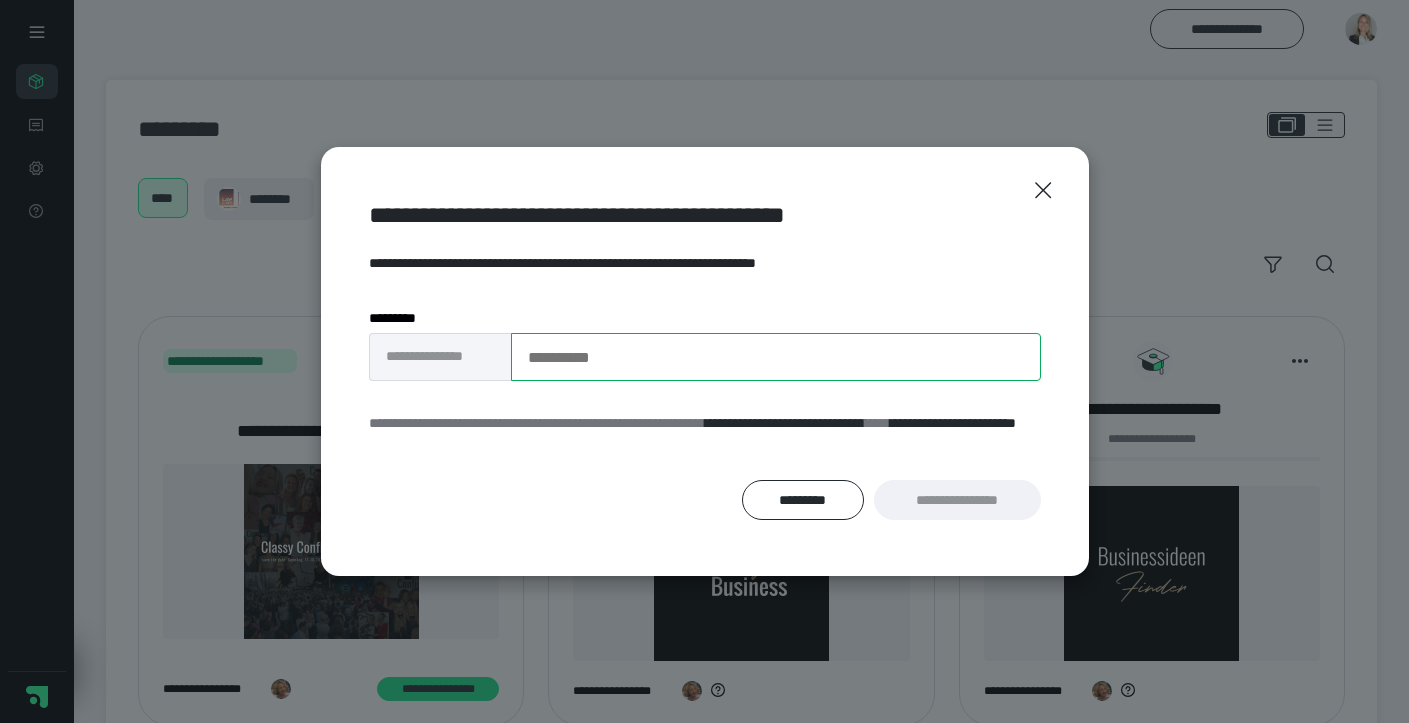 click on "**********" at bounding box center [776, 357] 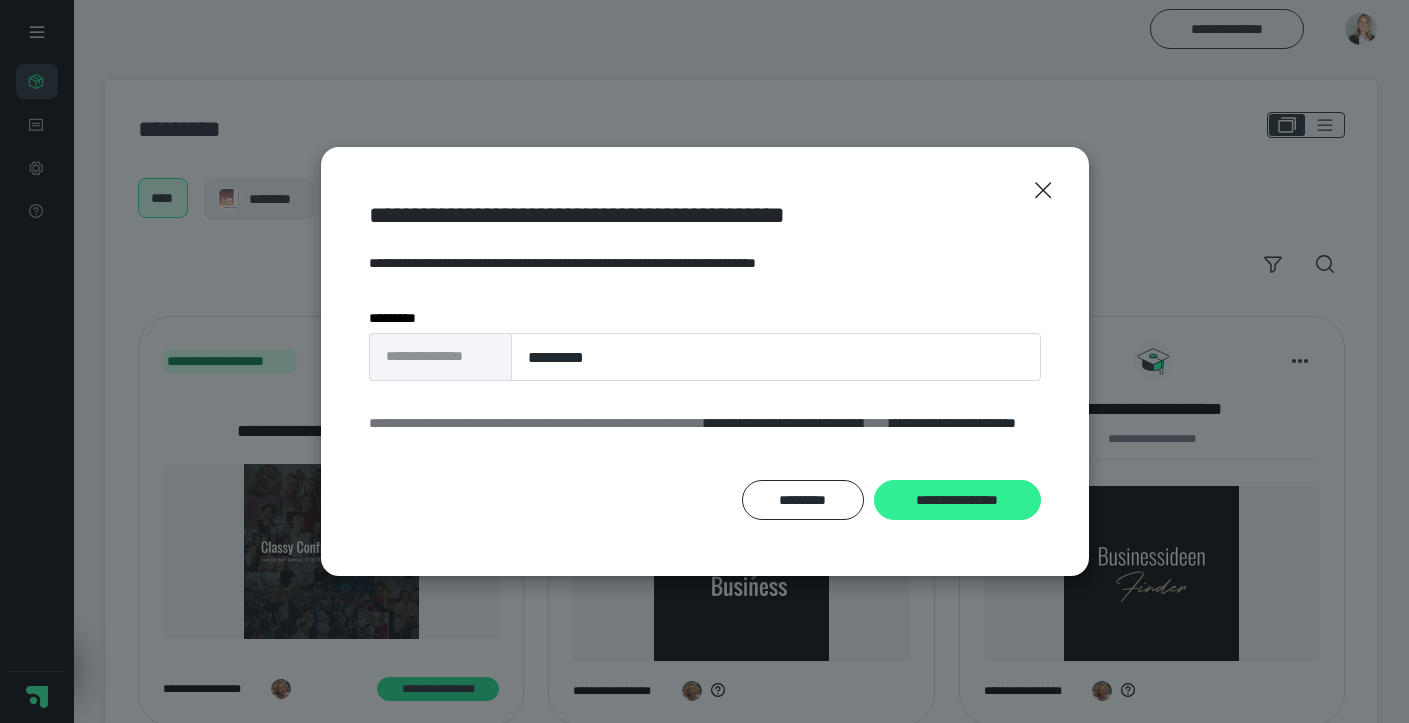 click on "**********" at bounding box center (957, 500) 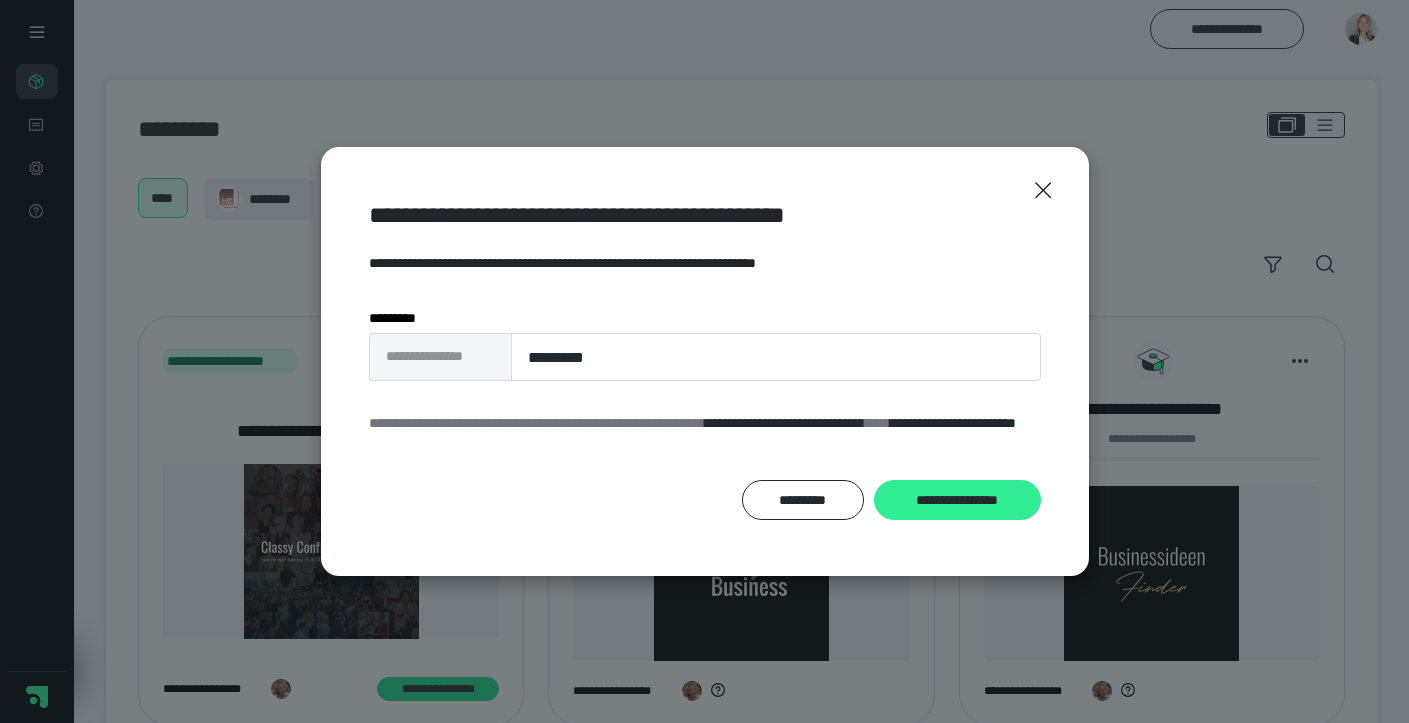 click on "**********" at bounding box center (957, 500) 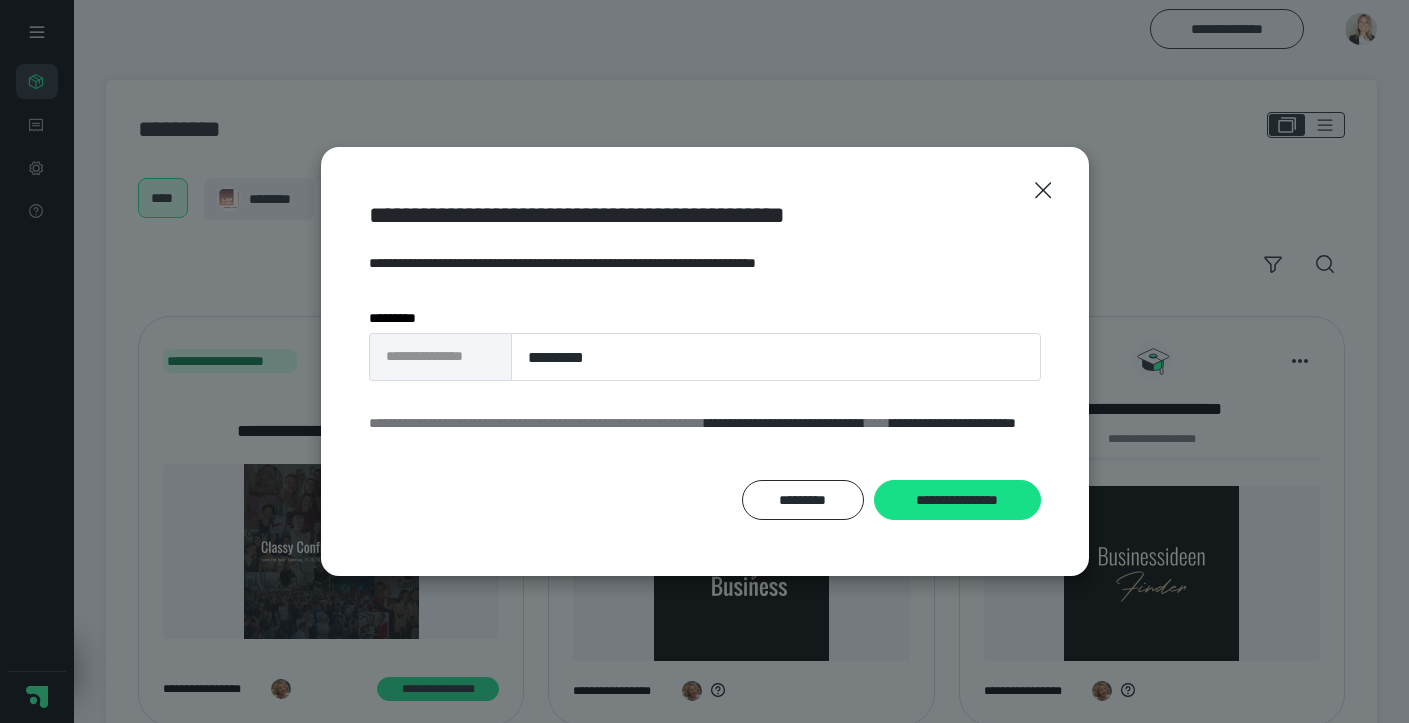 click on "**********" at bounding box center (440, 357) 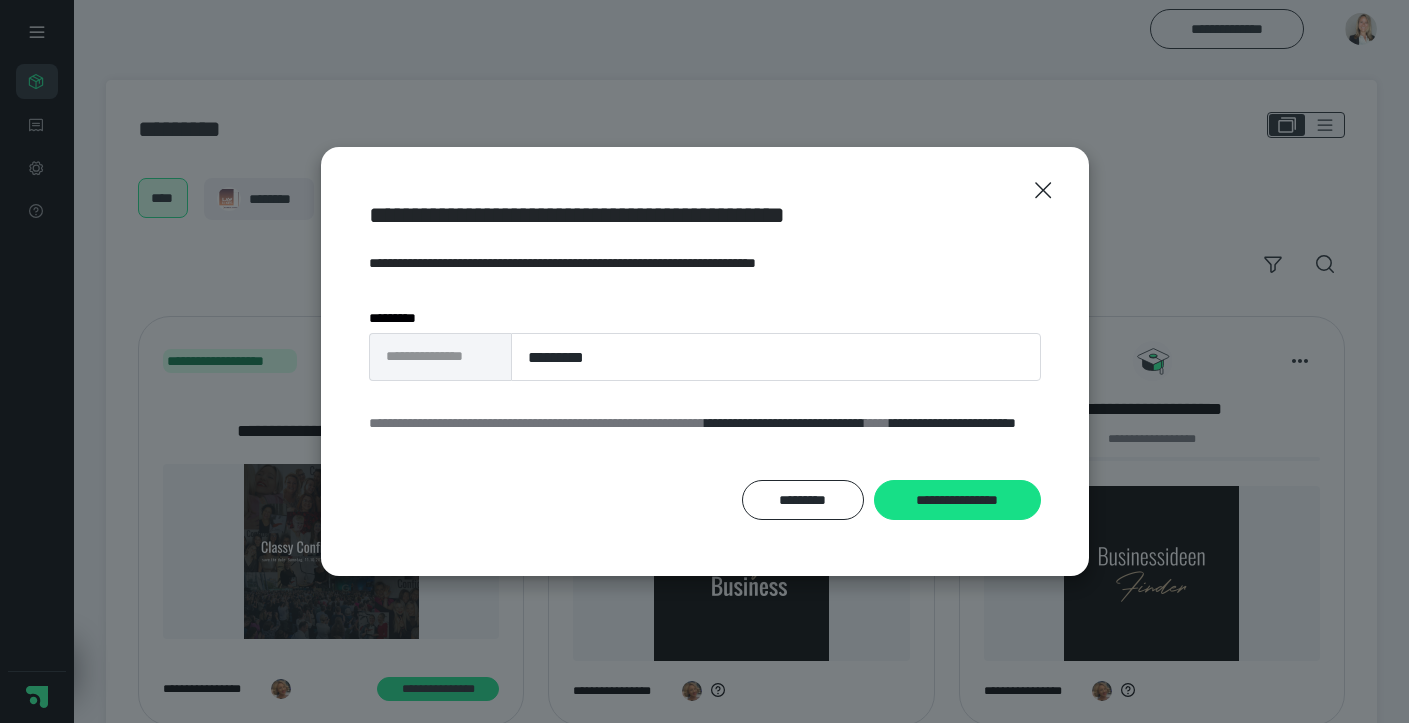 click on "**********" at bounding box center [440, 357] 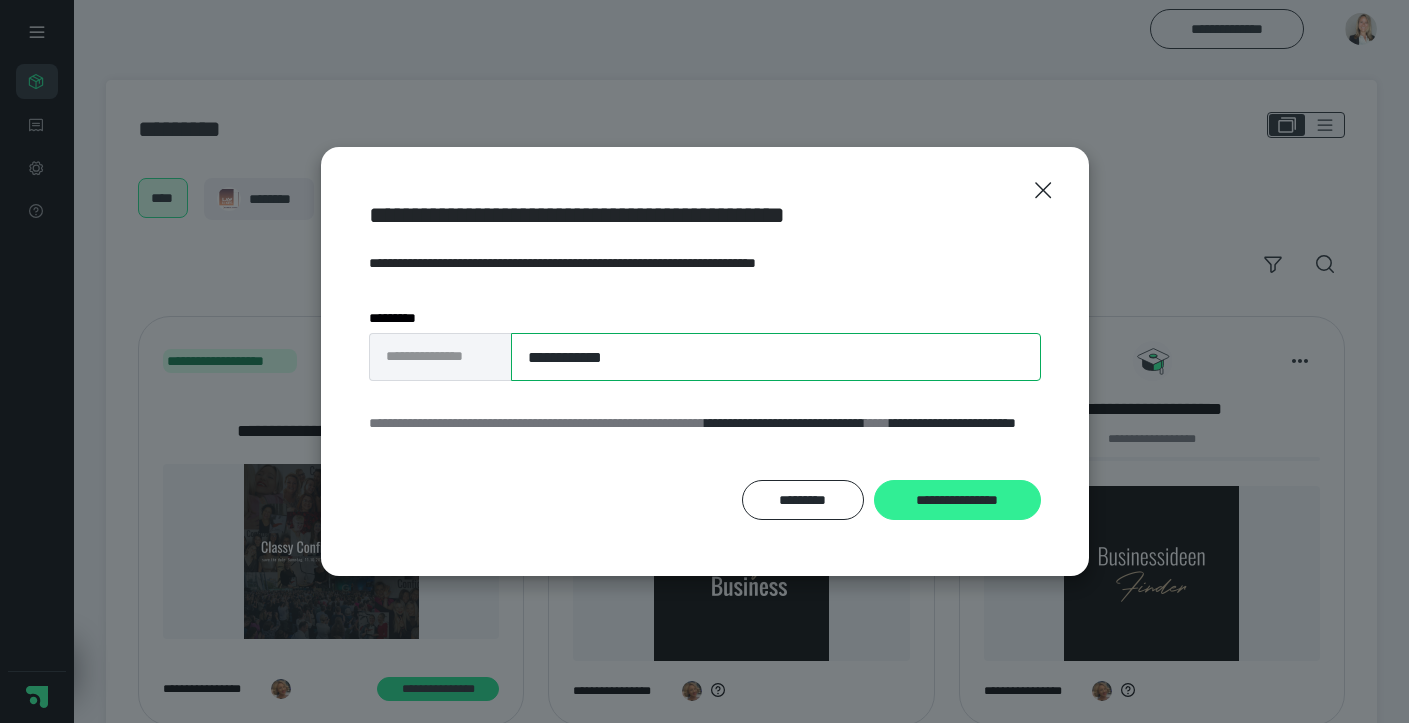type on "**********" 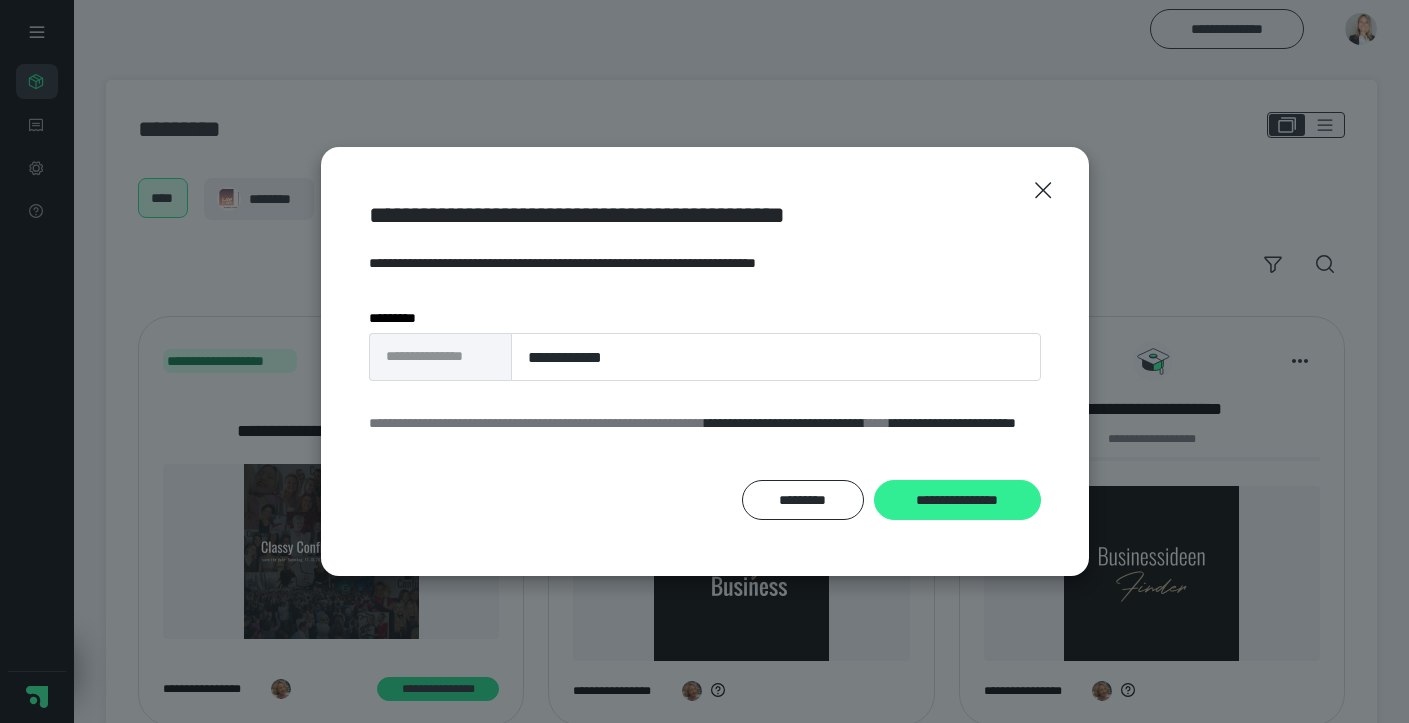 click on "**********" at bounding box center (957, 500) 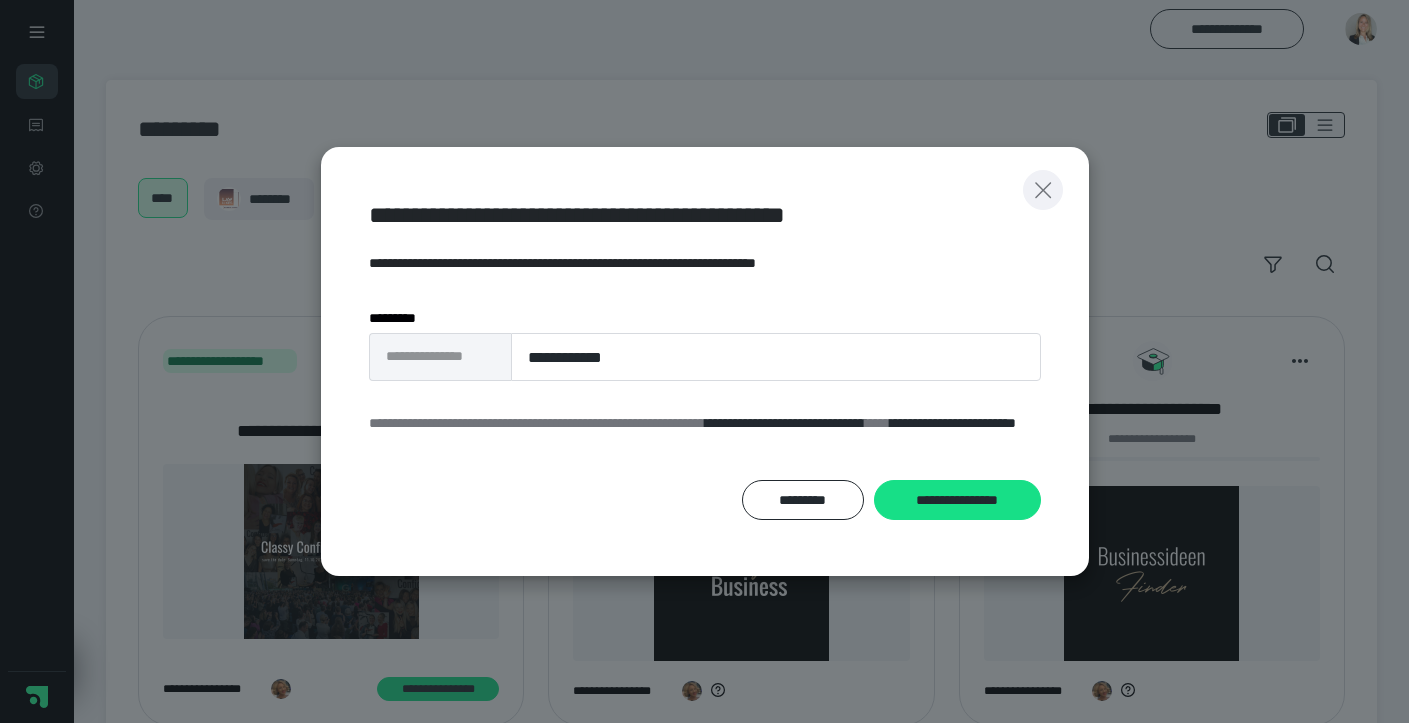 click 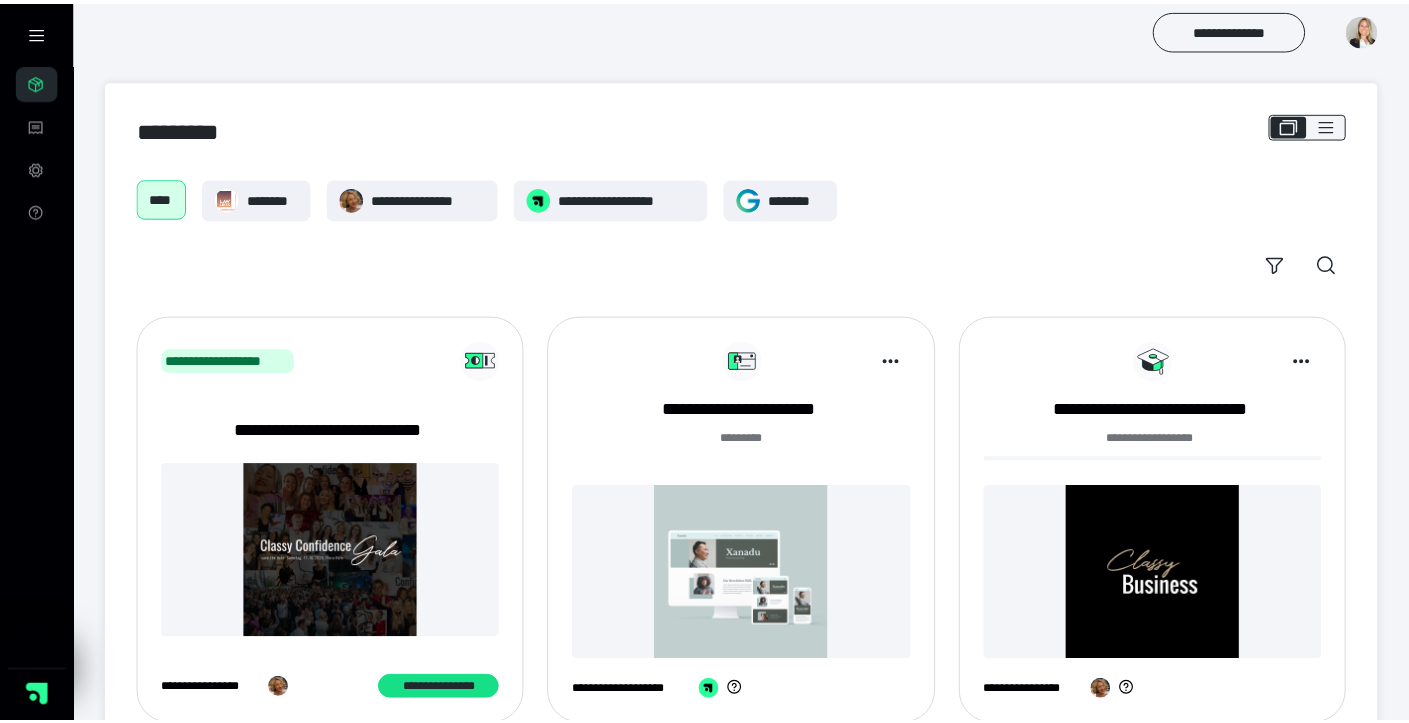 scroll, scrollTop: 0, scrollLeft: 0, axis: both 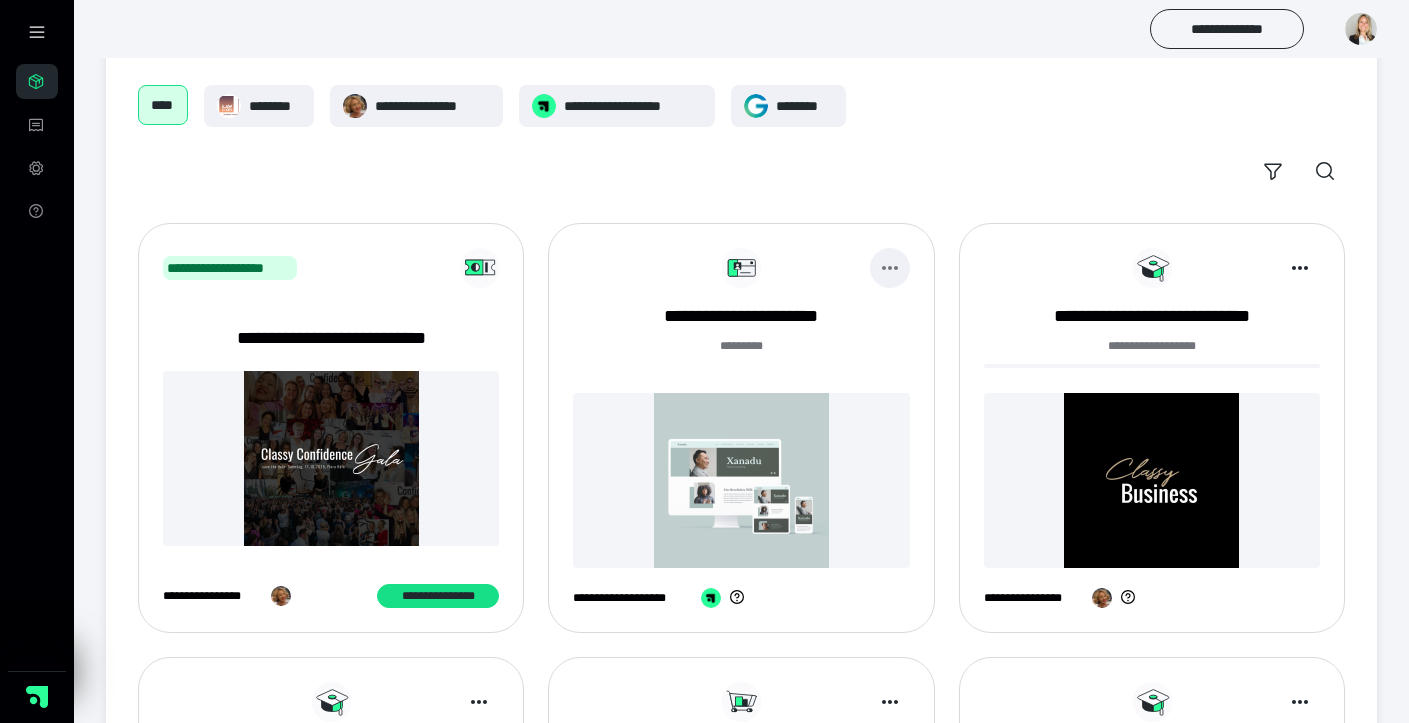 click 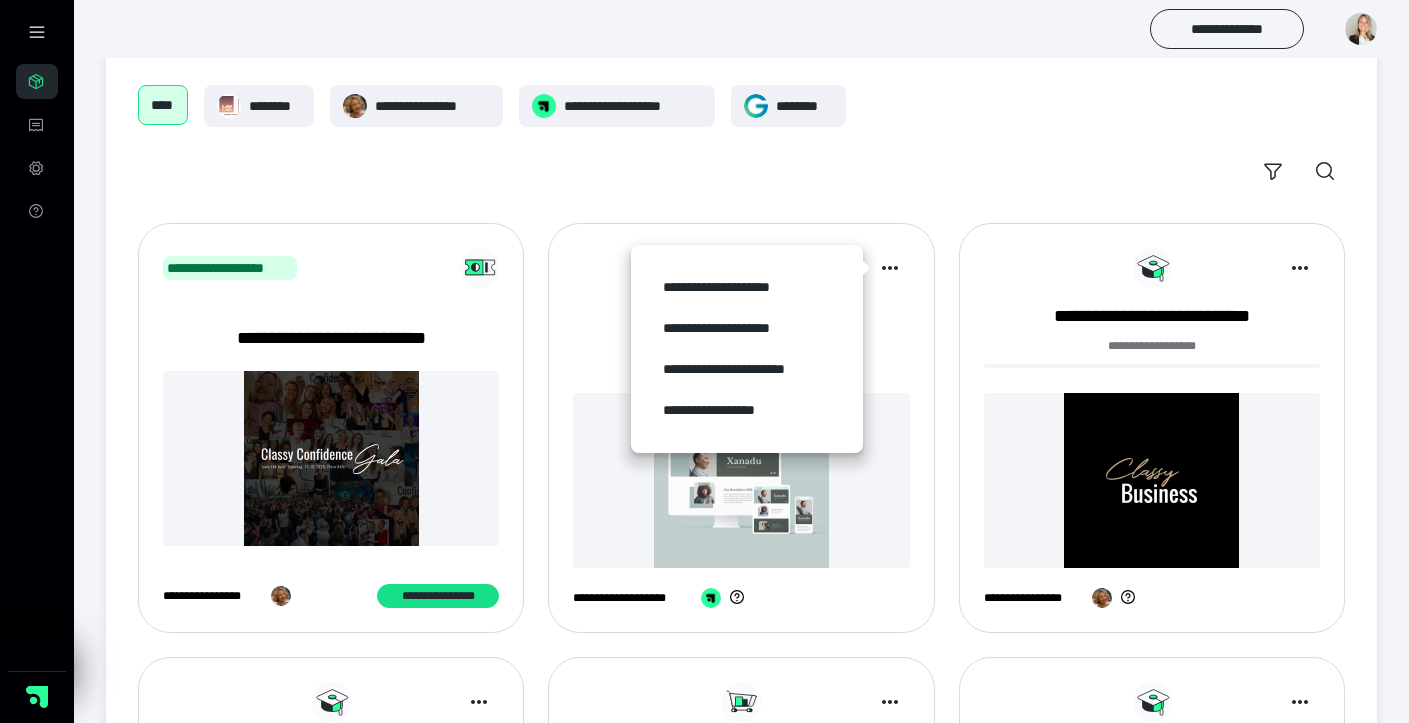 click on "**********" at bounding box center [741, 760] 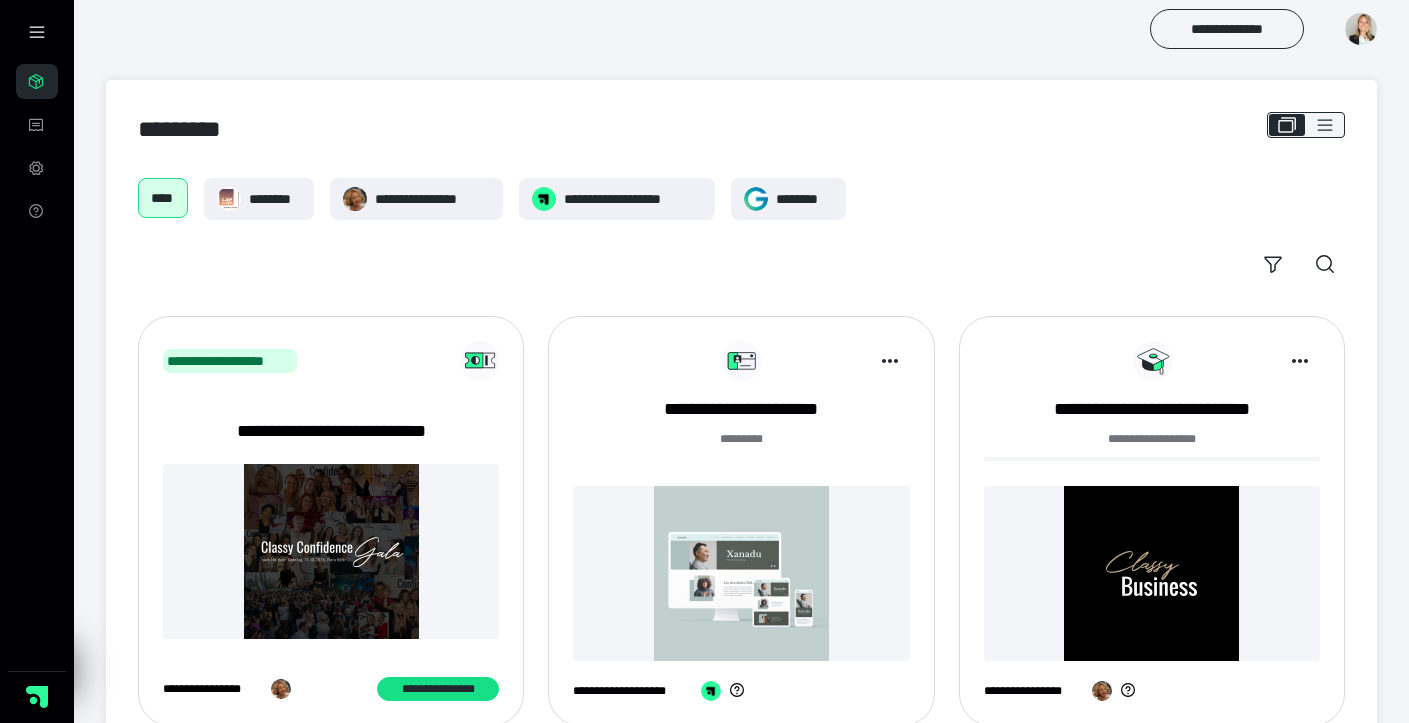 scroll, scrollTop: 0, scrollLeft: 0, axis: both 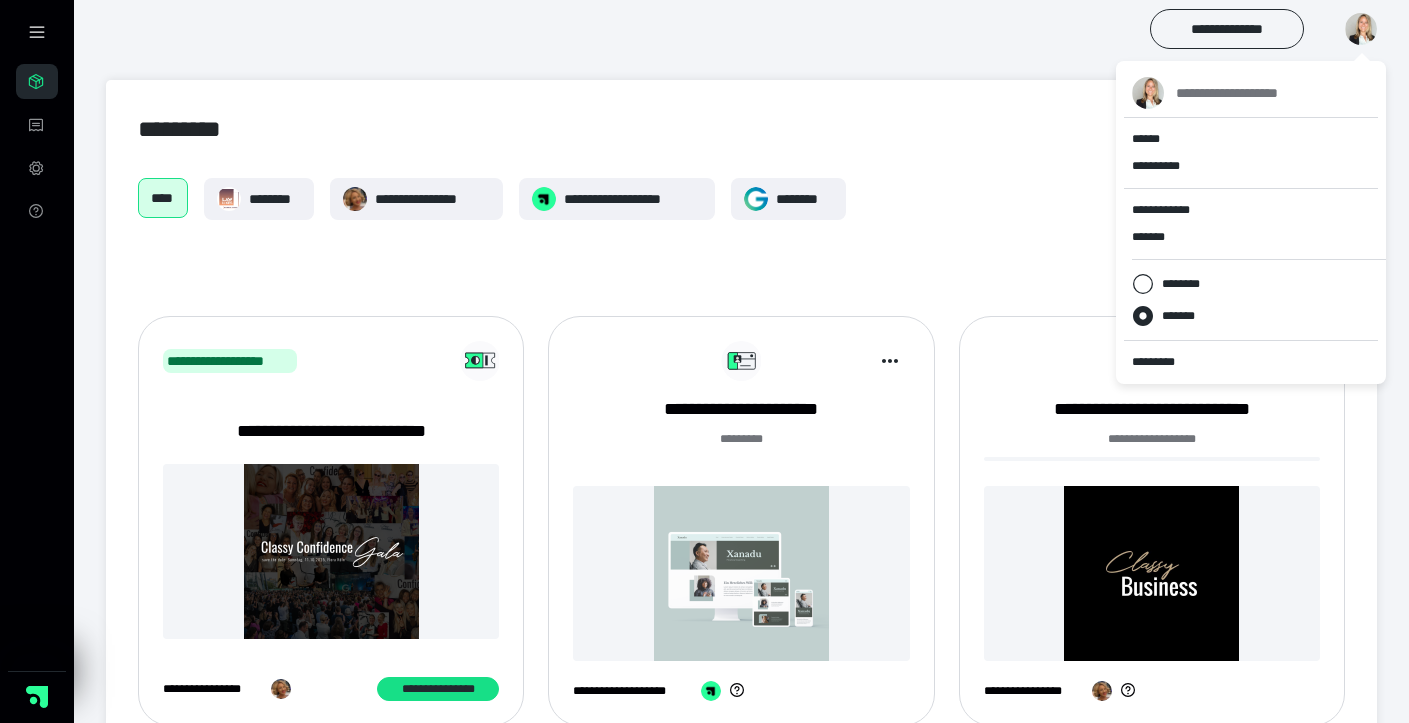 click at bounding box center [1148, 93] 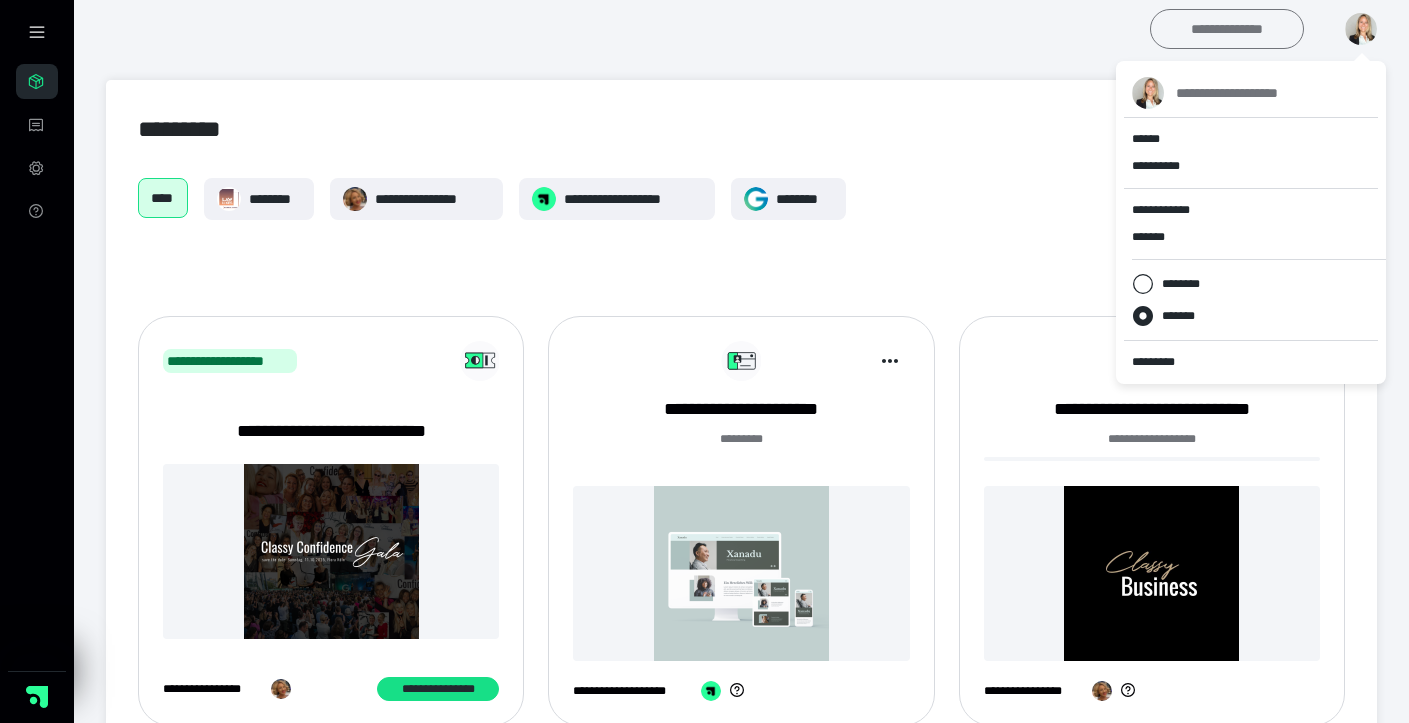 click on "**********" at bounding box center [1227, 29] 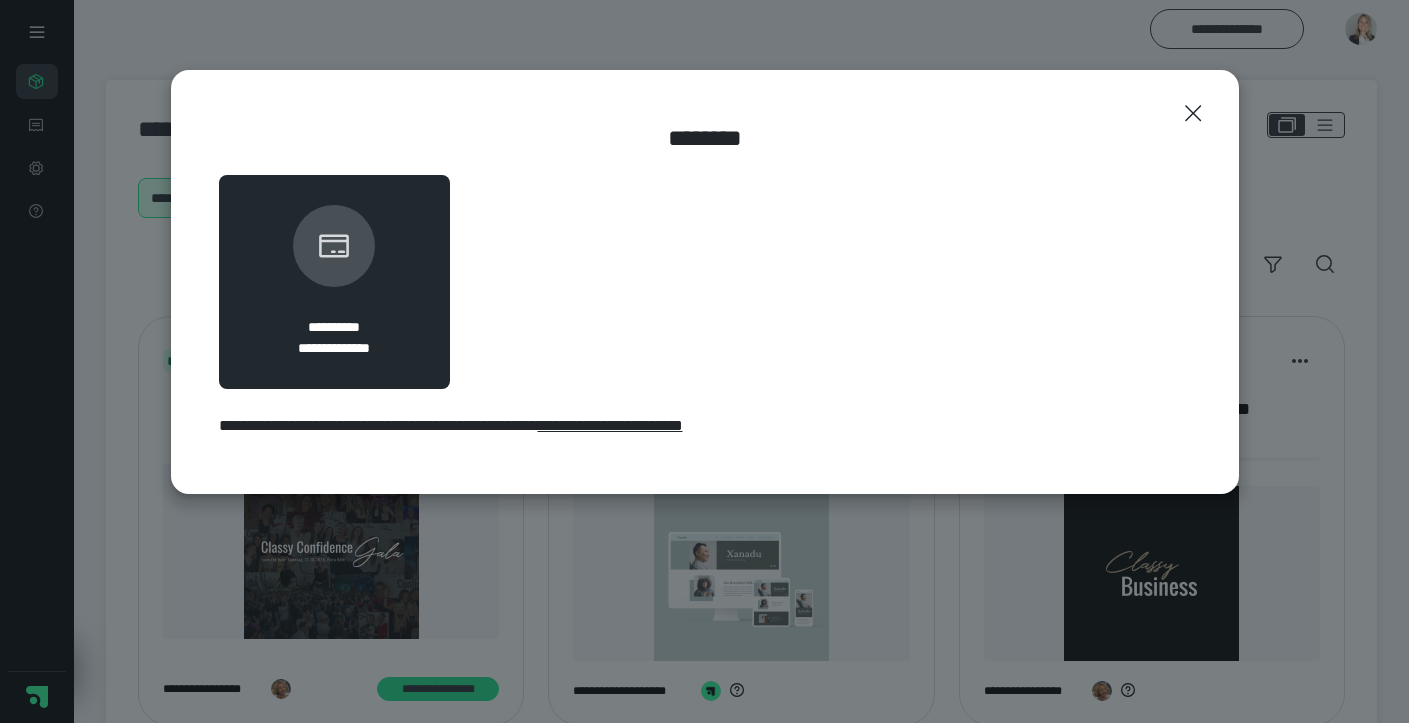 click on "**********" at bounding box center (610, 425) 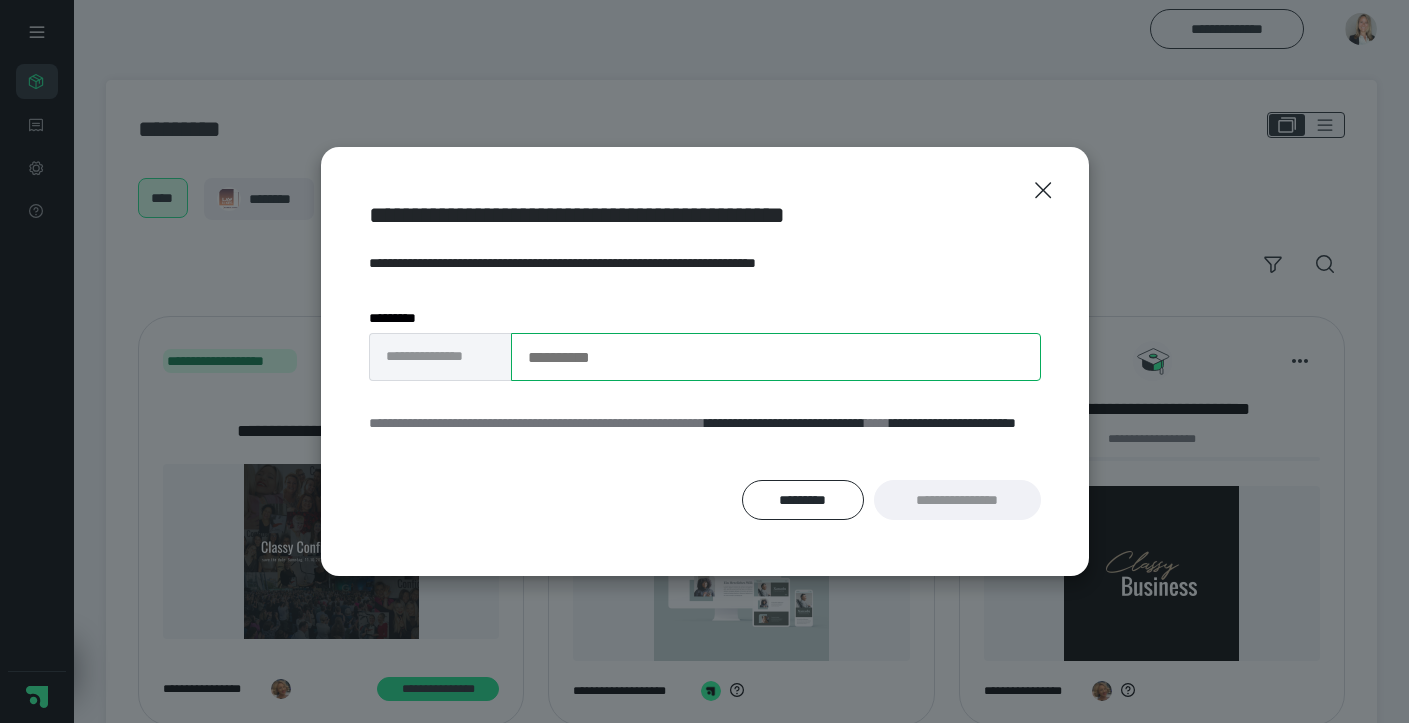 click on "**********" at bounding box center [776, 357] 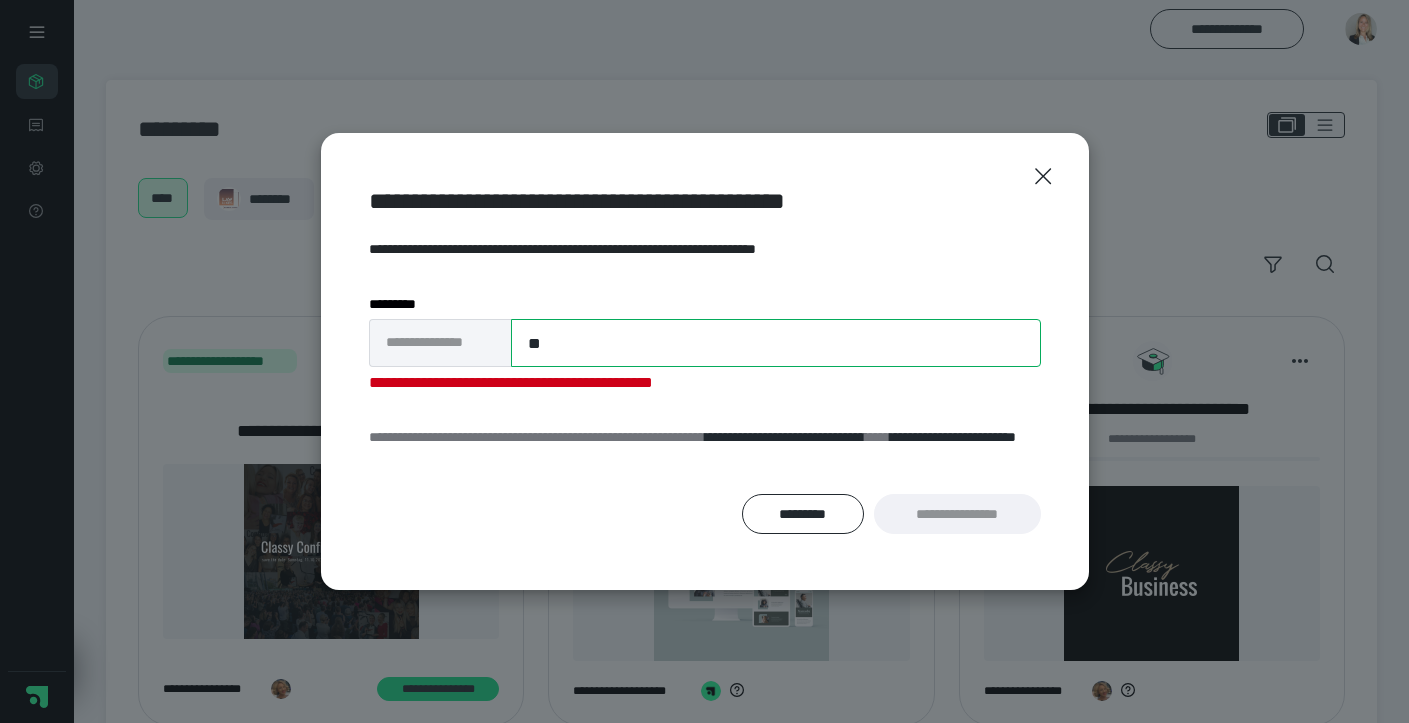 type on "*" 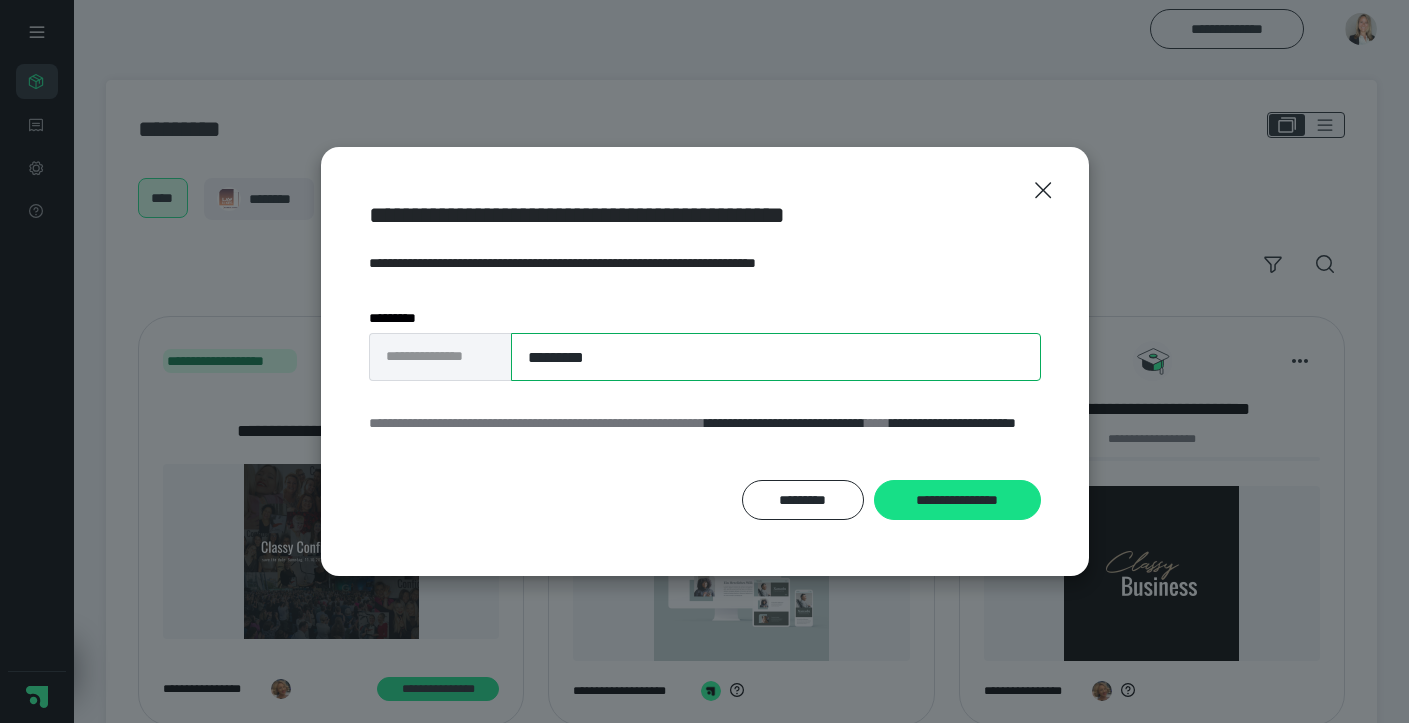 click on "*********" at bounding box center [776, 357] 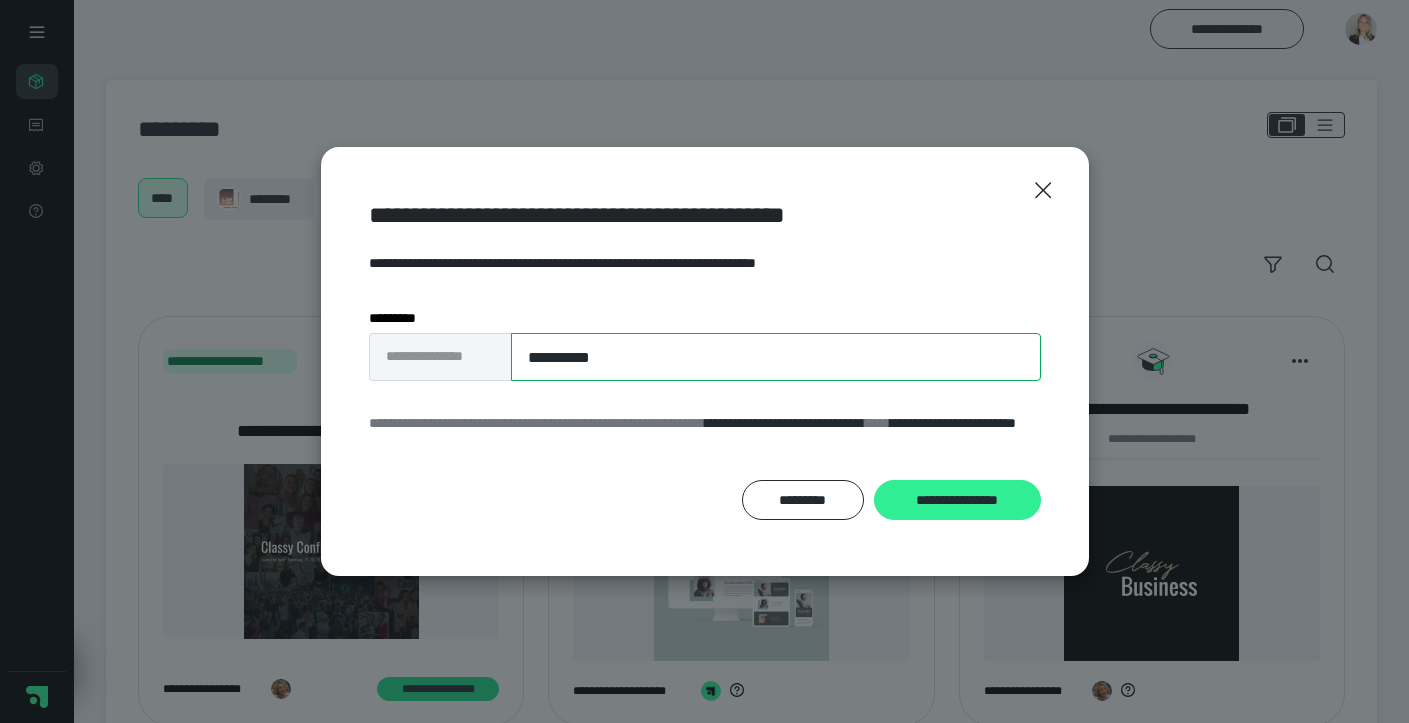 type on "**********" 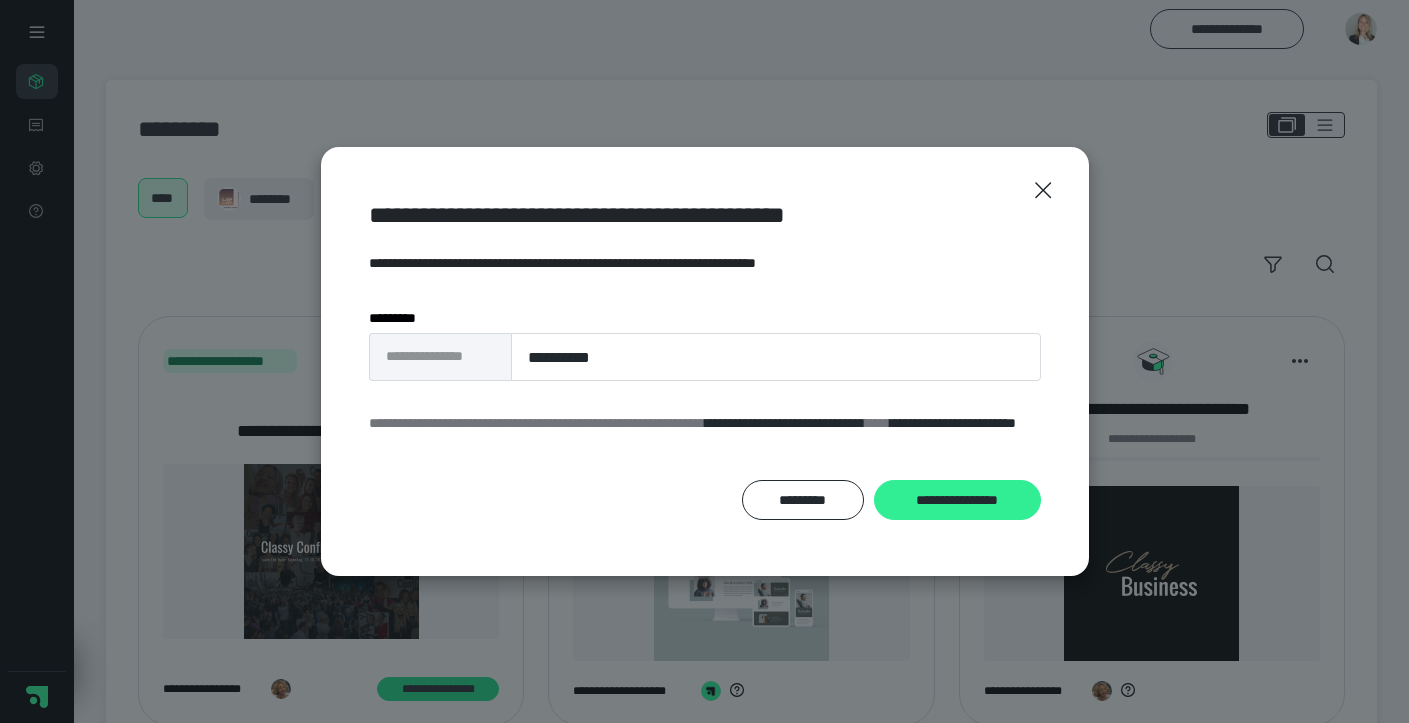 click on "**********" at bounding box center [957, 500] 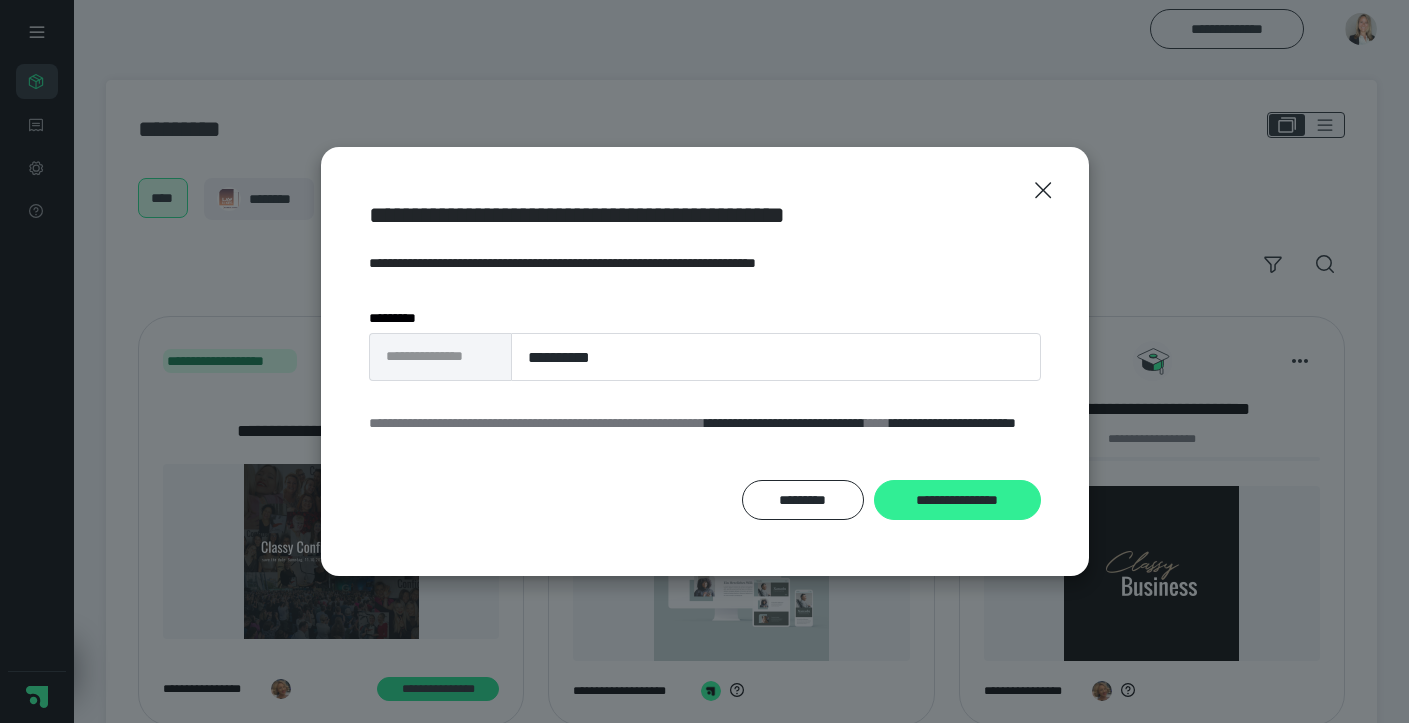 click on "**********" at bounding box center [957, 500] 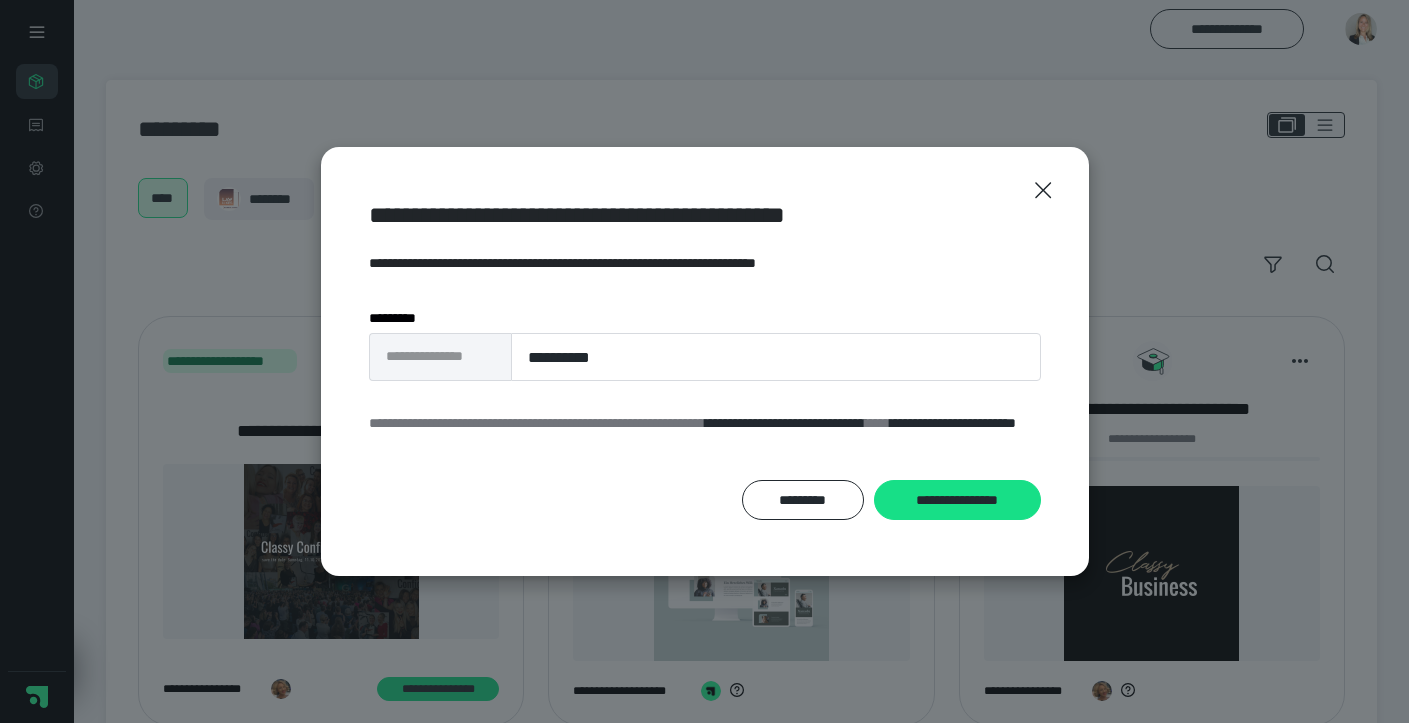 drag, startPoint x: 866, startPoint y: 168, endPoint x: 1000, endPoint y: 85, distance: 157.62297 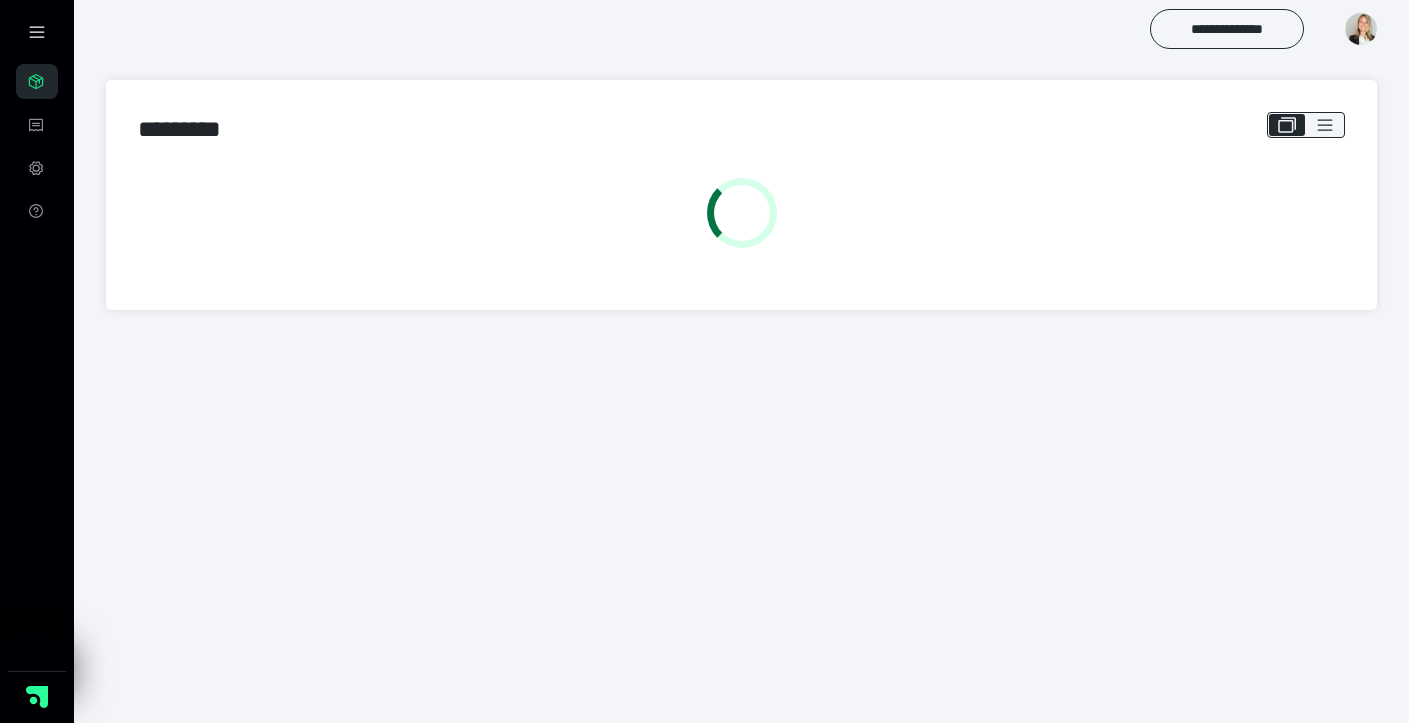 scroll, scrollTop: 0, scrollLeft: 0, axis: both 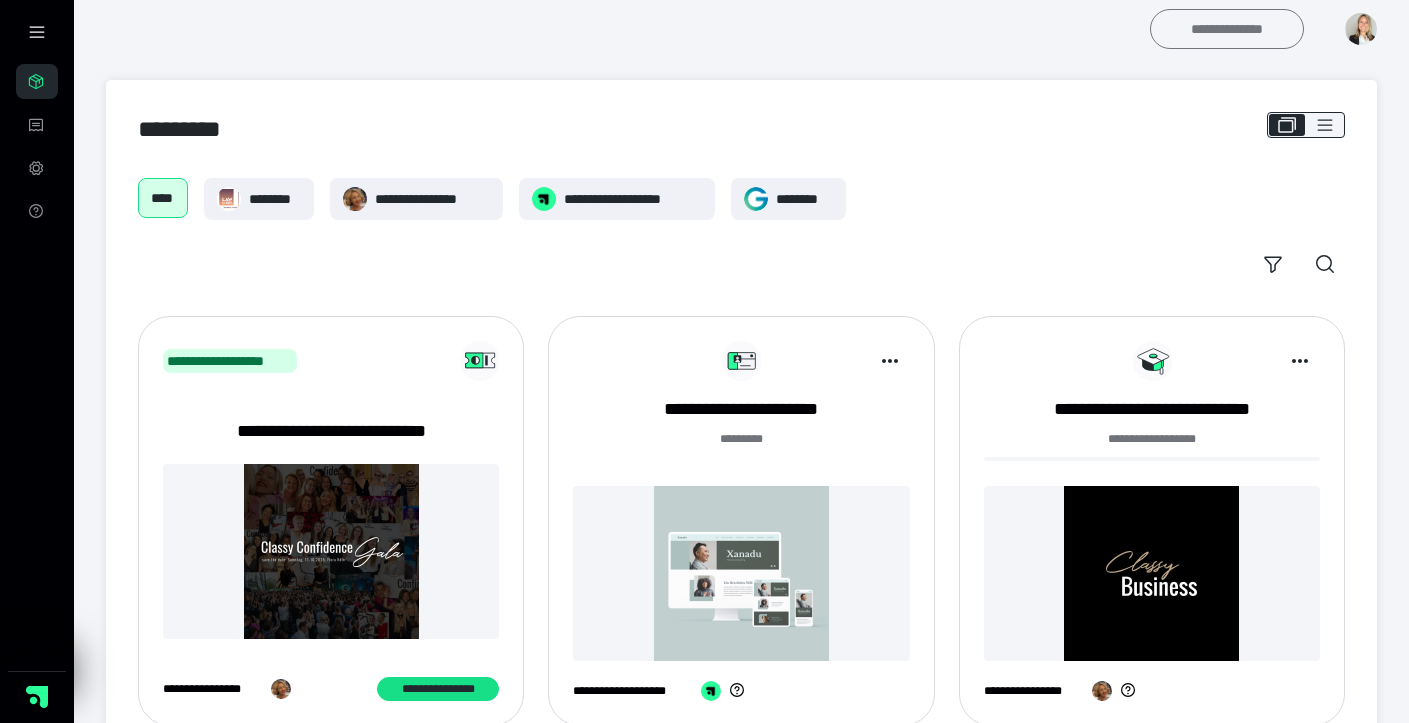 click on "**********" at bounding box center (1227, 29) 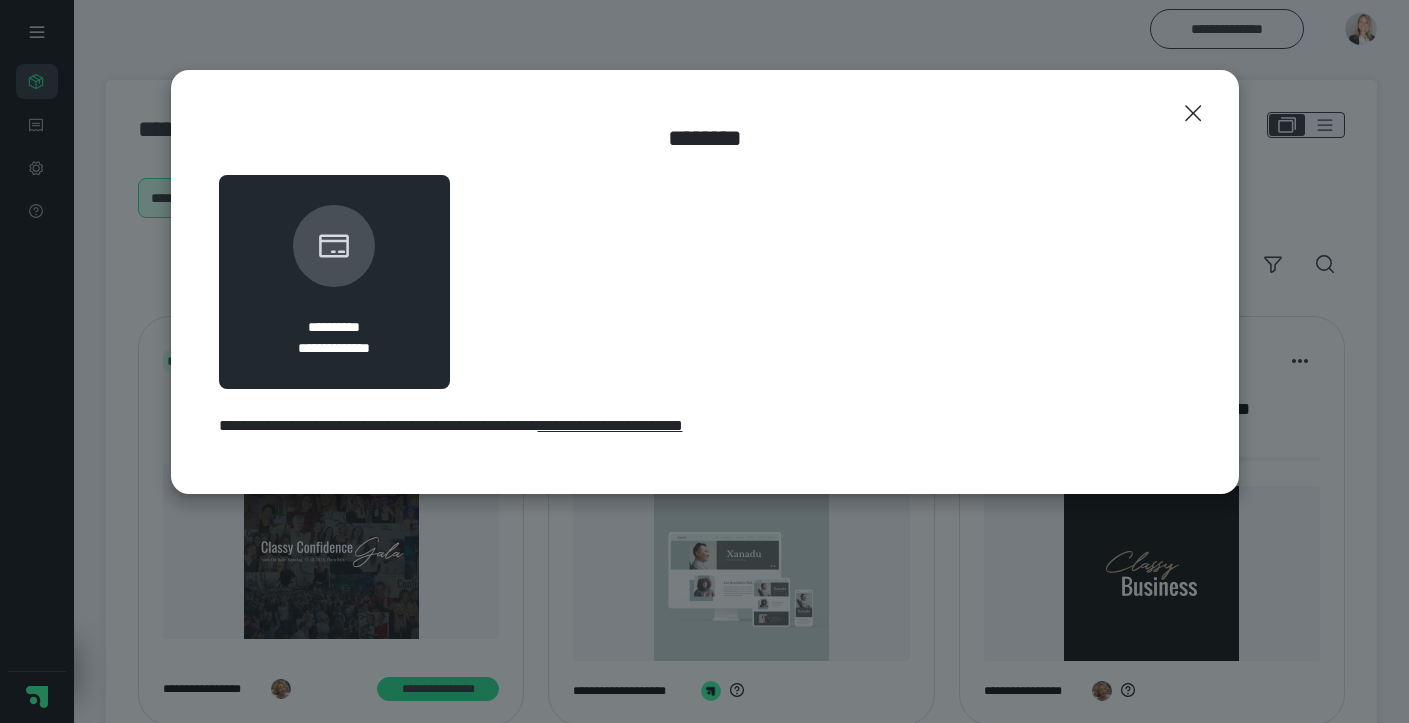 click on "**********" at bounding box center [610, 425] 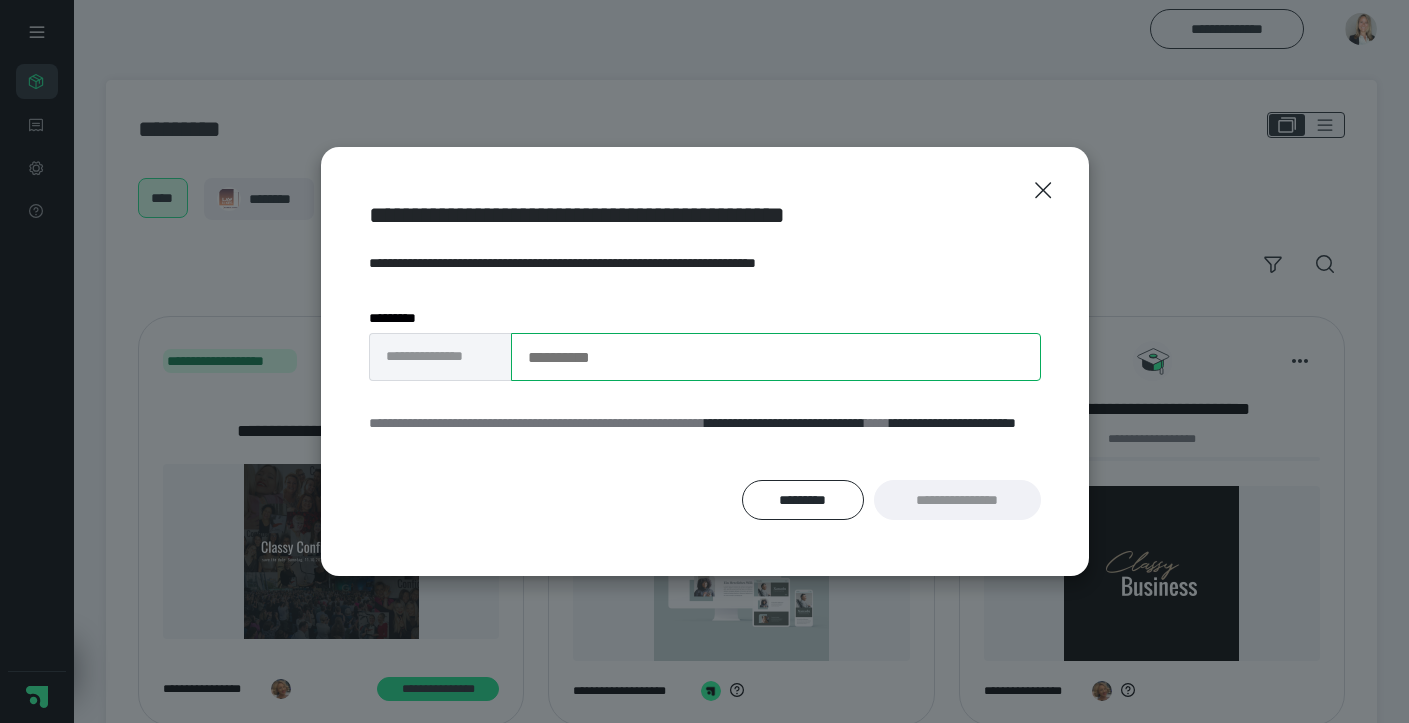 click on "**********" at bounding box center [776, 357] 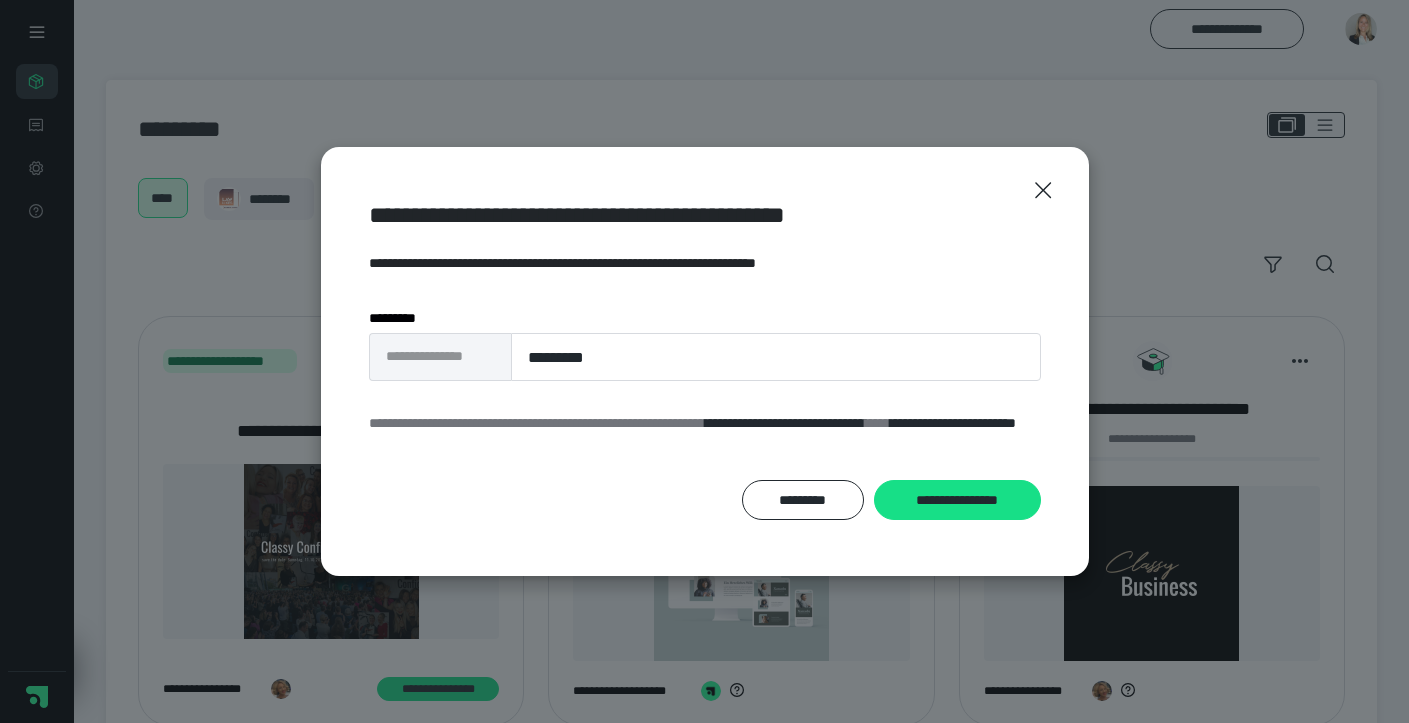 drag, startPoint x: 654, startPoint y: 361, endPoint x: 665, endPoint y: 523, distance: 162.37303 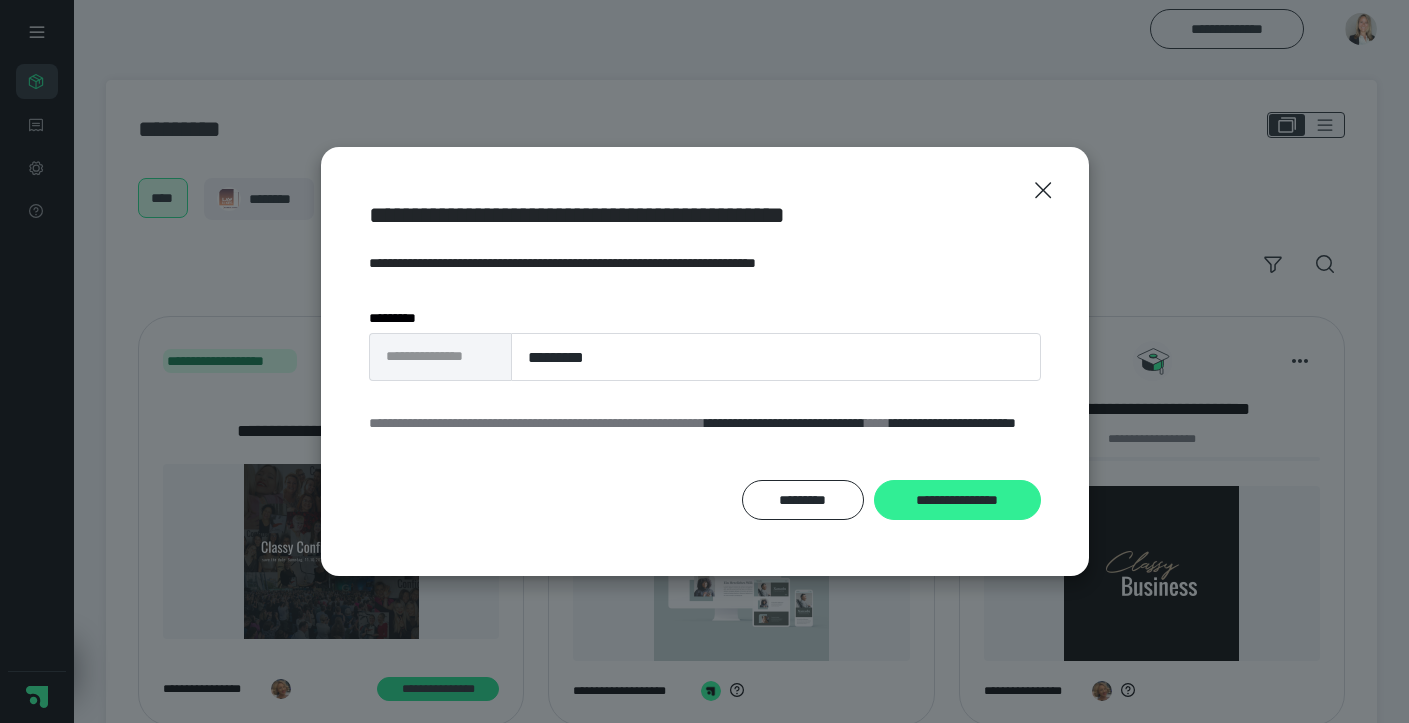 click on "**********" at bounding box center (957, 500) 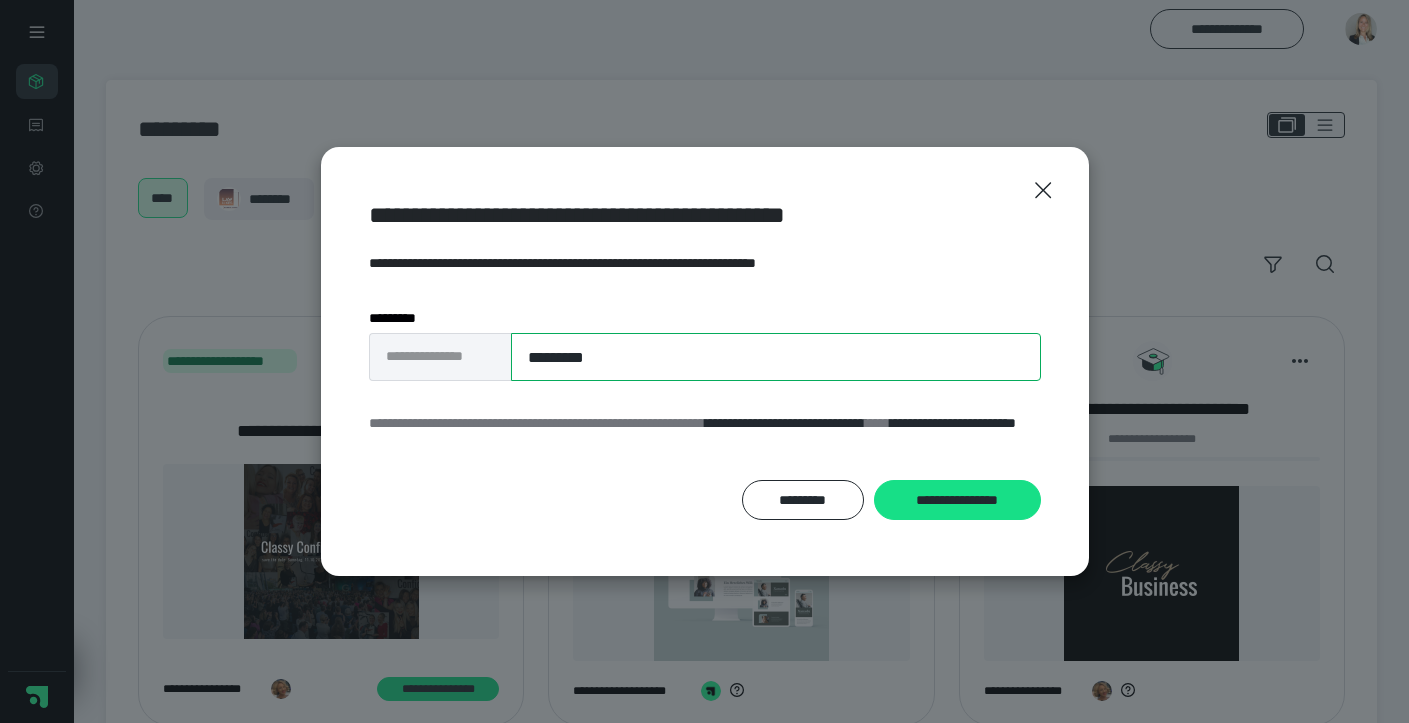 click on "*********" at bounding box center (776, 357) 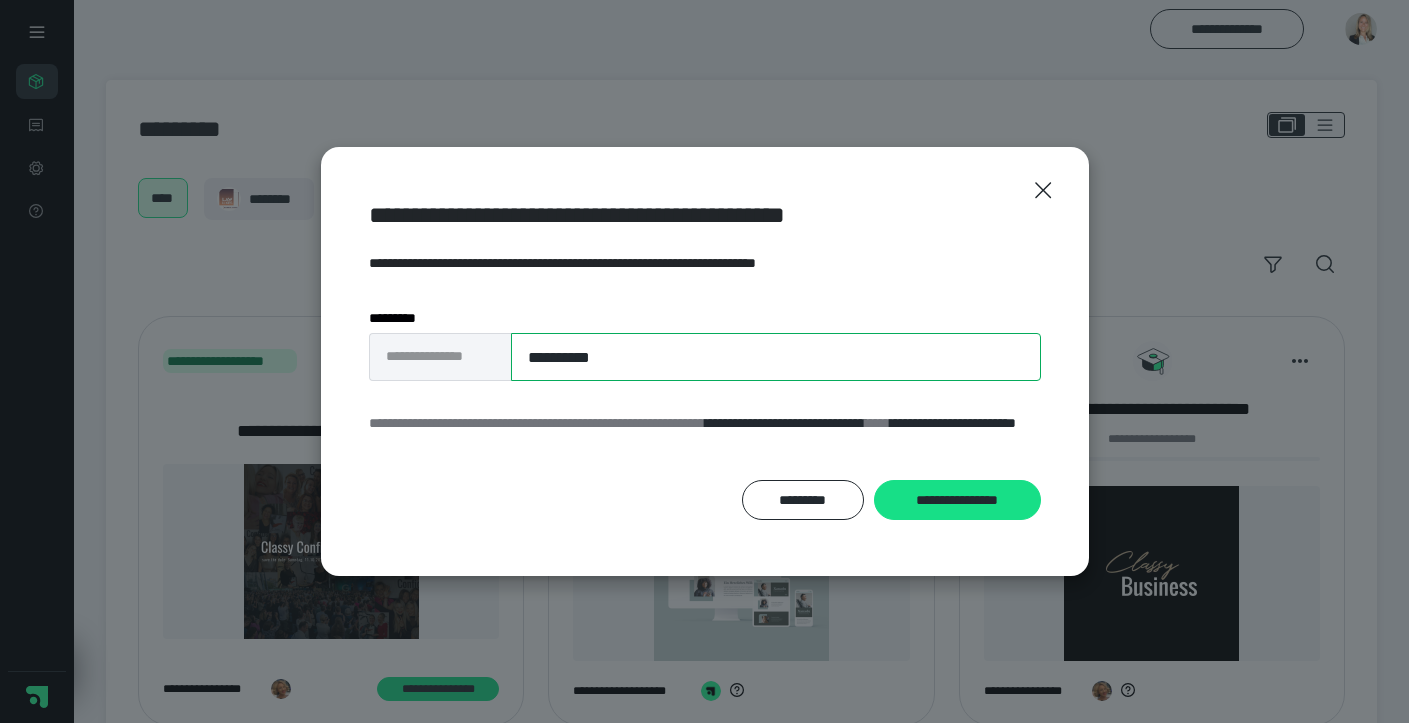 type on "**********" 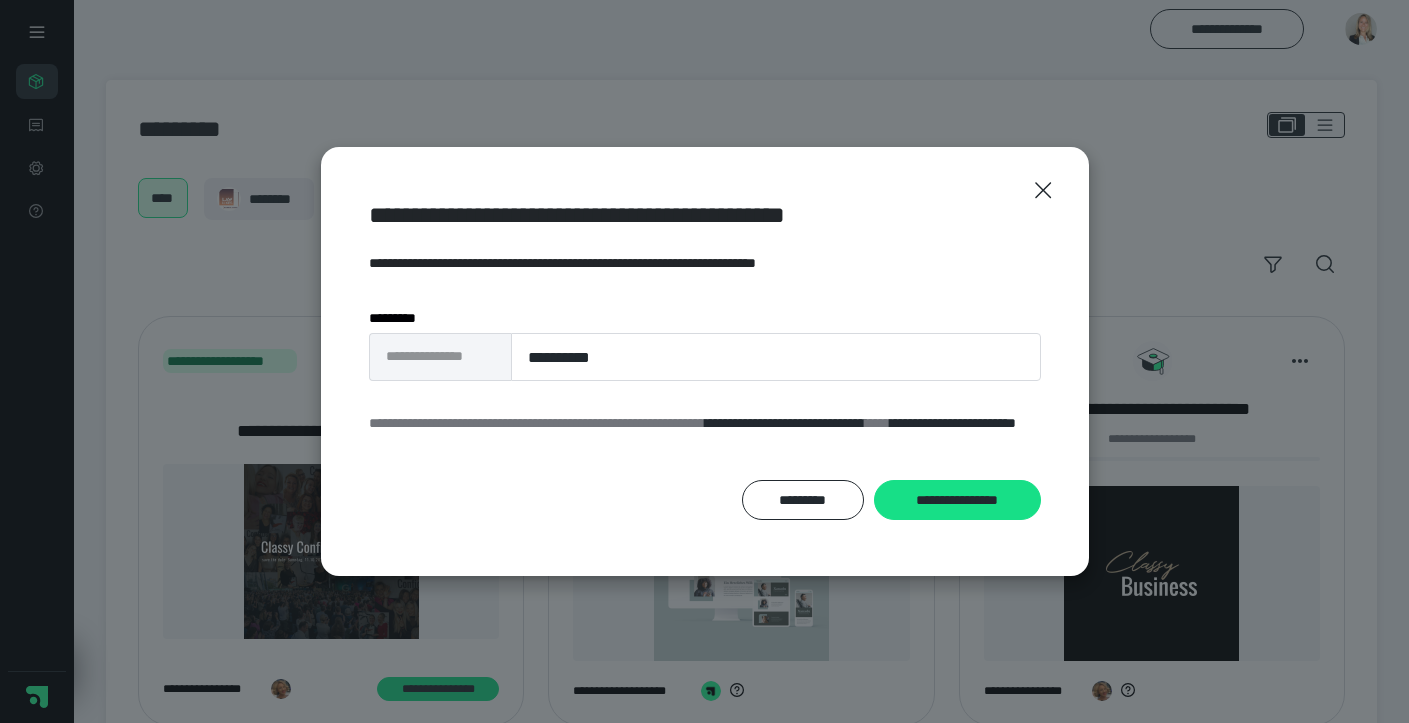 click on "**********" at bounding box center (705, 500) 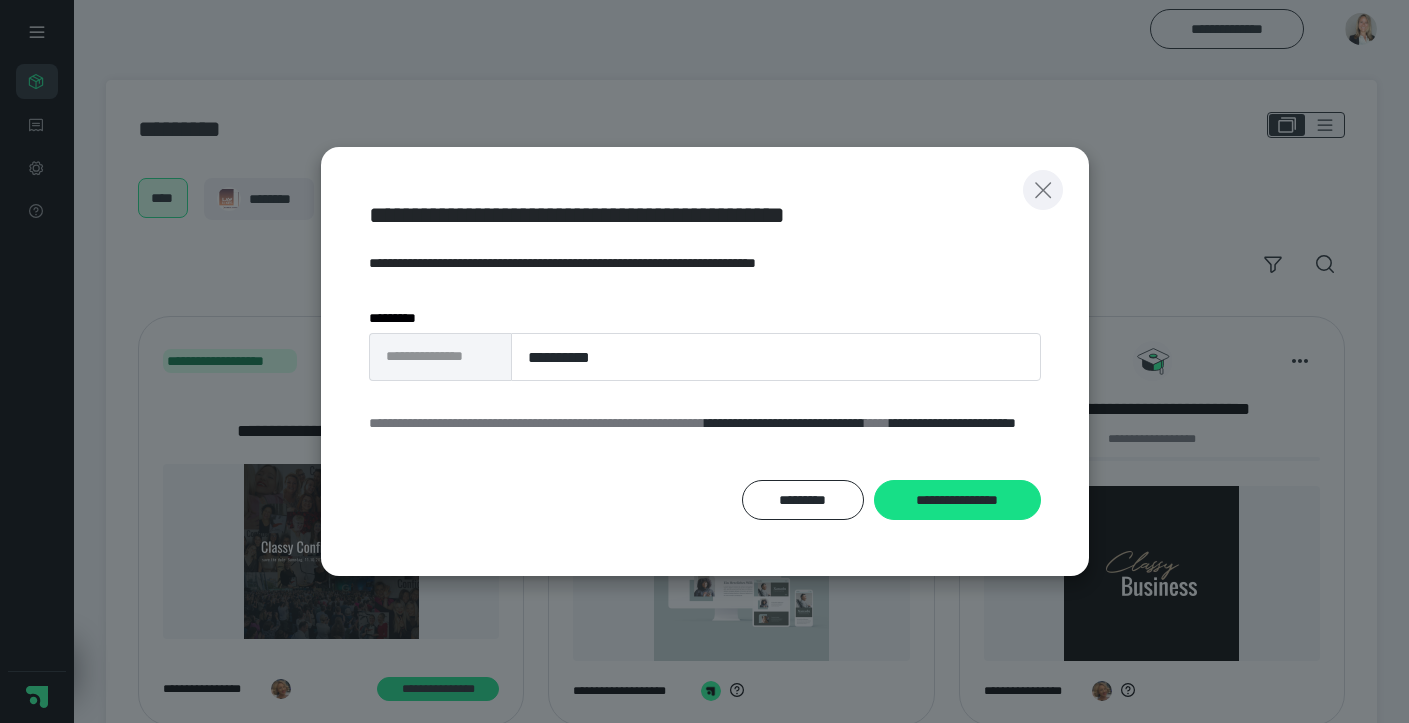 click 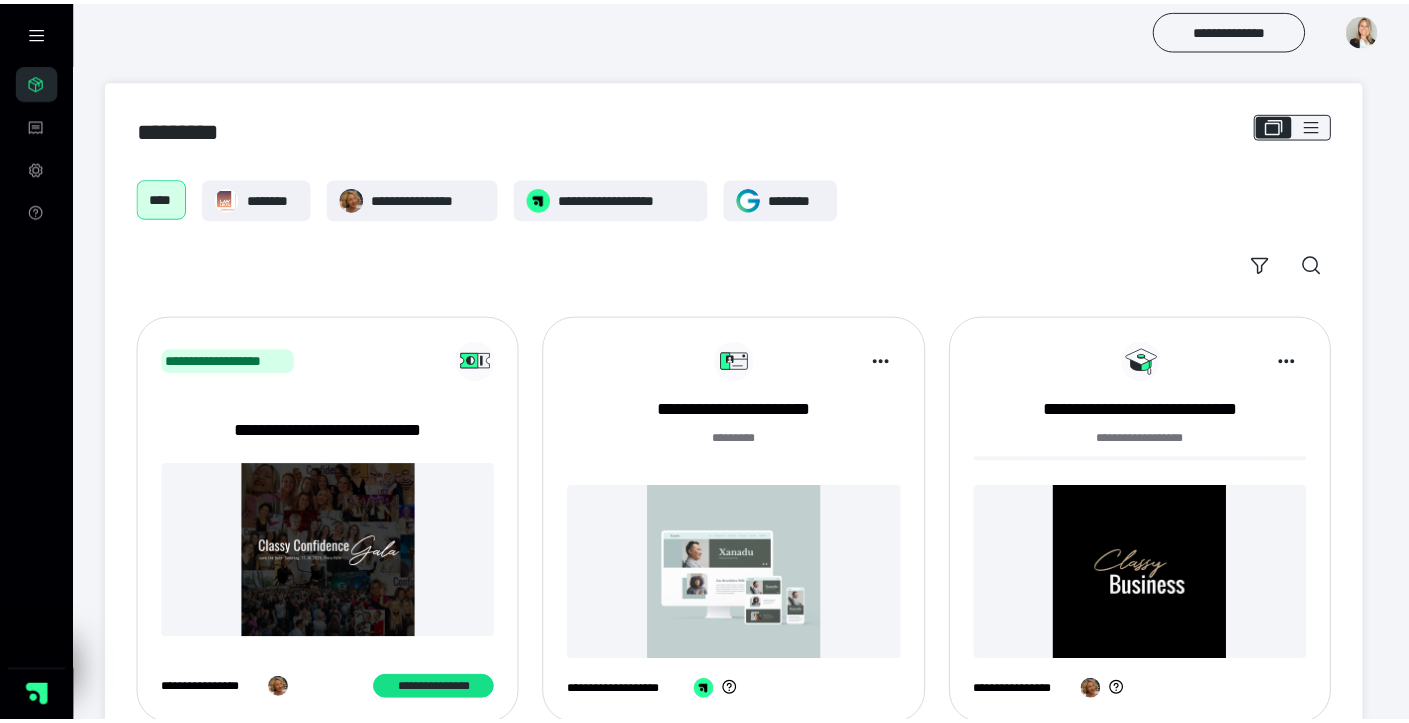 scroll, scrollTop: 0, scrollLeft: 0, axis: both 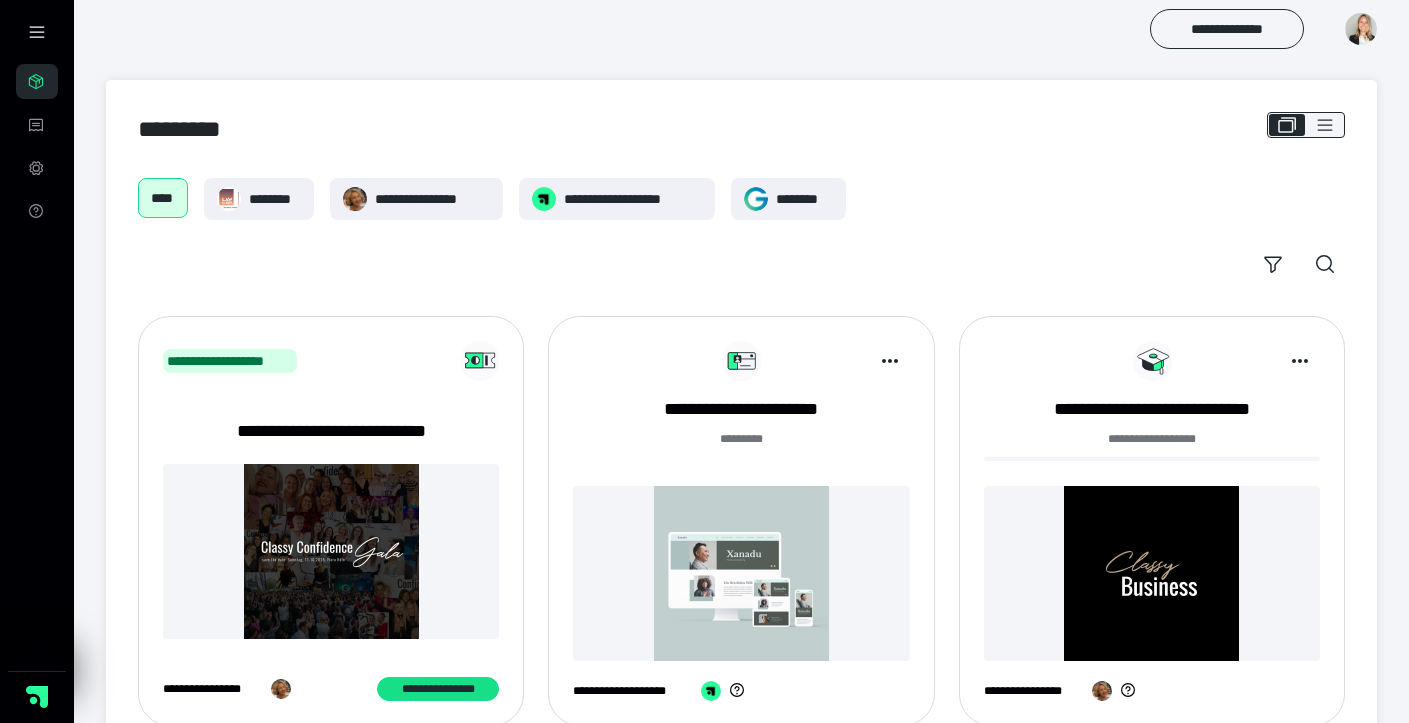 click at bounding box center [741, 573] 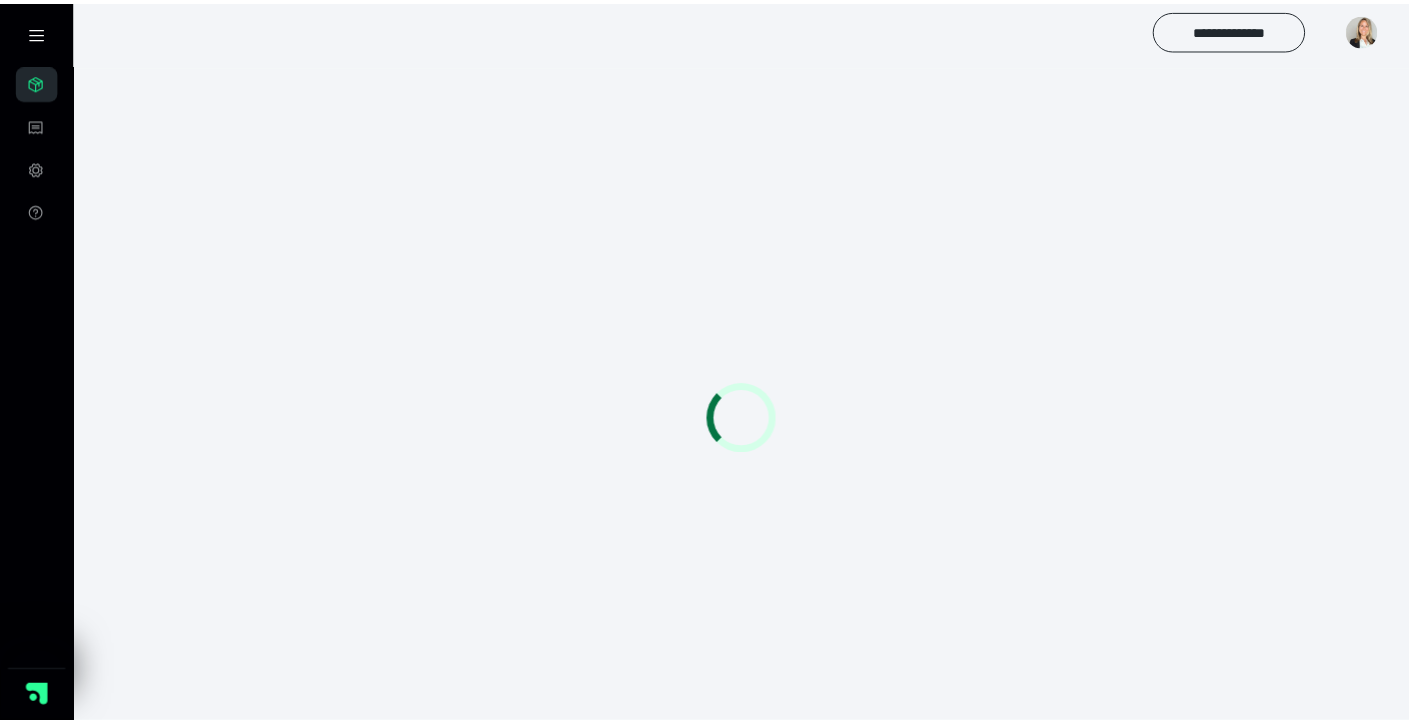 scroll, scrollTop: 0, scrollLeft: 0, axis: both 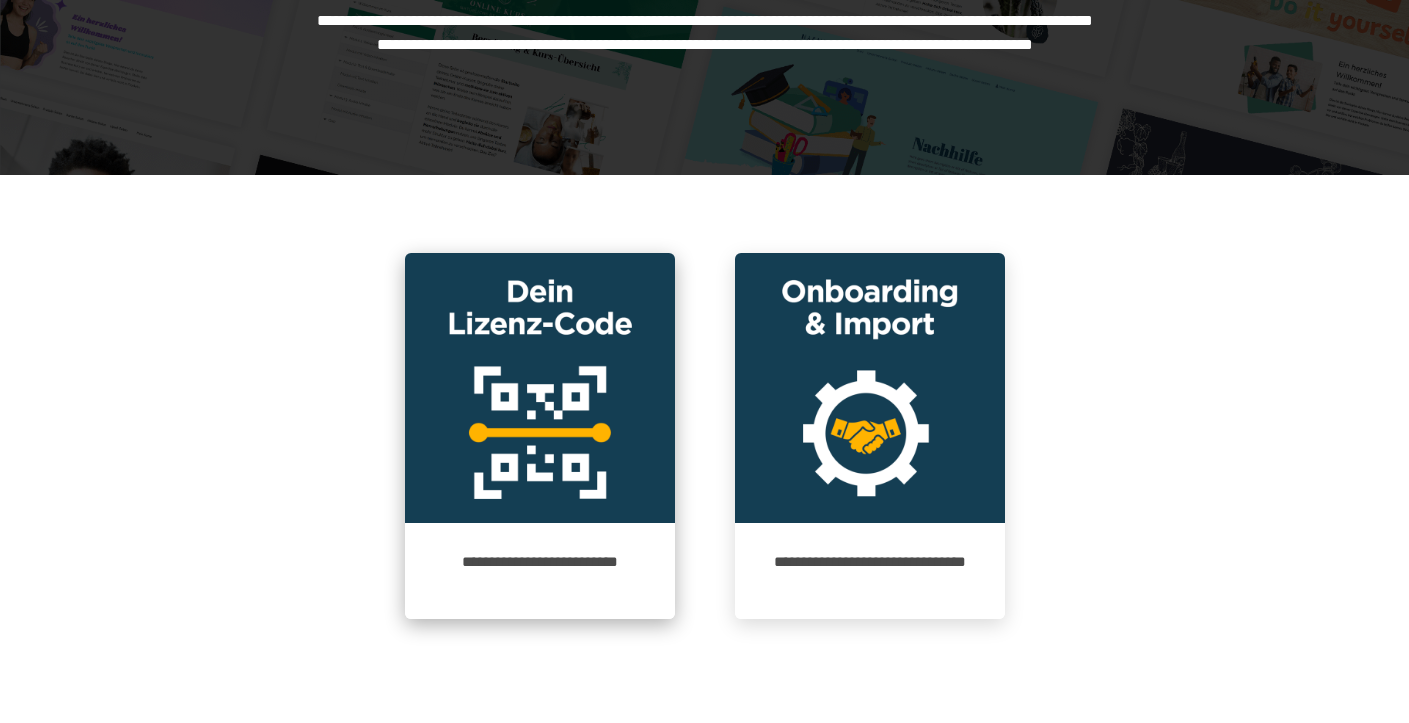 click at bounding box center [540, 388] 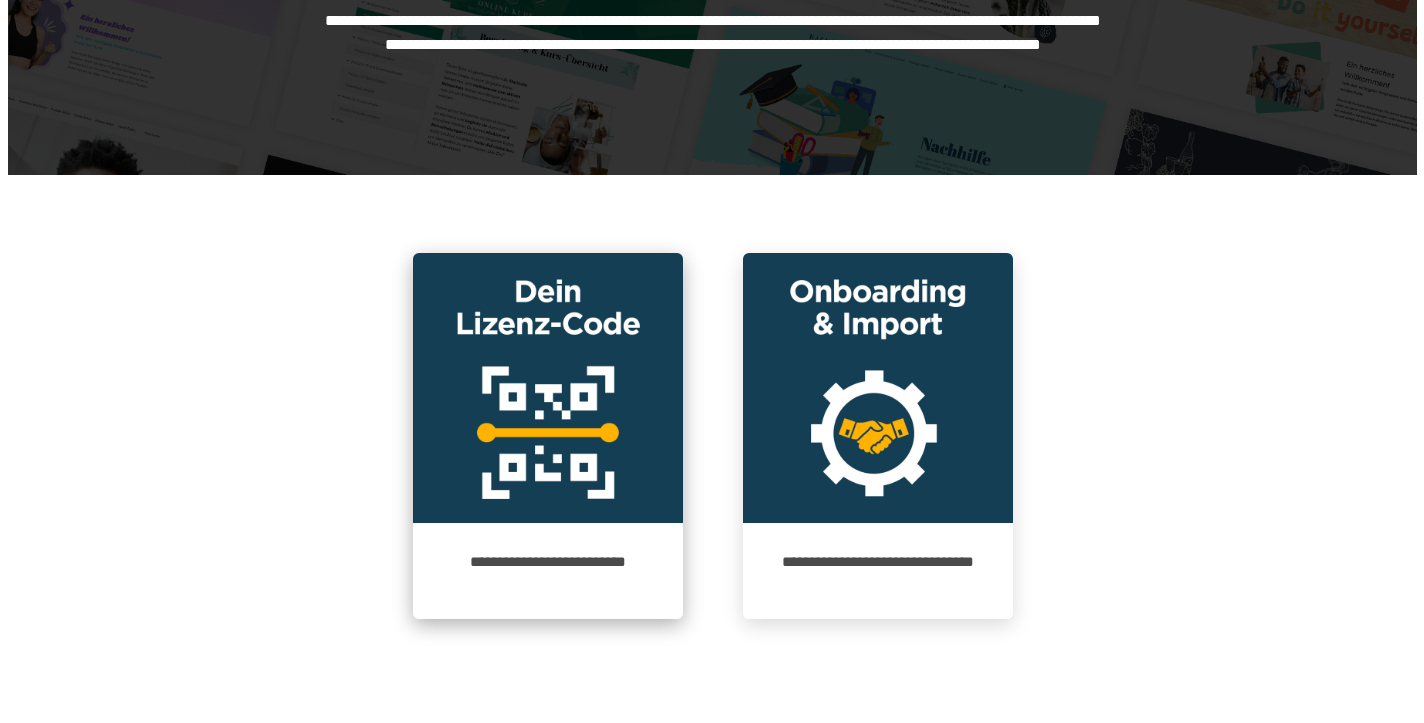 scroll, scrollTop: 0, scrollLeft: 0, axis: both 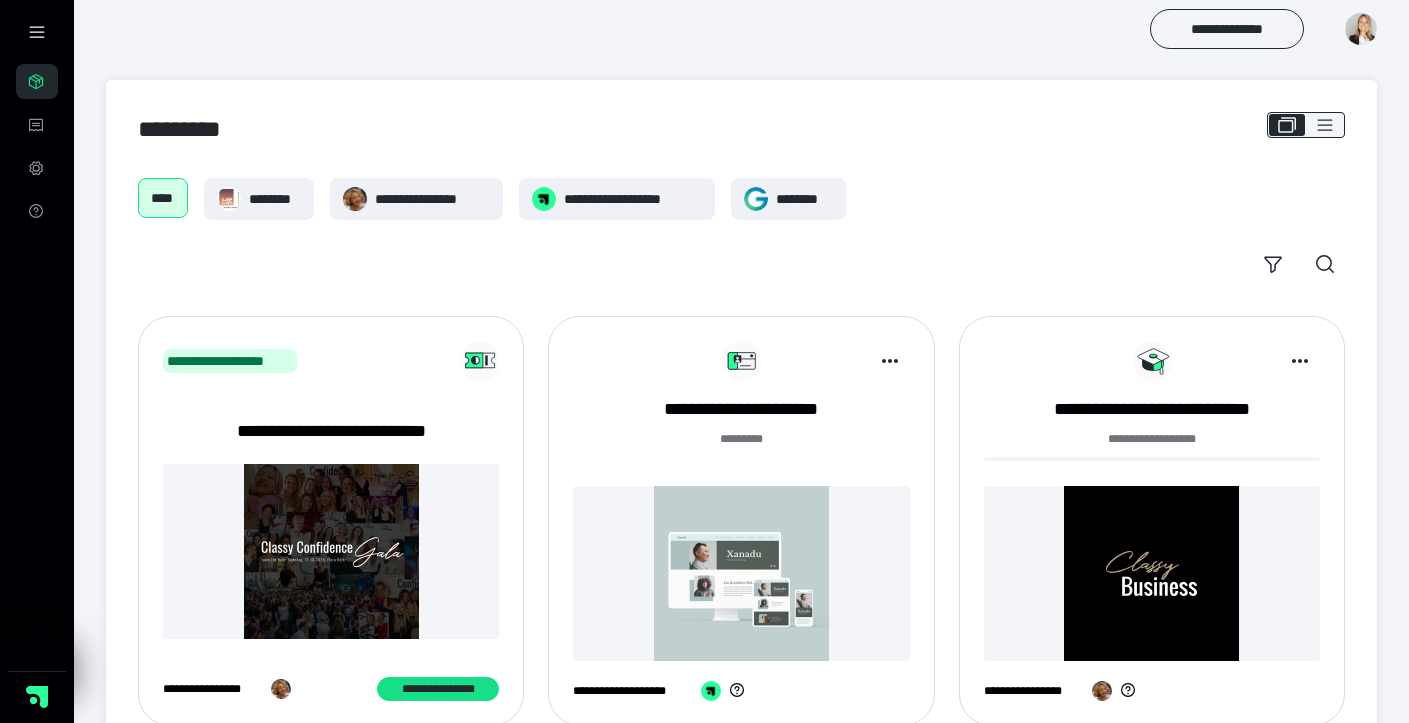 click at bounding box center [741, 573] 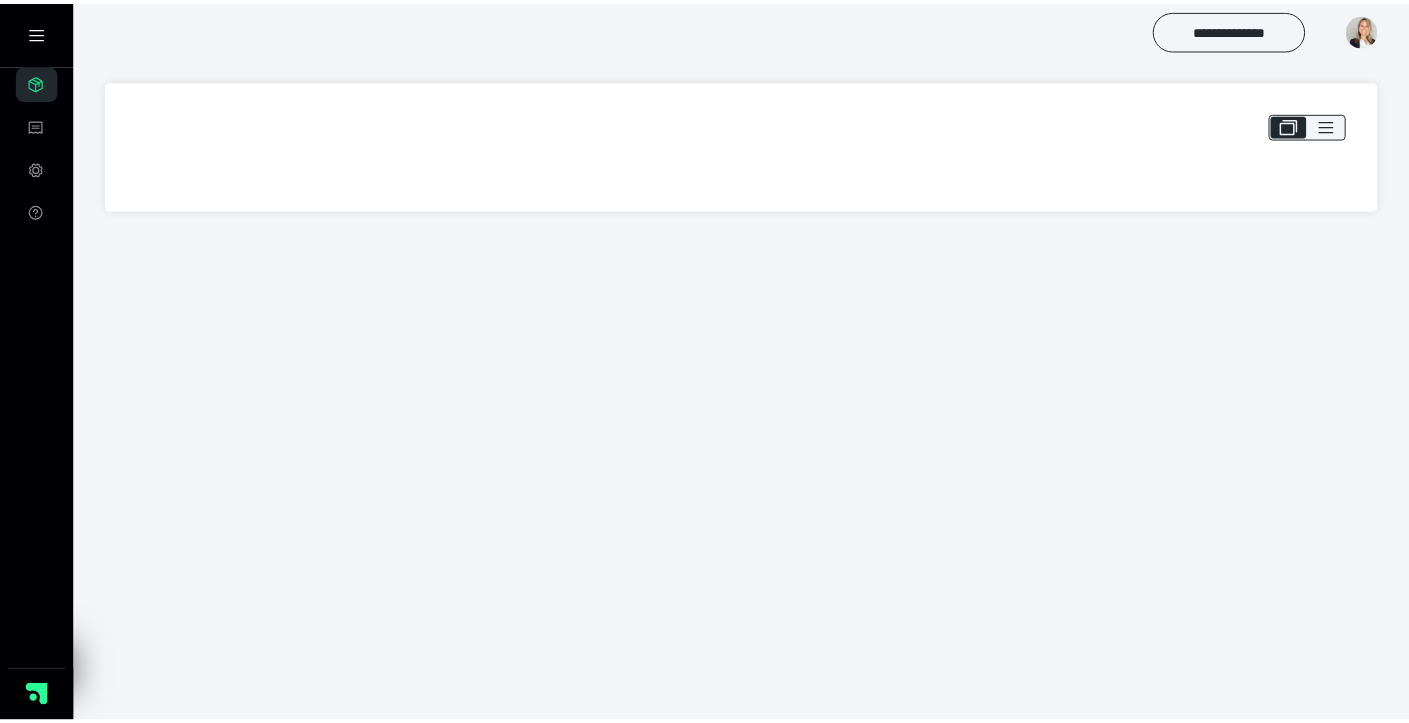 scroll, scrollTop: 0, scrollLeft: 0, axis: both 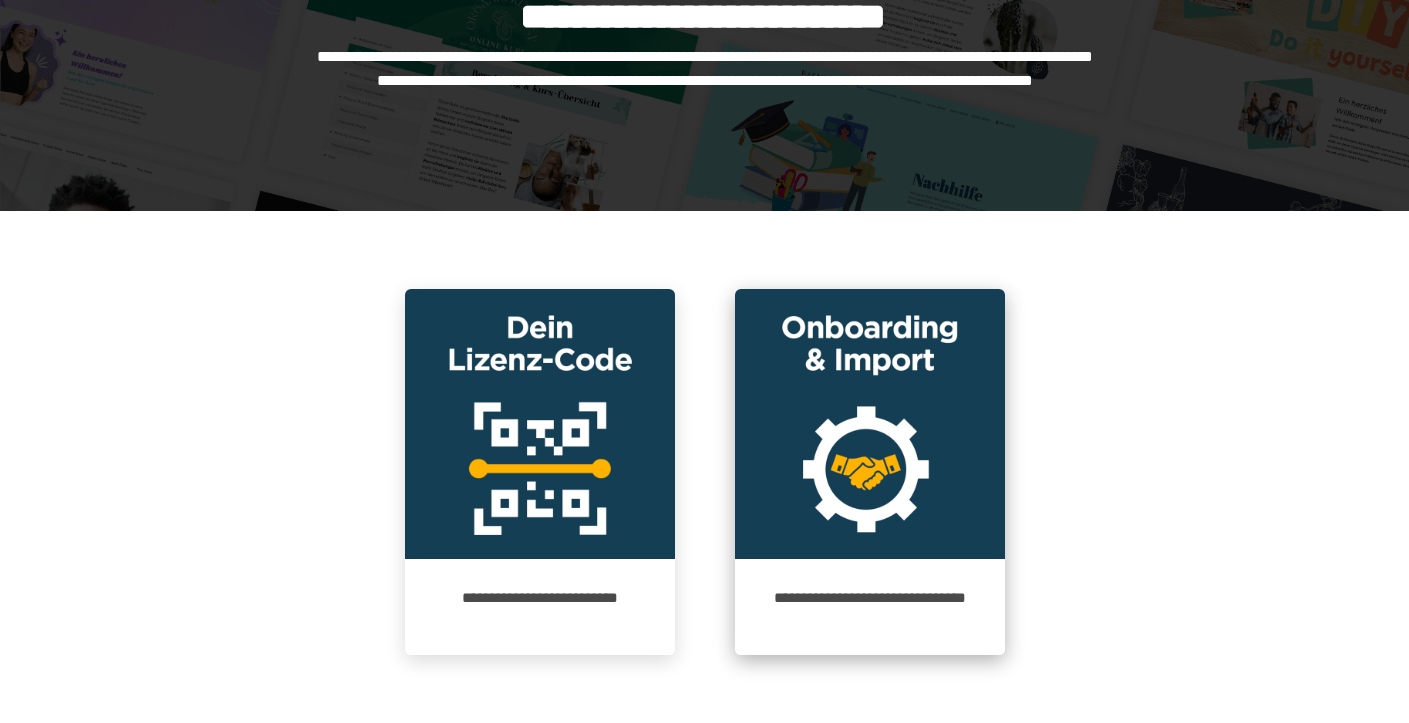 click at bounding box center (870, 424) 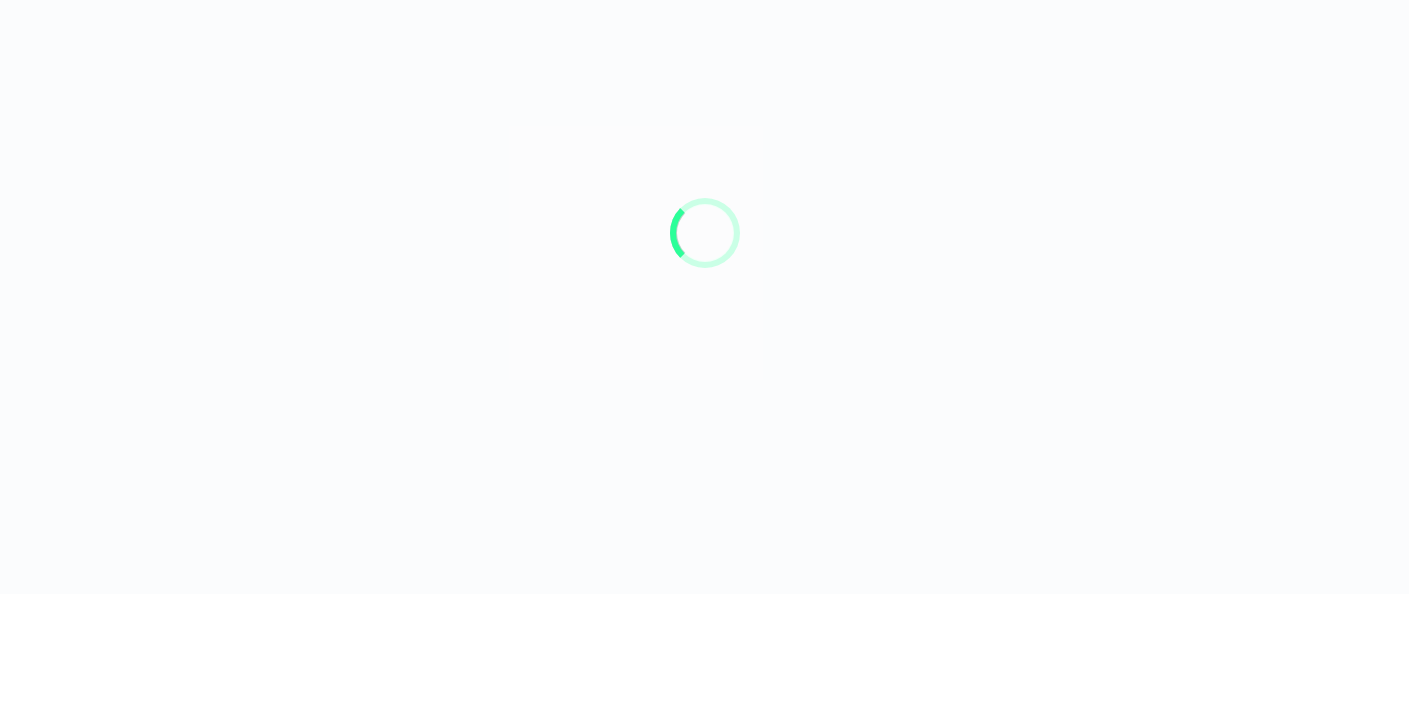 scroll, scrollTop: 0, scrollLeft: 0, axis: both 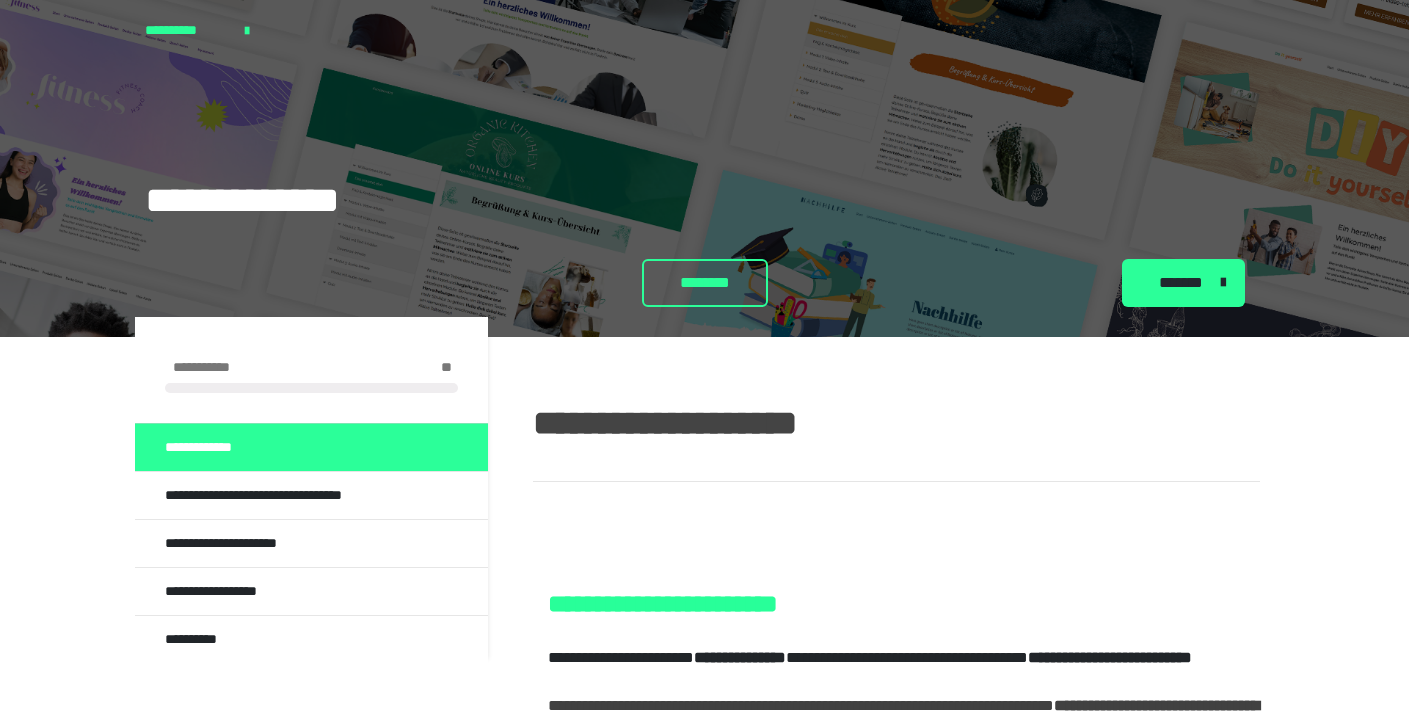 click on "*******" at bounding box center (1181, 283) 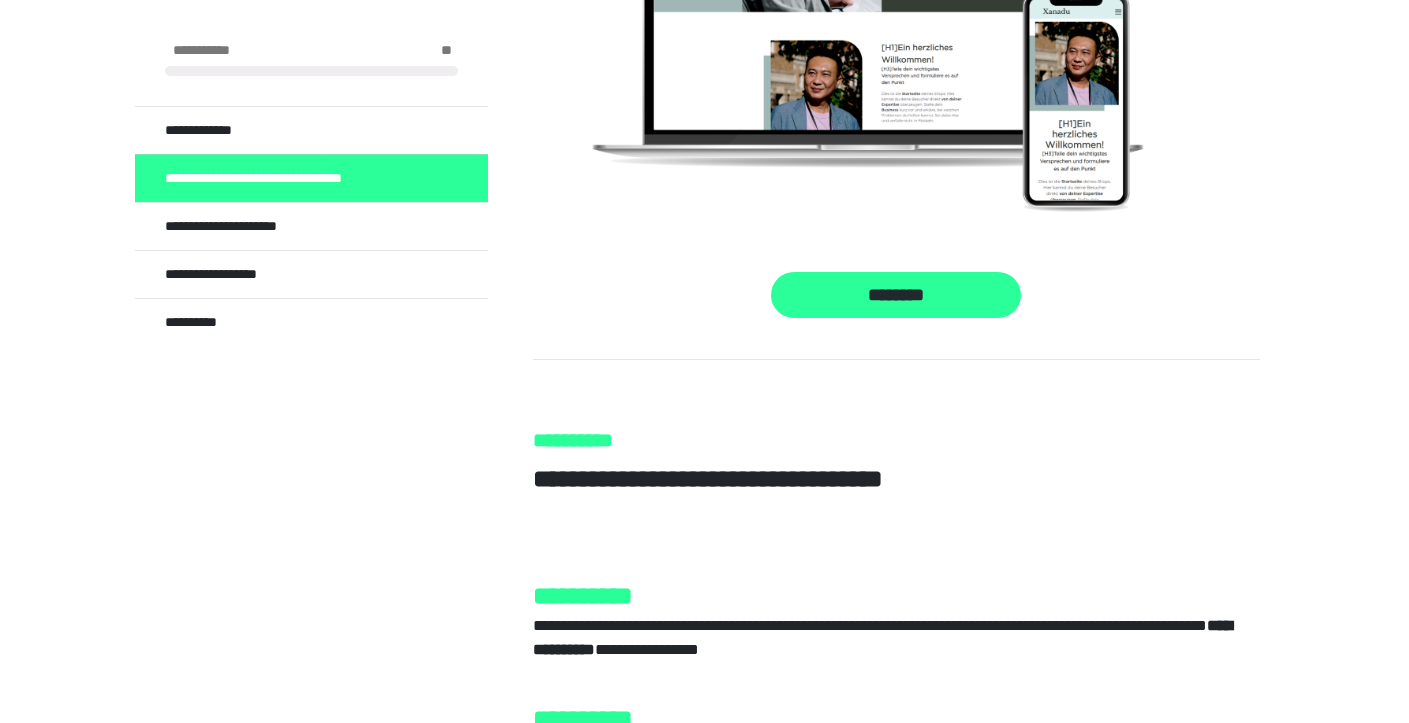 scroll, scrollTop: 1095, scrollLeft: 0, axis: vertical 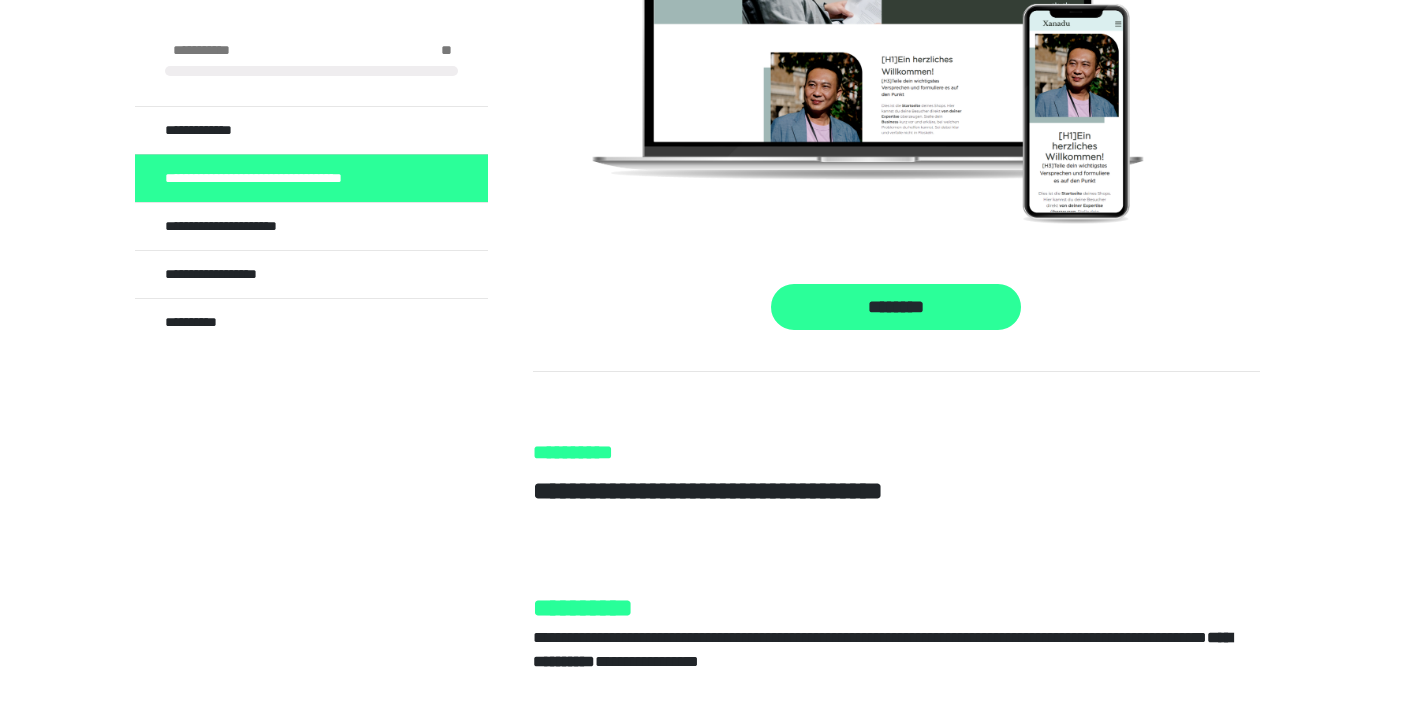 click on "********" at bounding box center [896, 307] 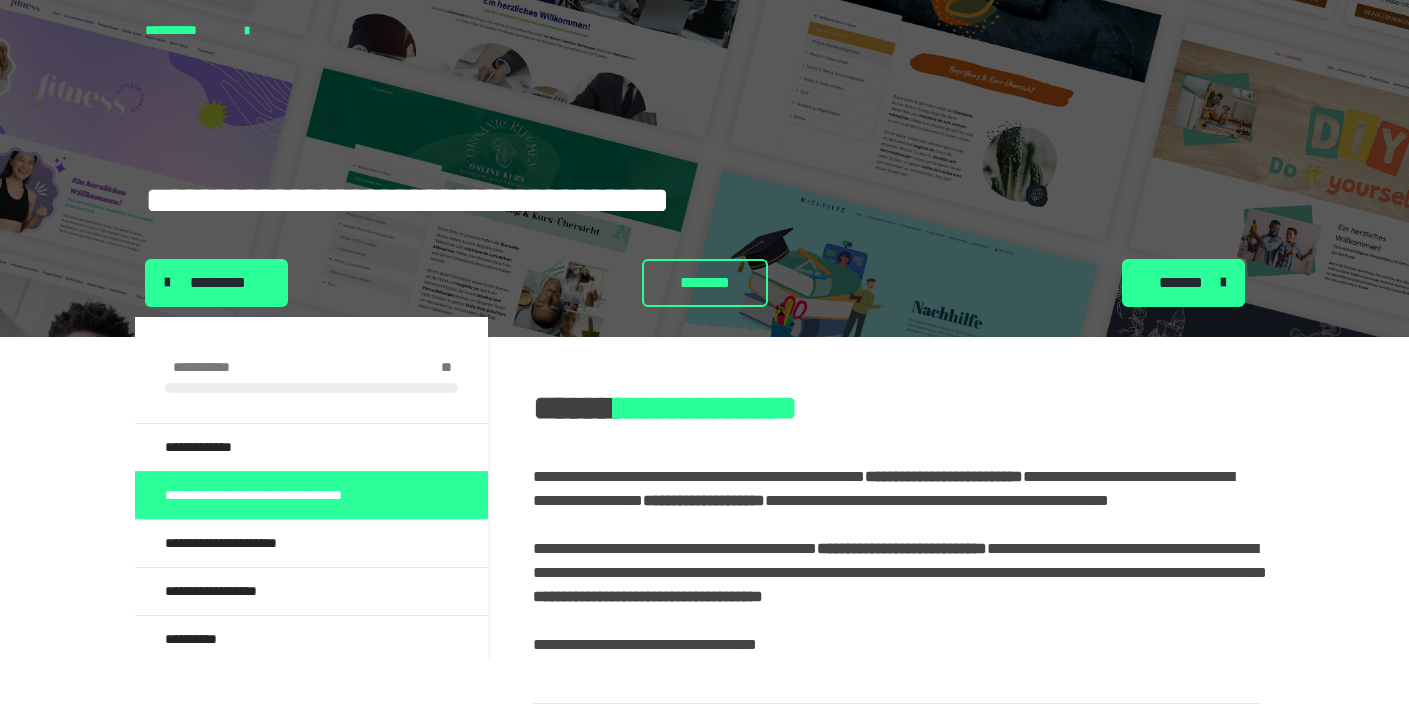 scroll, scrollTop: 0, scrollLeft: 0, axis: both 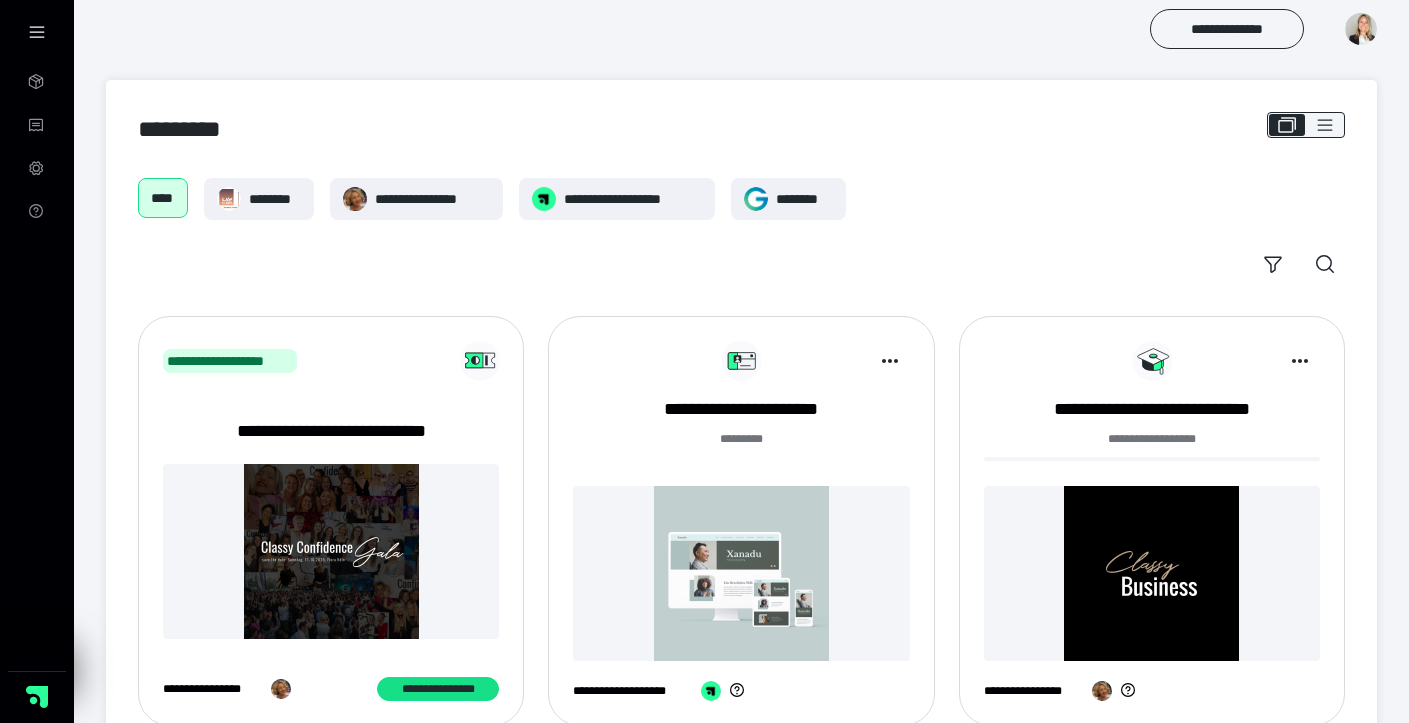 click at bounding box center (1361, 29) 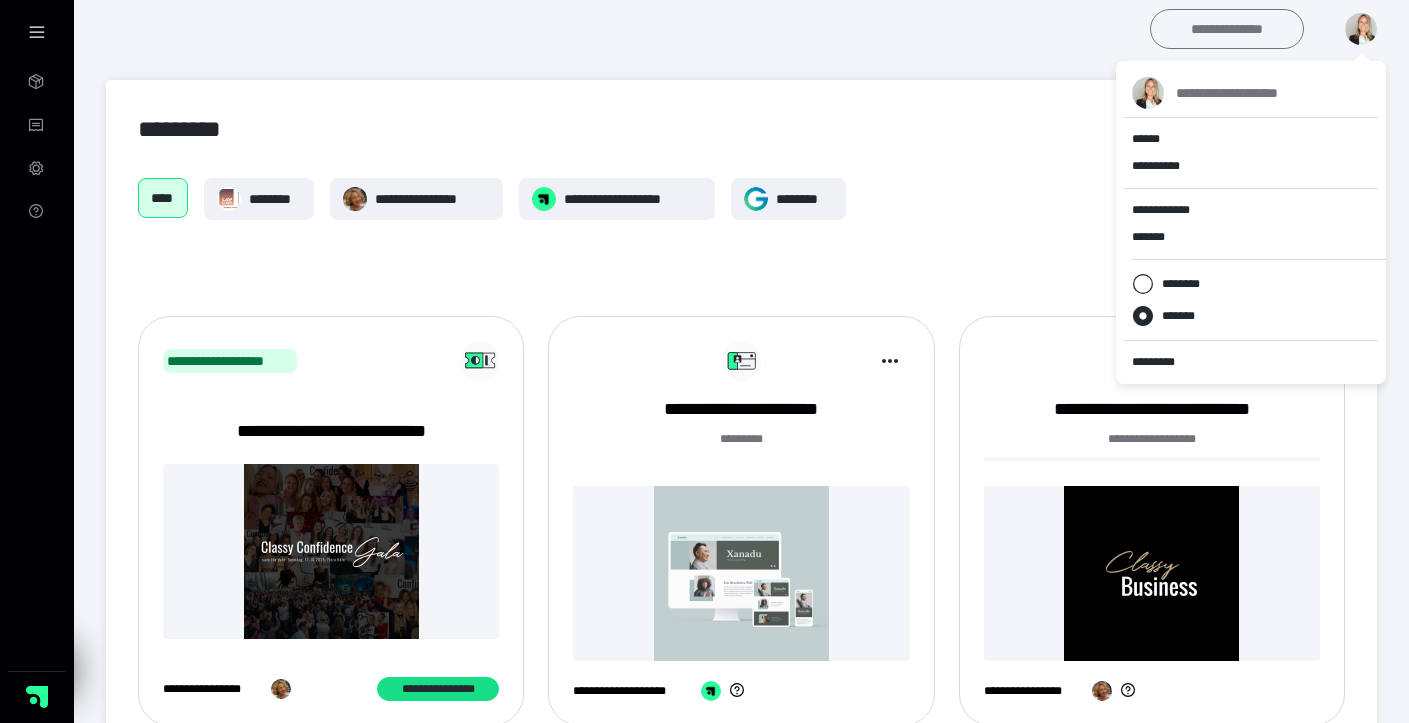 click on "**********" at bounding box center [1227, 29] 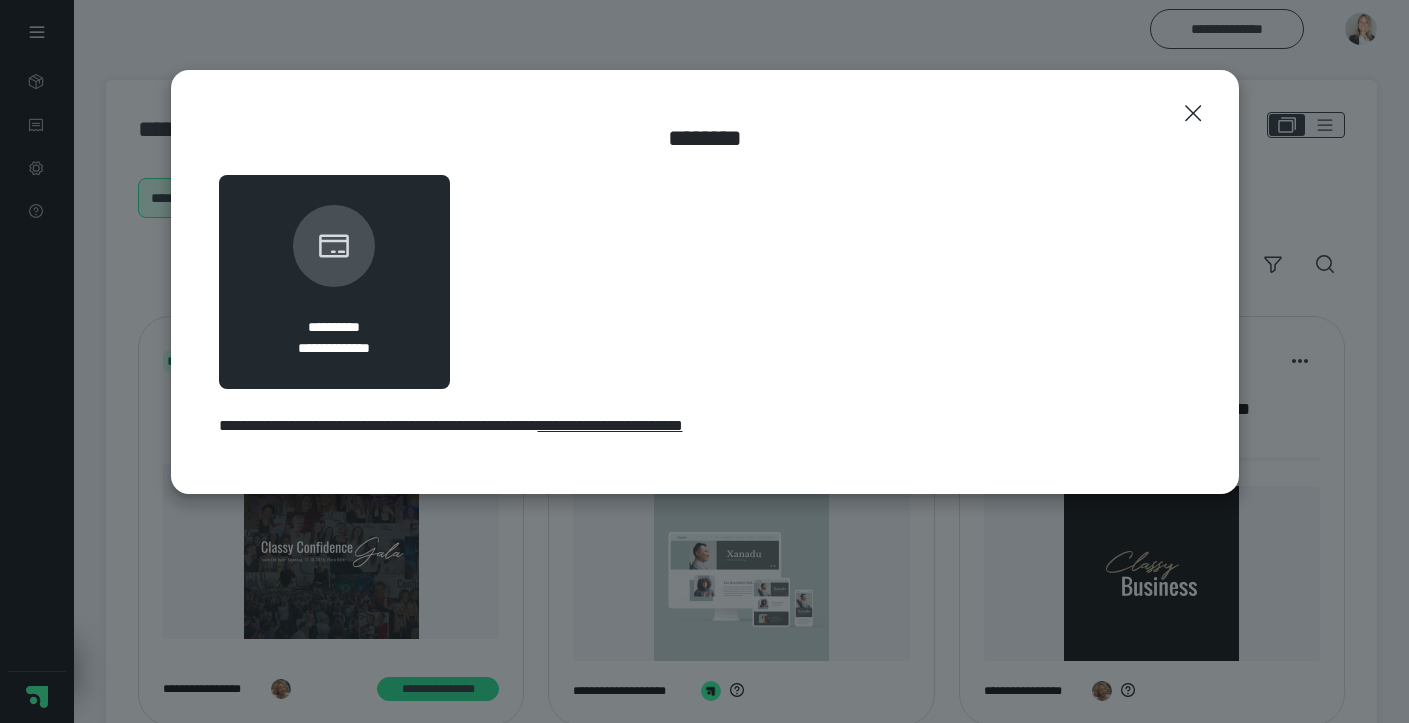 click on "**********" at bounding box center [610, 425] 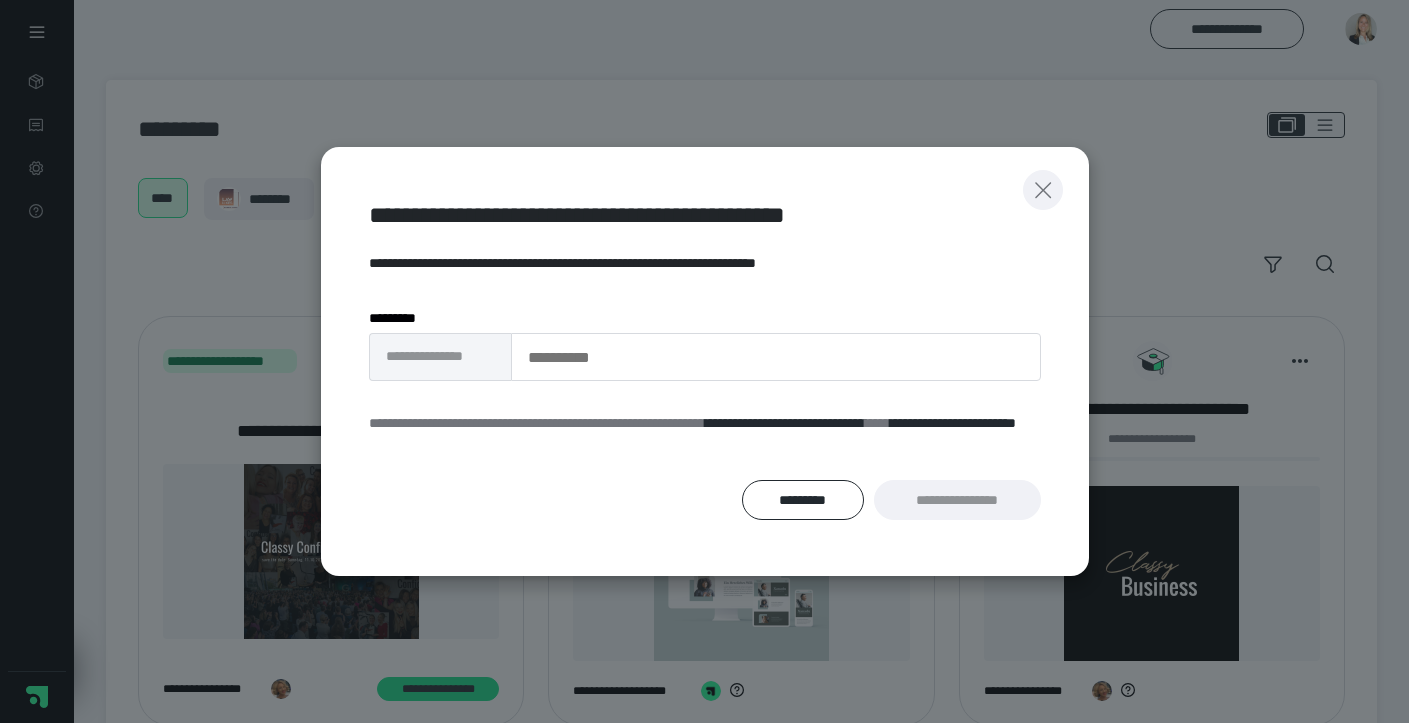 click 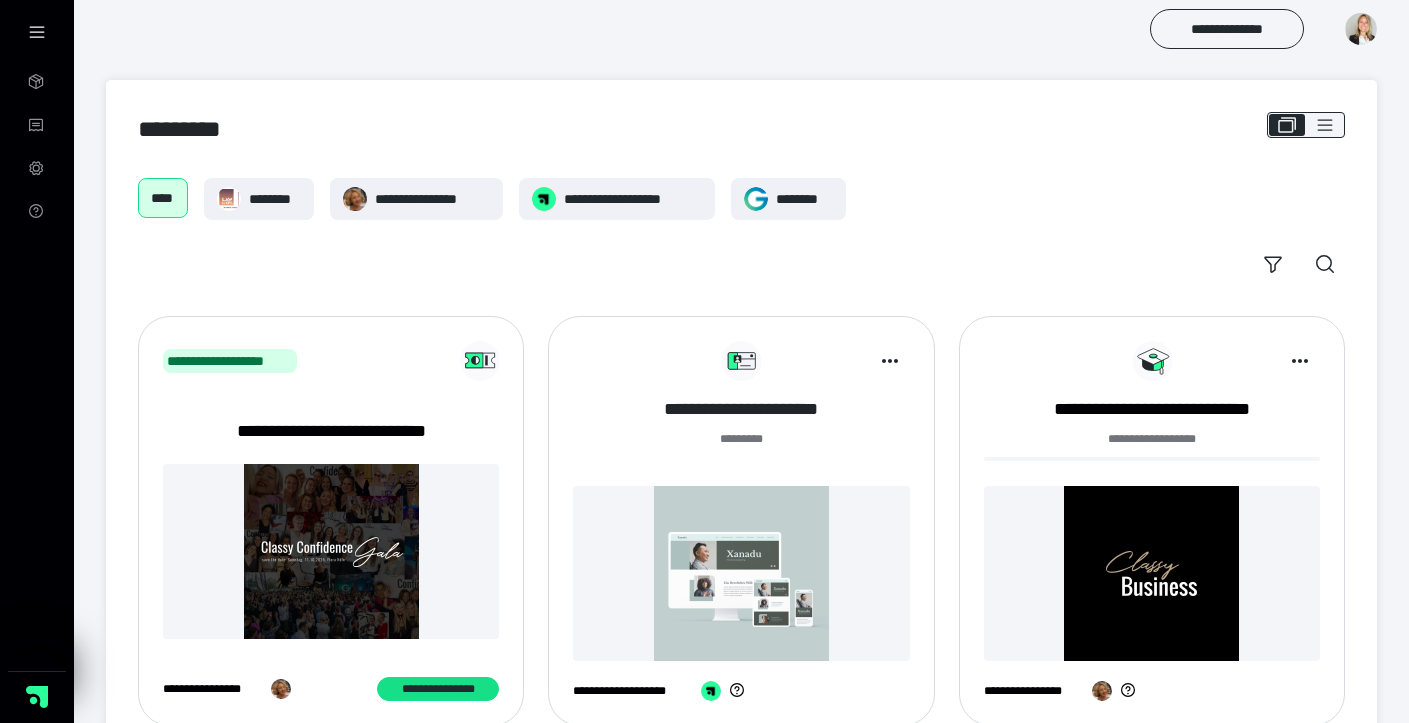 scroll, scrollTop: 0, scrollLeft: 0, axis: both 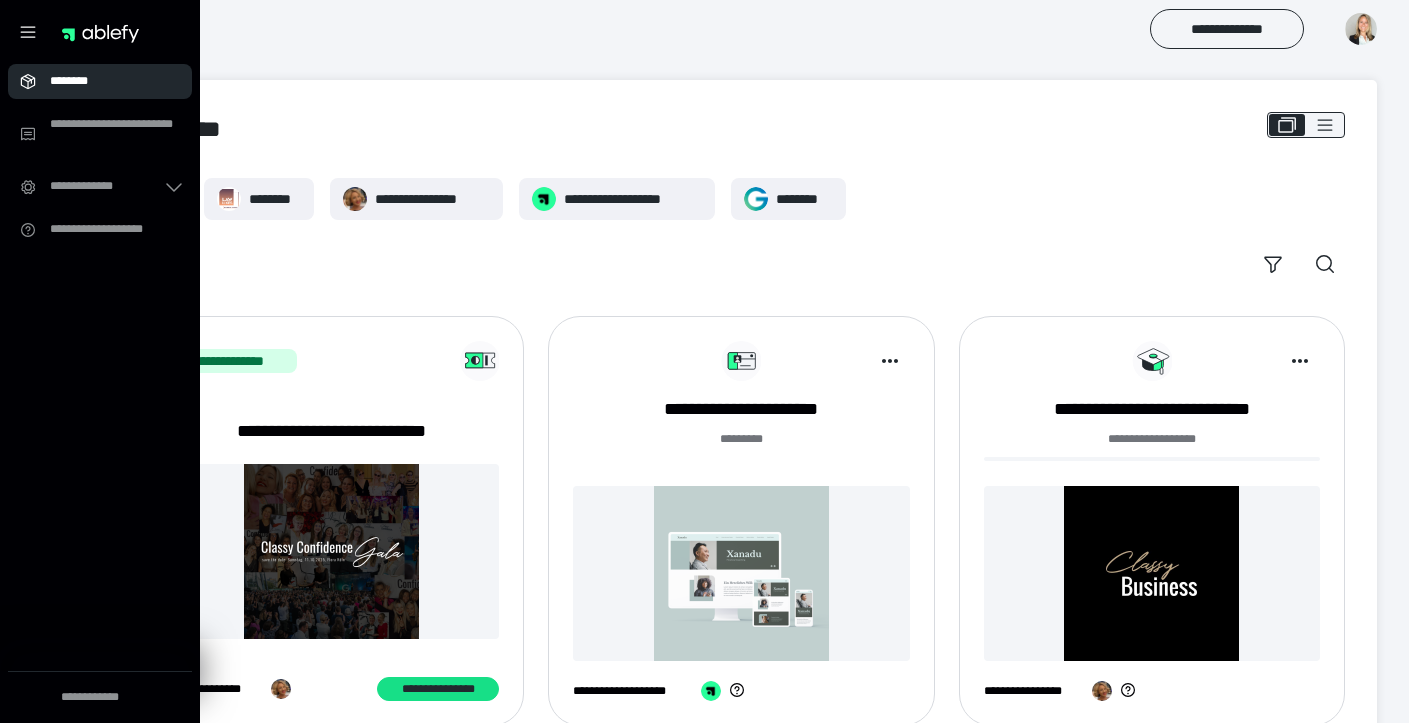 click on "********" at bounding box center (100, 81) 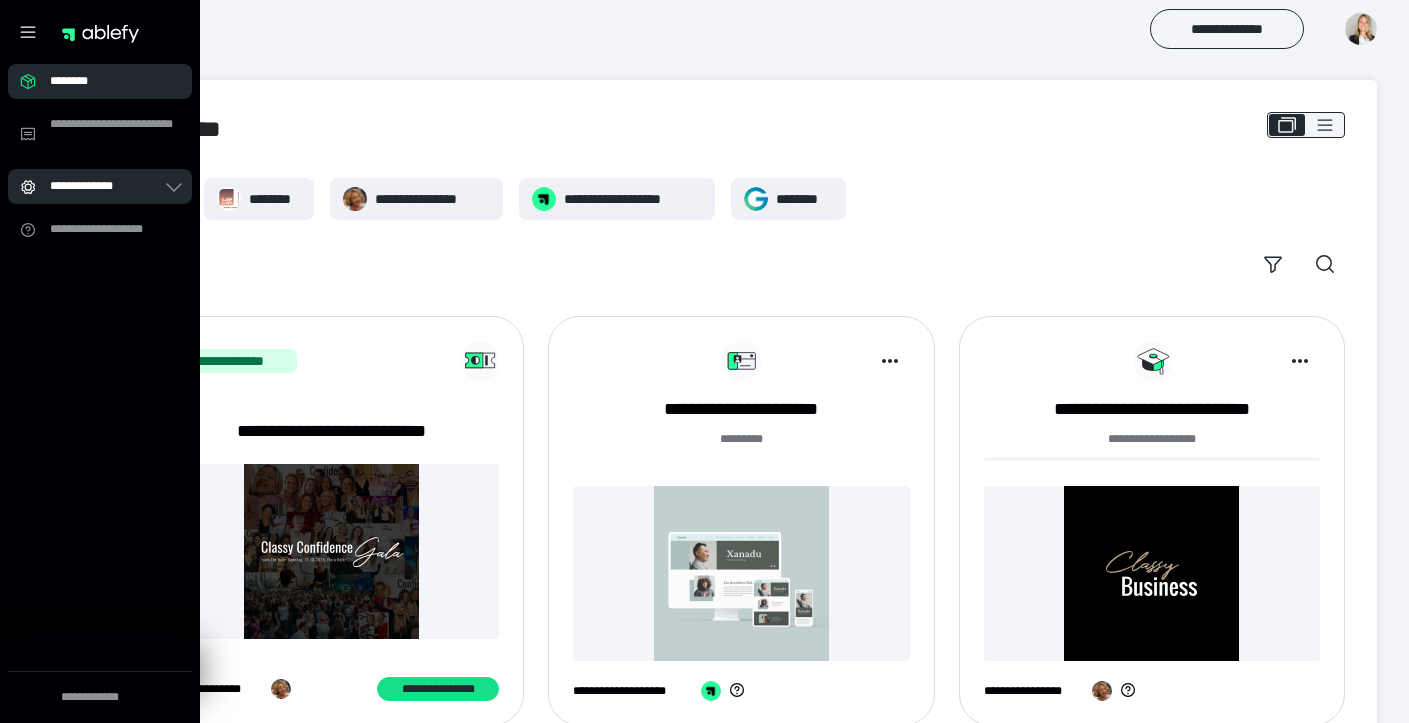click on "**********" at bounding box center (106, 186) 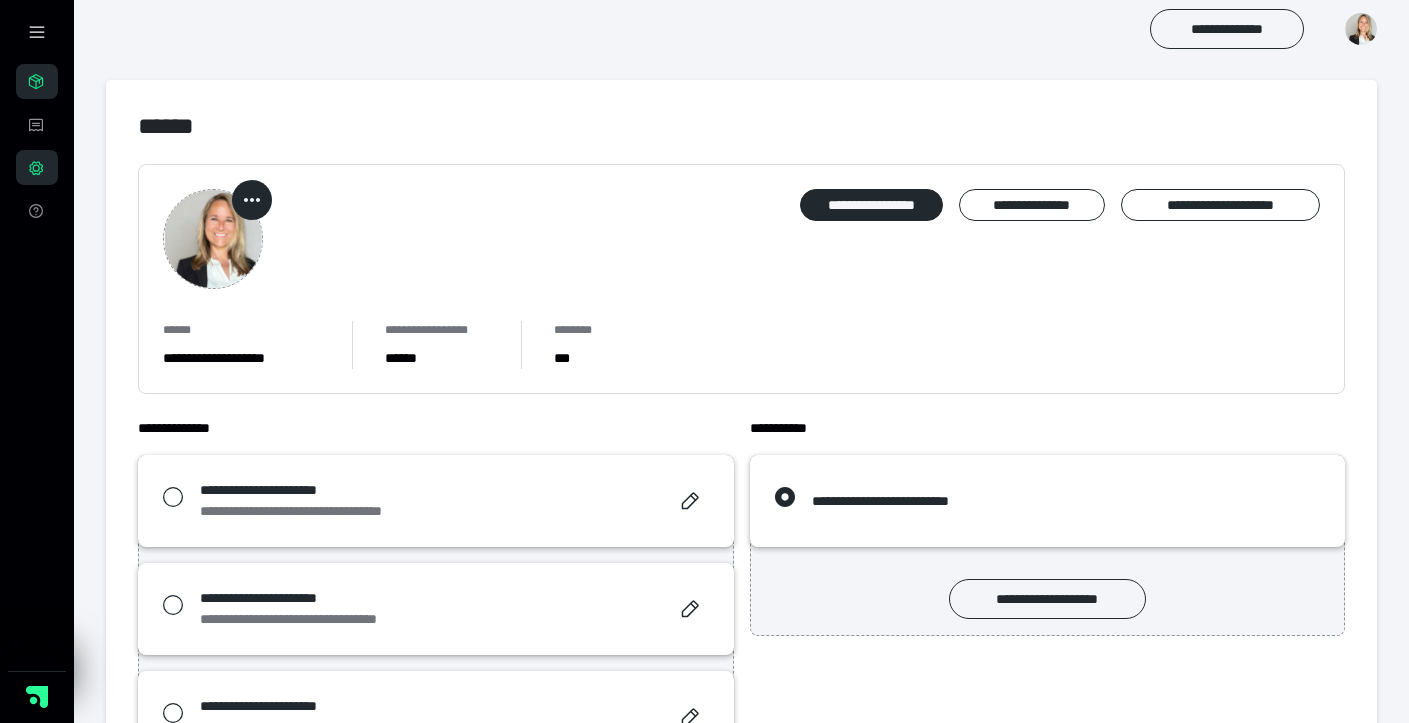 scroll, scrollTop: 0, scrollLeft: 0, axis: both 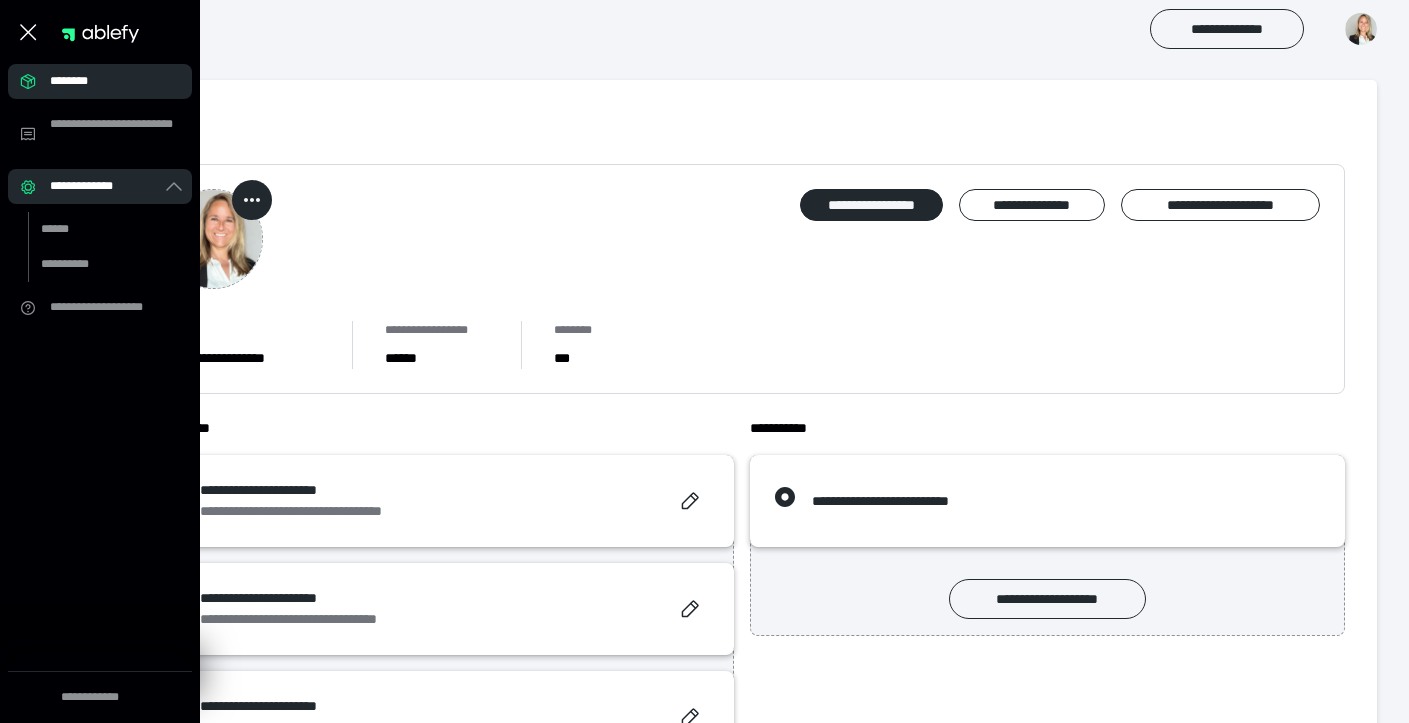 click on "**********" at bounding box center (741, 279) 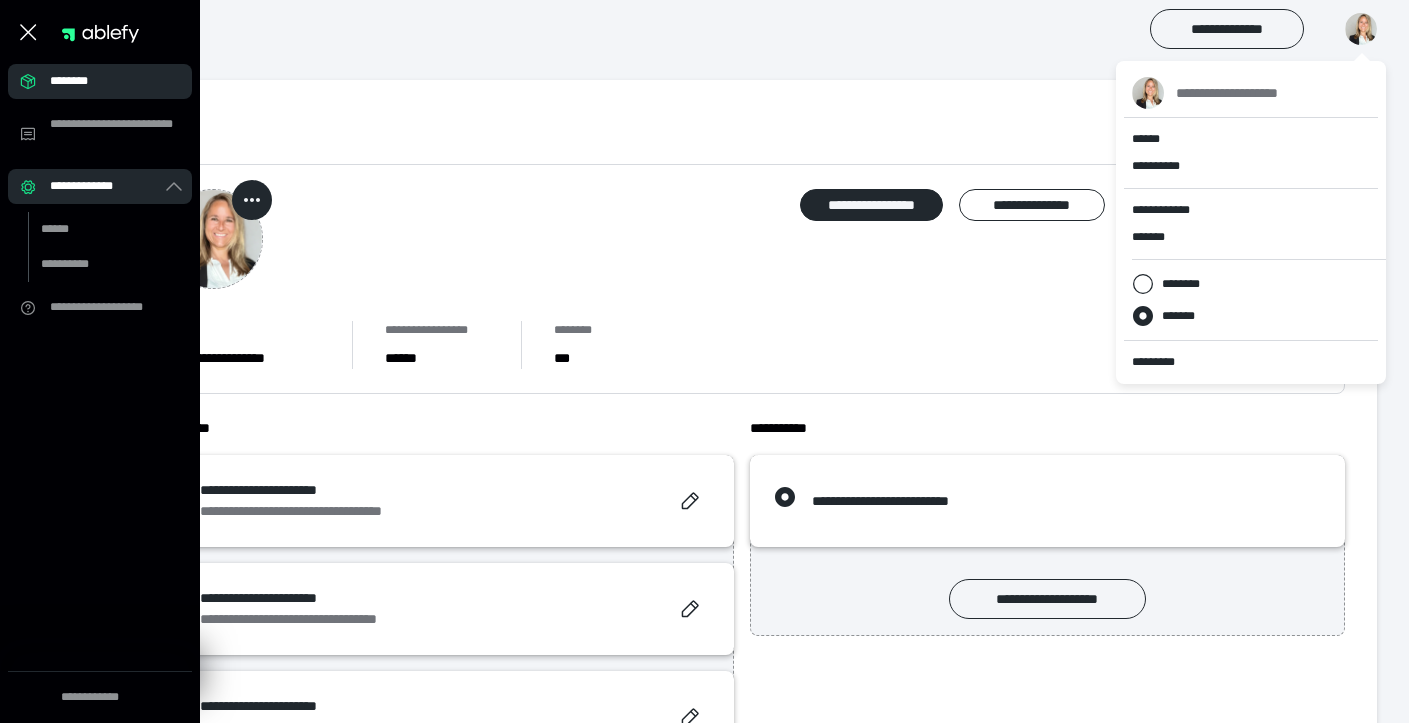 click on "**********" at bounding box center (92, 186) 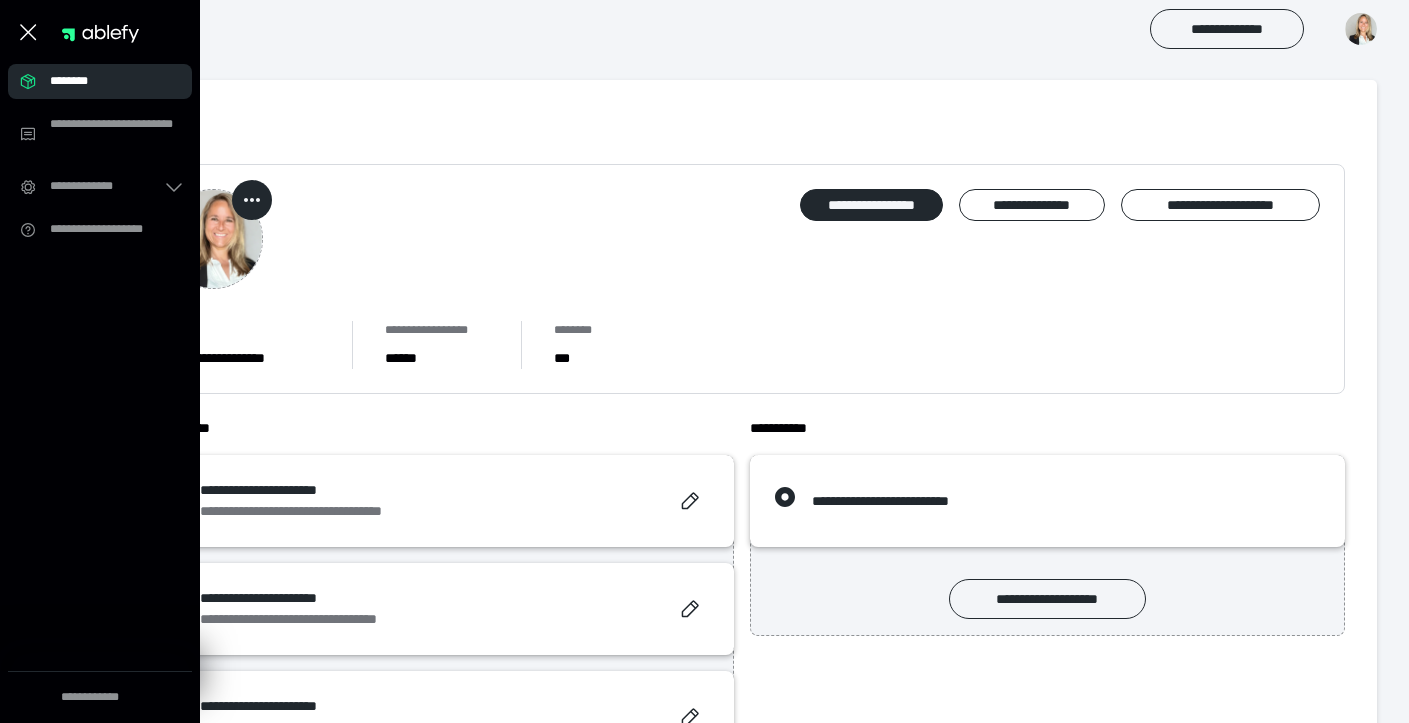 click at bounding box center [1361, 29] 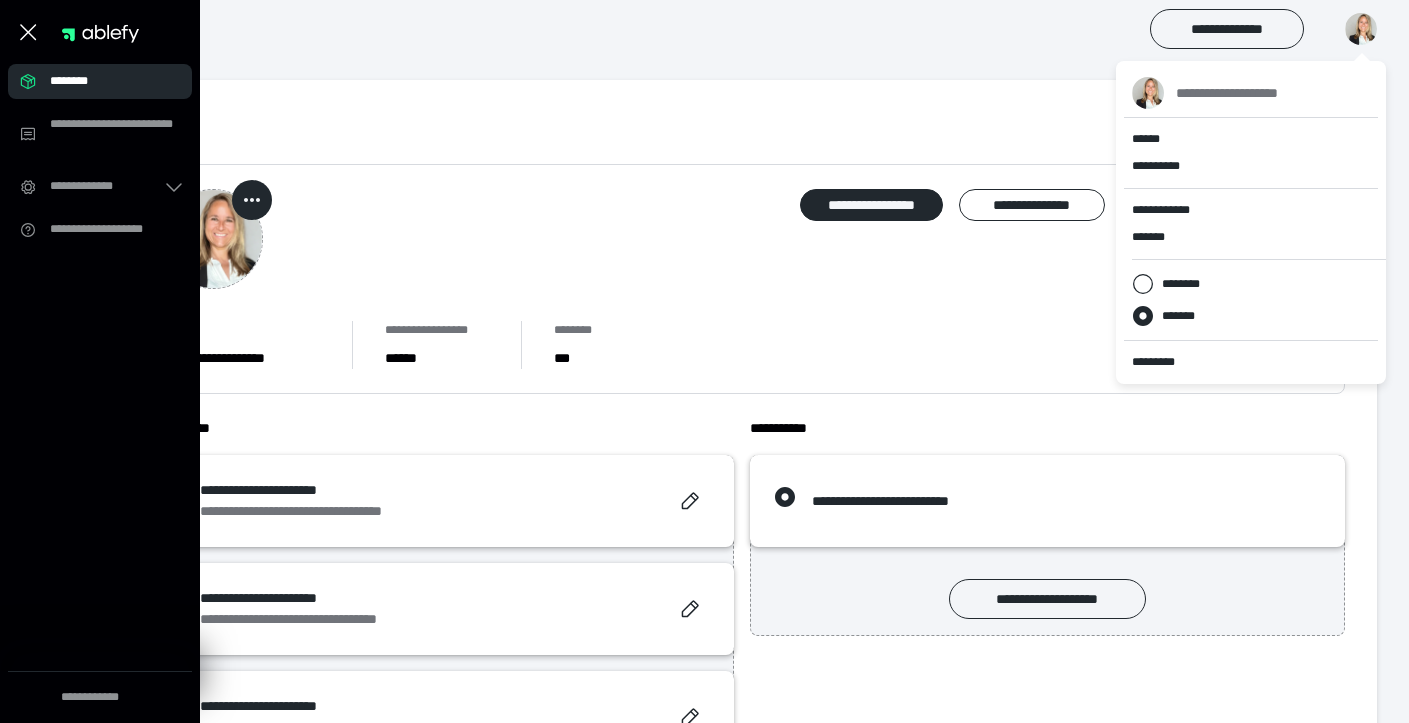 click on "**********" at bounding box center (741, 345) 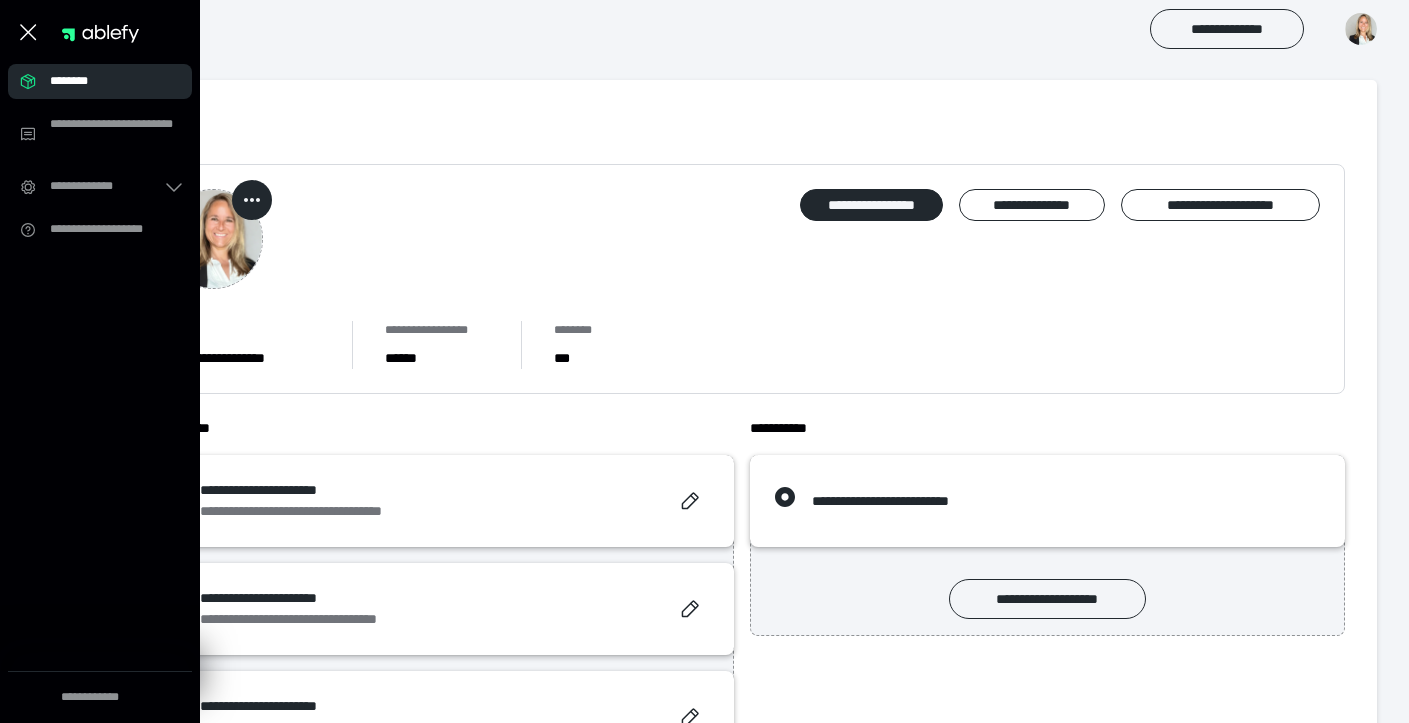 click 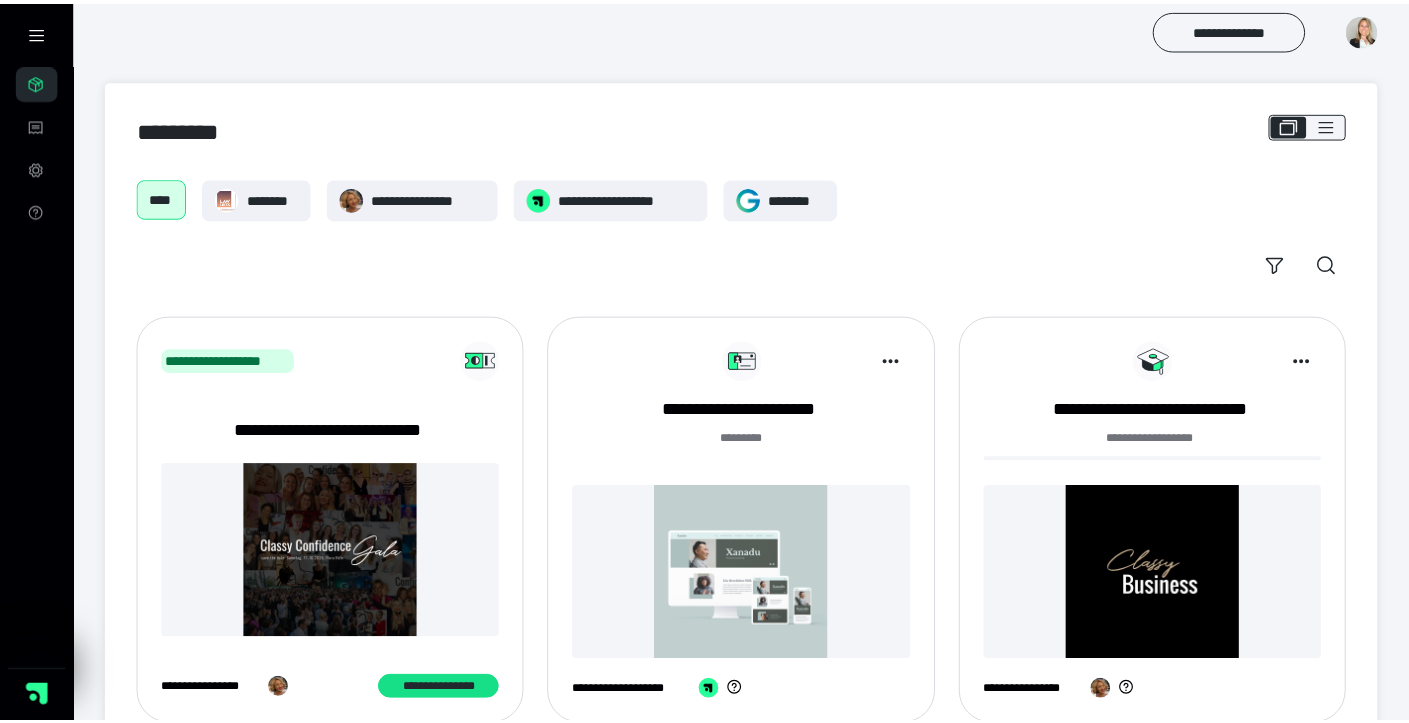 scroll, scrollTop: 0, scrollLeft: 0, axis: both 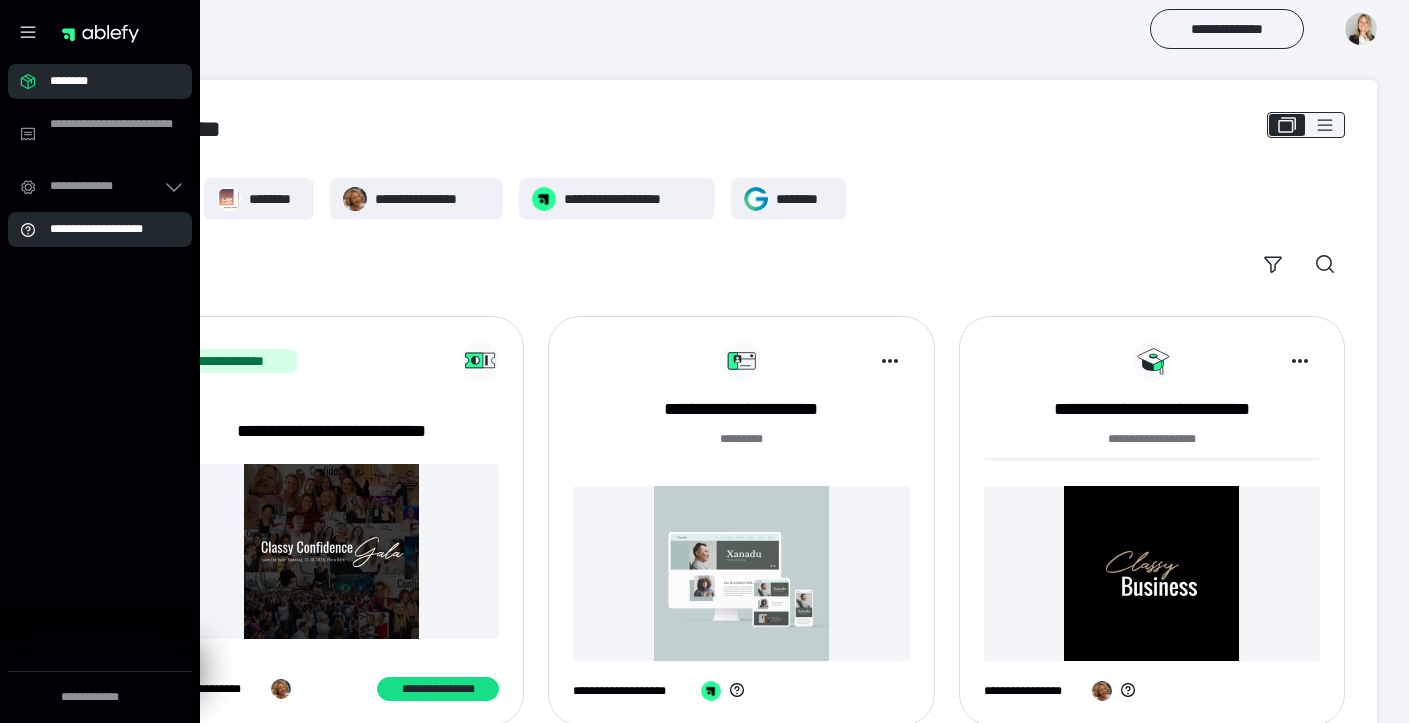 click 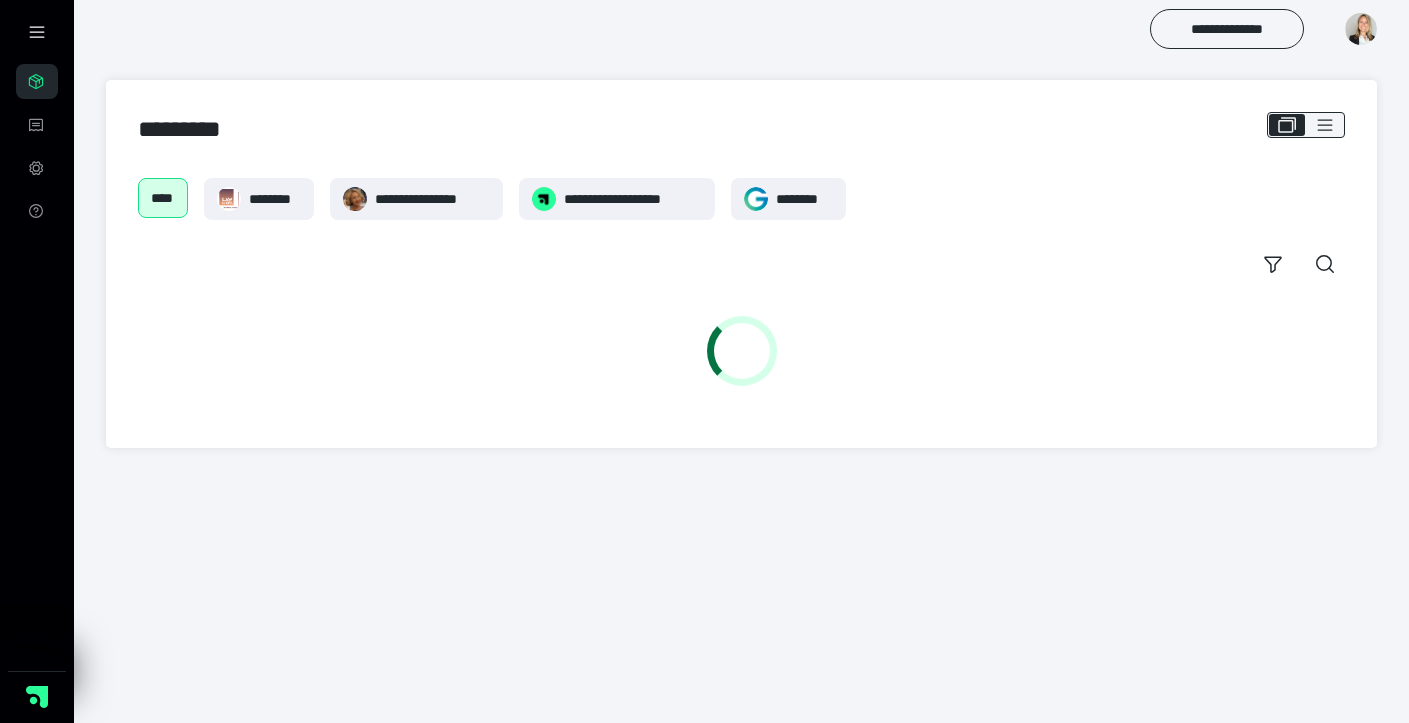 scroll, scrollTop: 0, scrollLeft: 0, axis: both 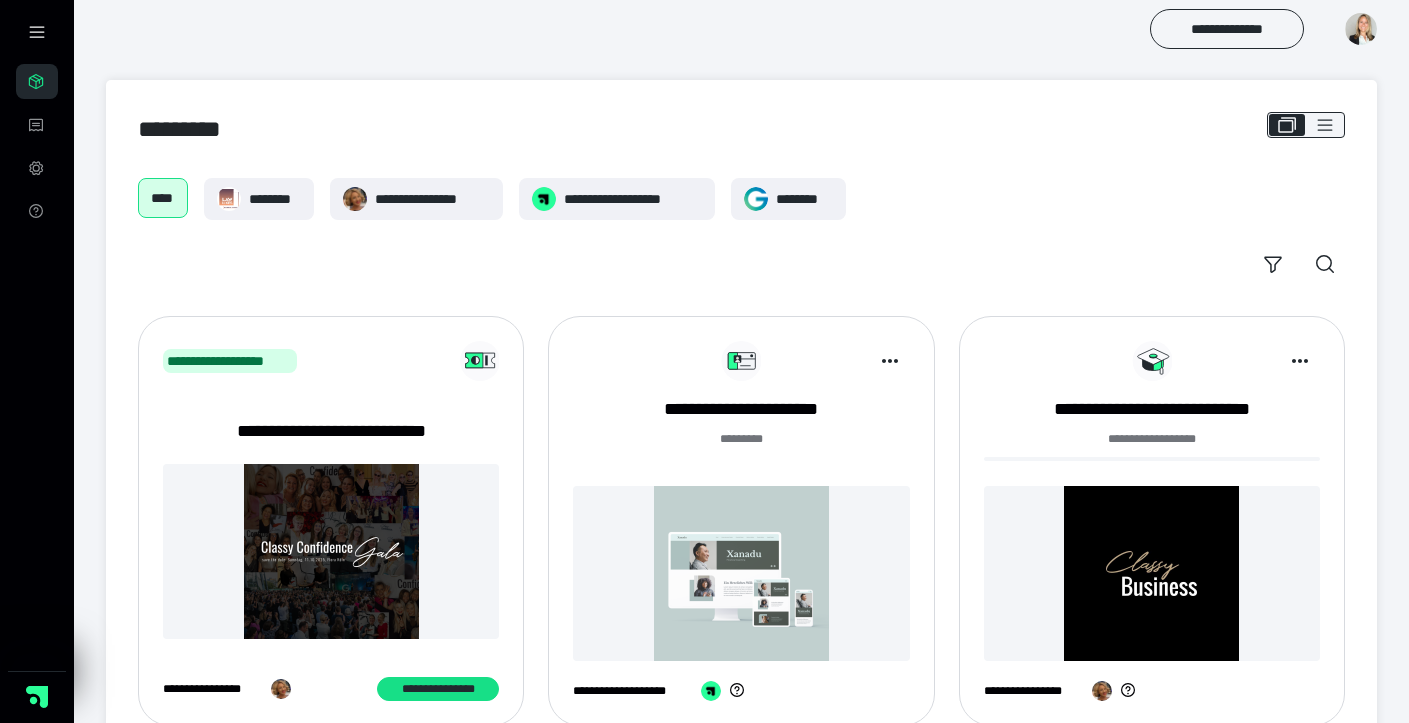 click at bounding box center [1361, 29] 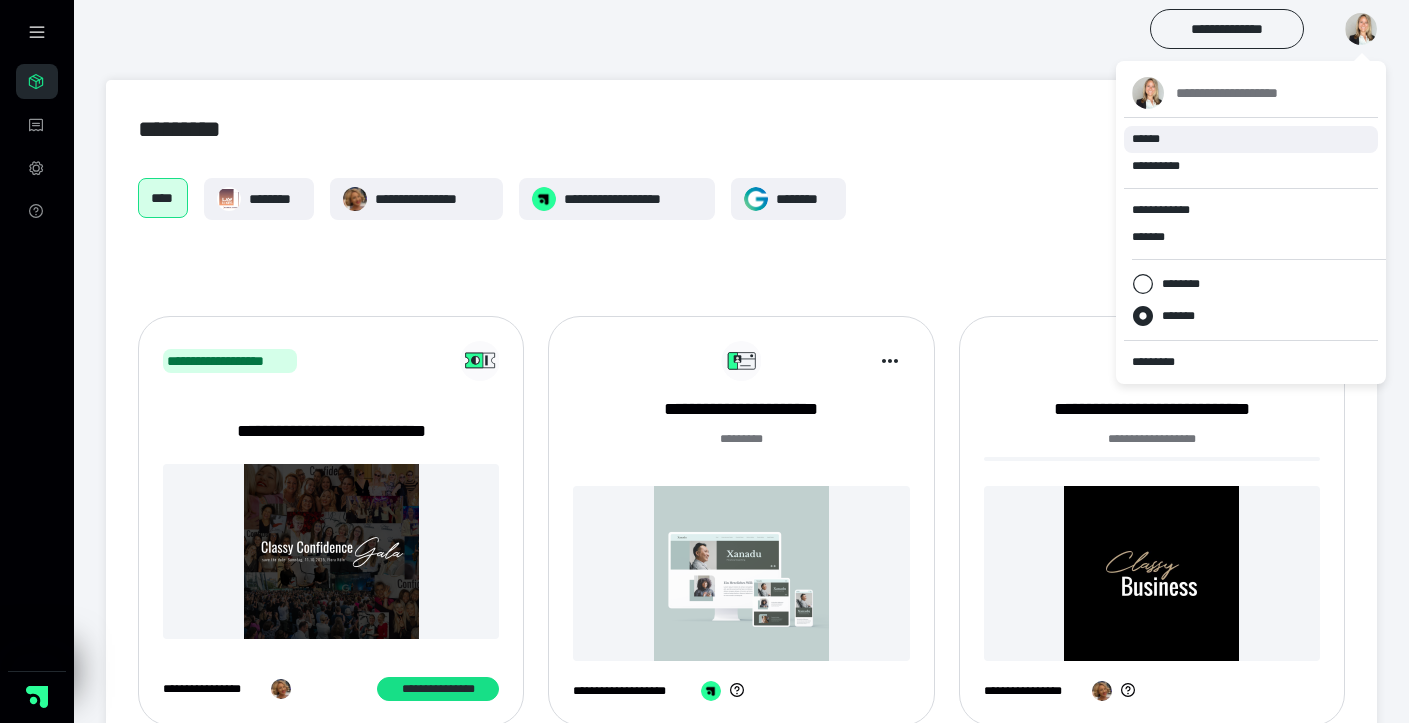 click on "******" at bounding box center [1146, 139] 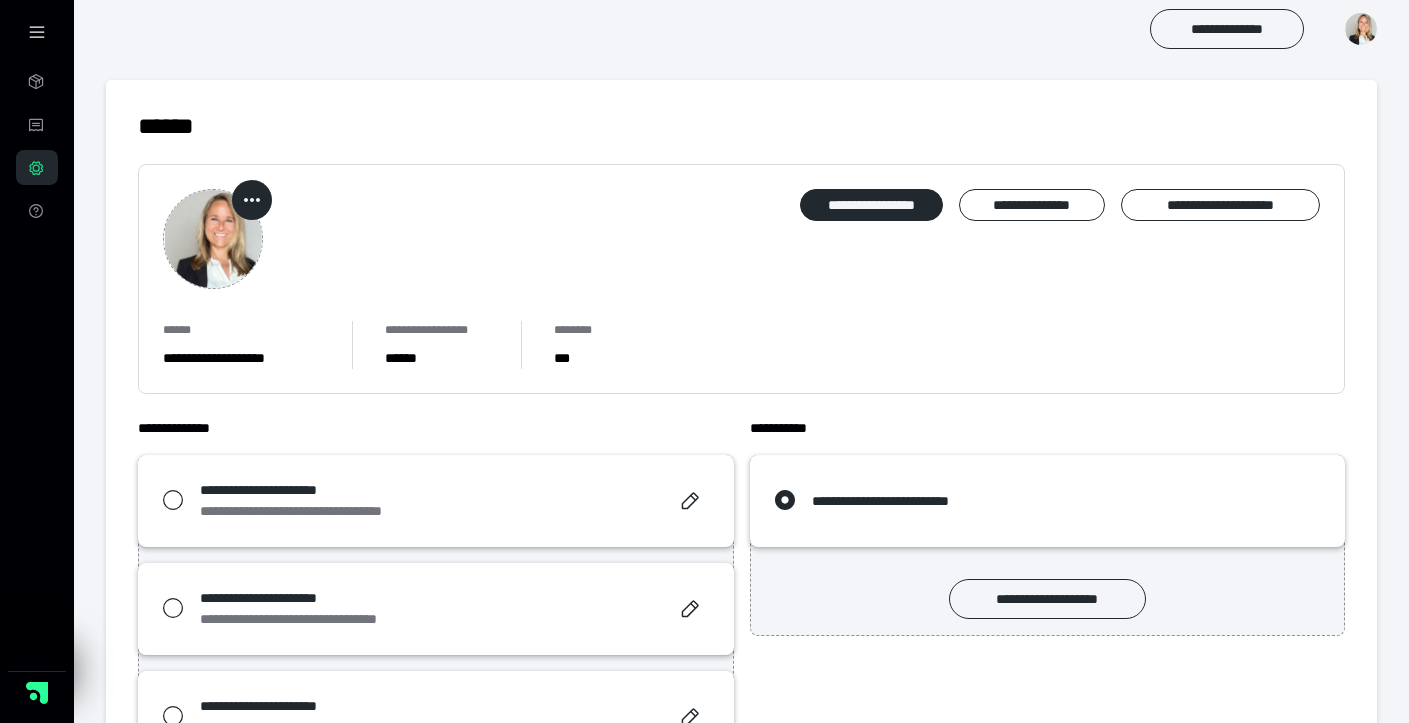 scroll, scrollTop: 0, scrollLeft: 0, axis: both 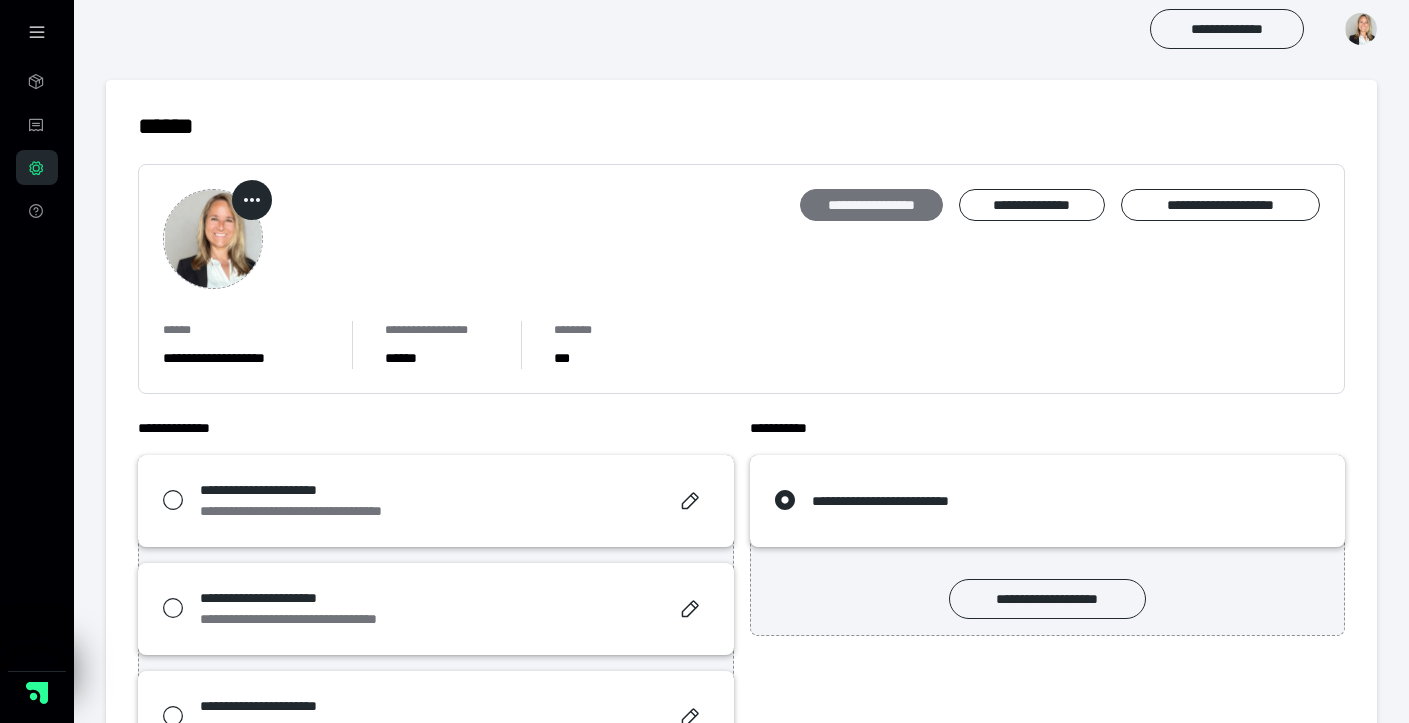 click on "**********" at bounding box center (871, 205) 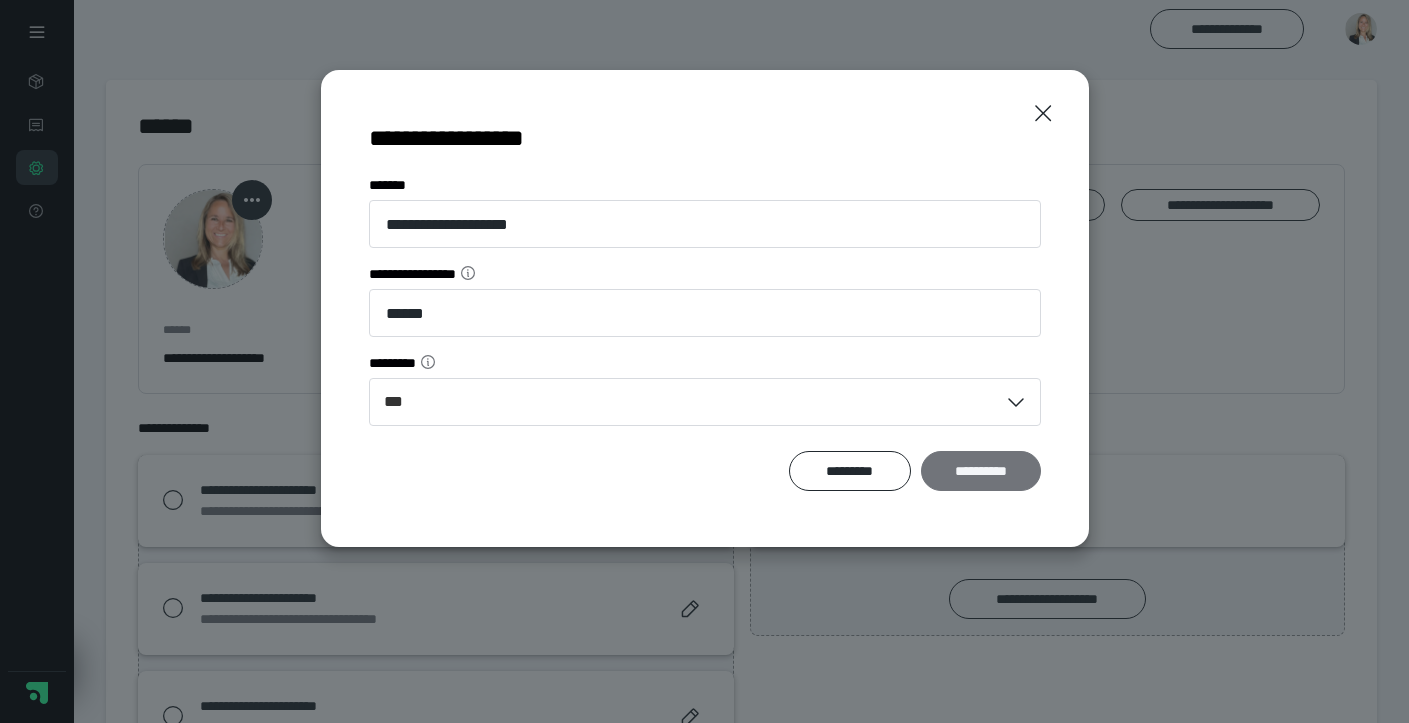click on "**********" at bounding box center [981, 471] 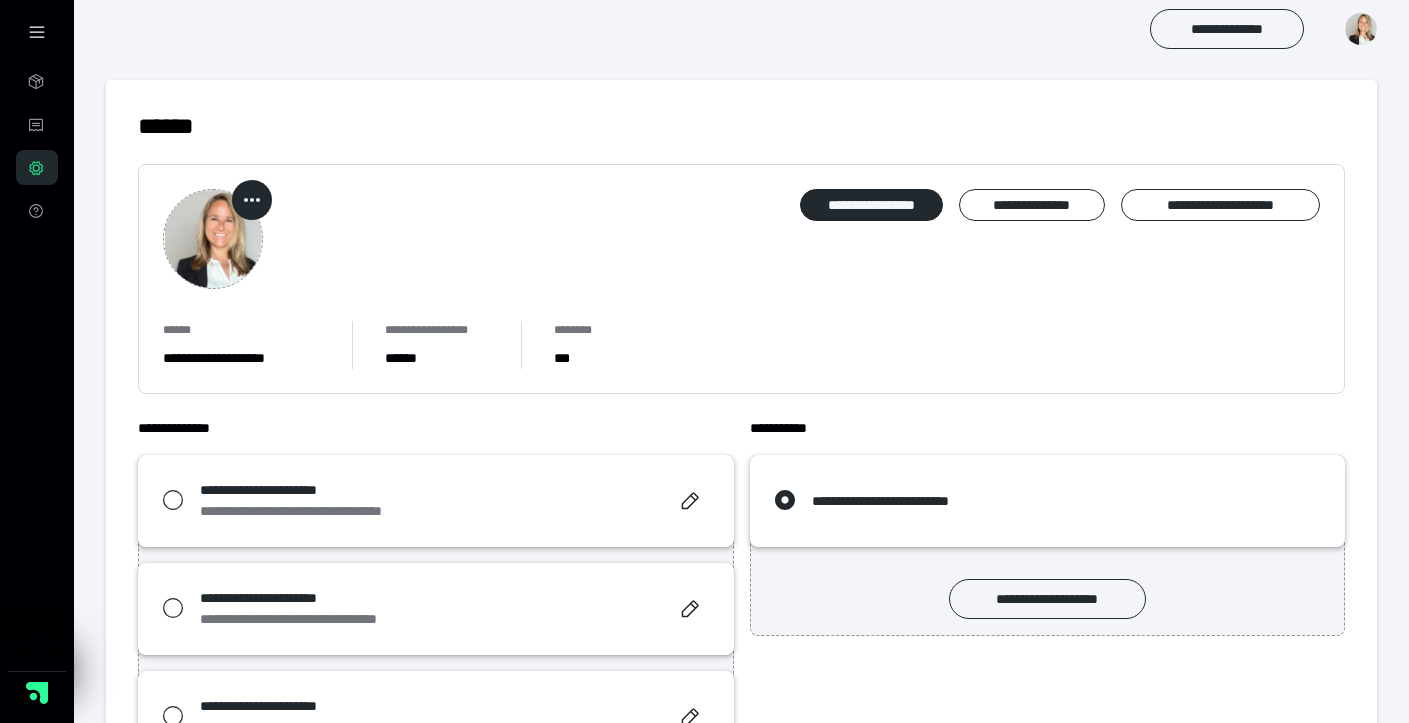 click at bounding box center [252, 200] 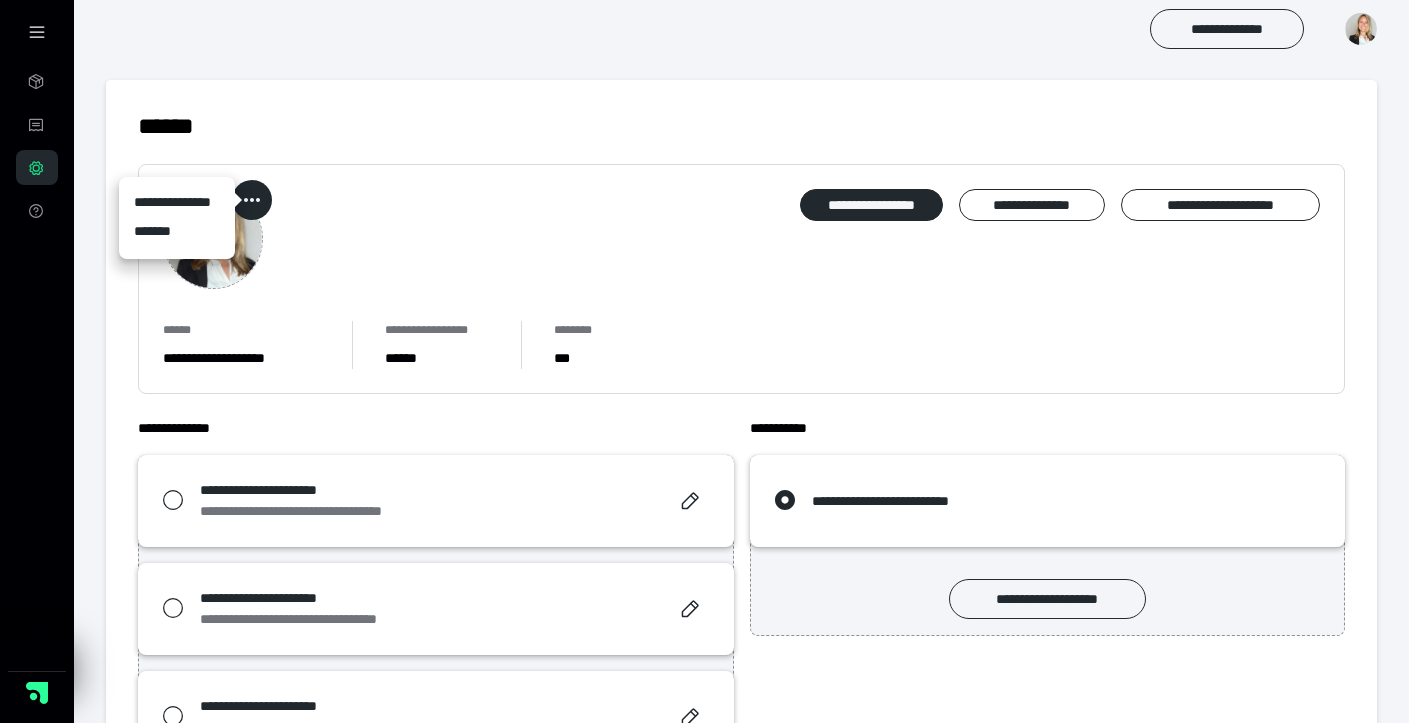 click on "**********" at bounding box center (741, 279) 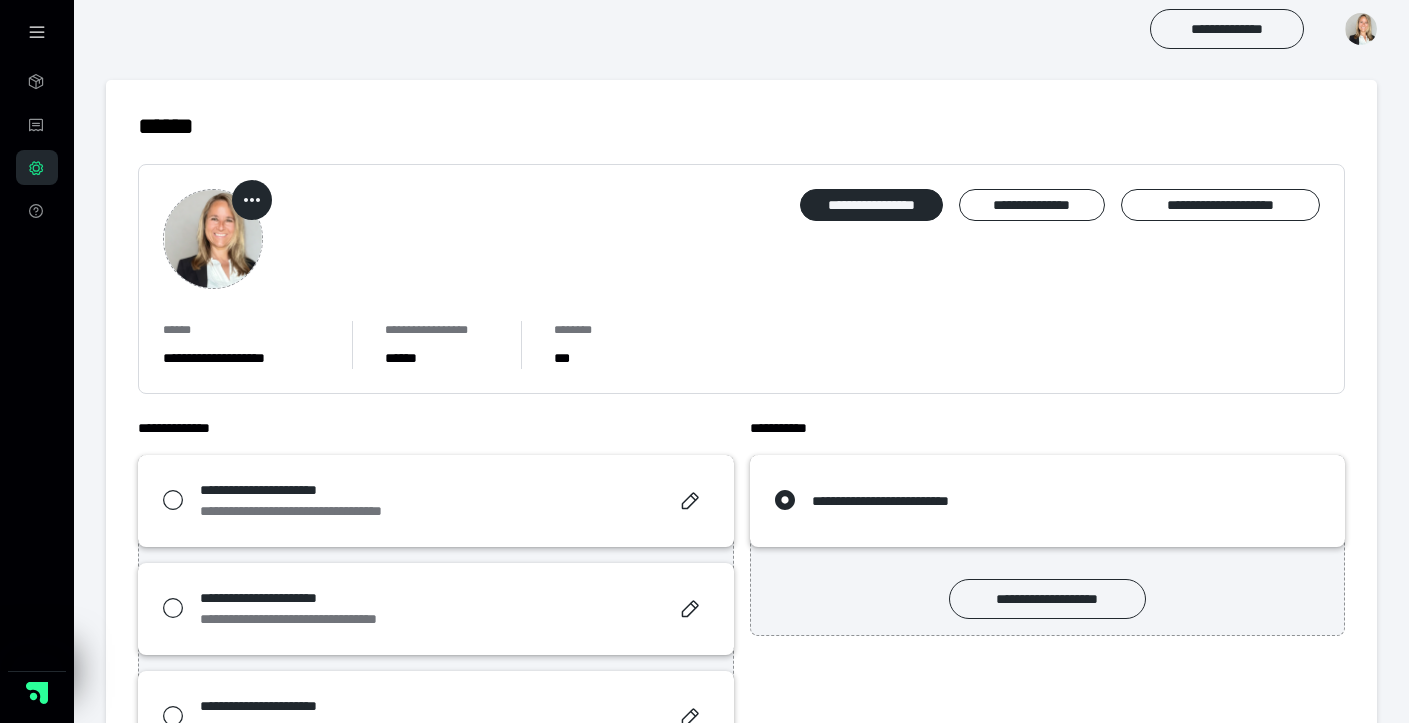 scroll, scrollTop: 0, scrollLeft: 0, axis: both 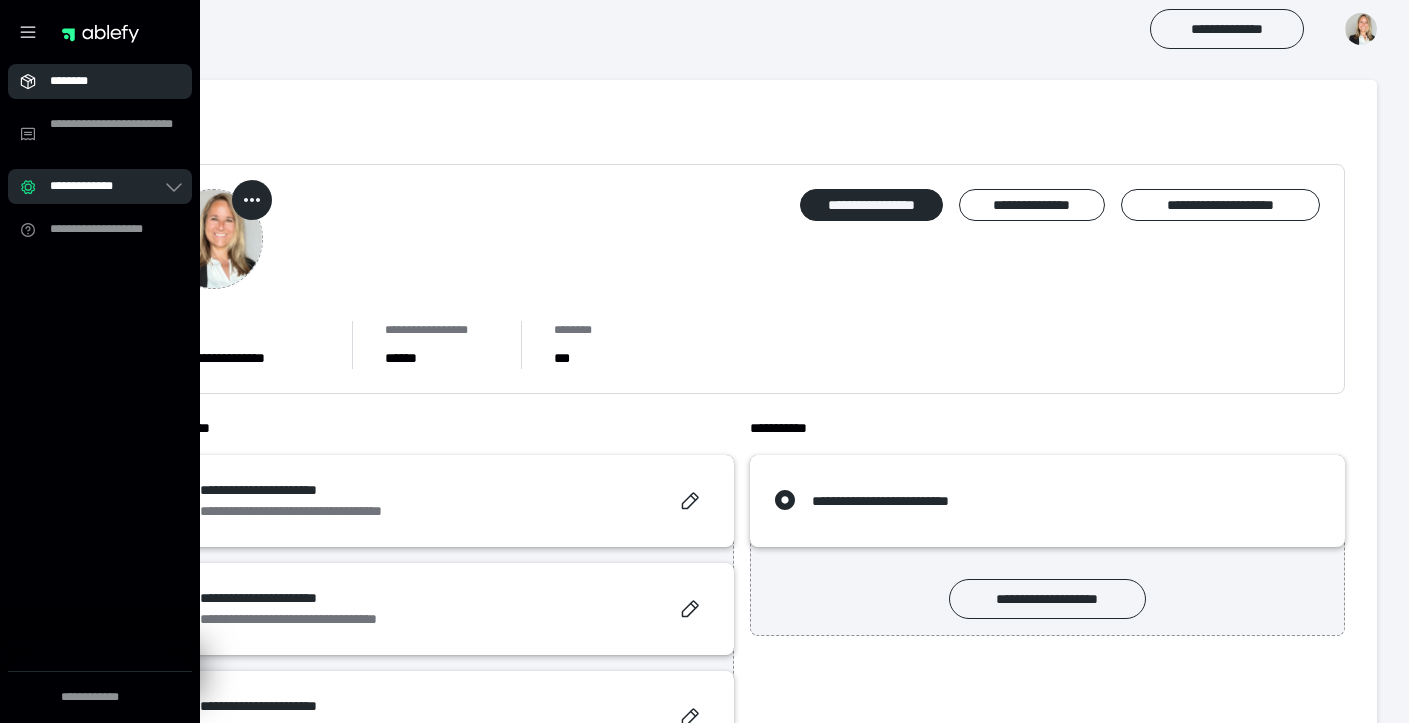 click on "********" at bounding box center (100, 81) 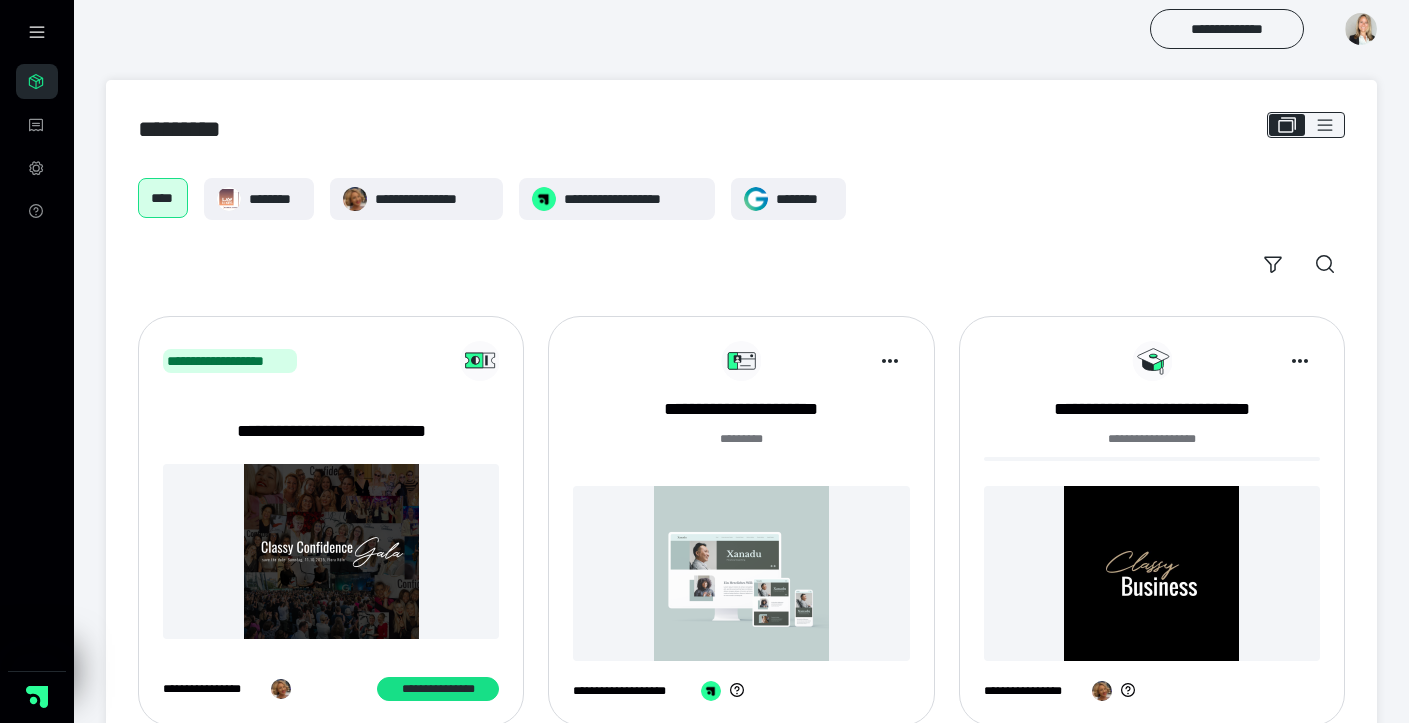 scroll, scrollTop: 0, scrollLeft: 0, axis: both 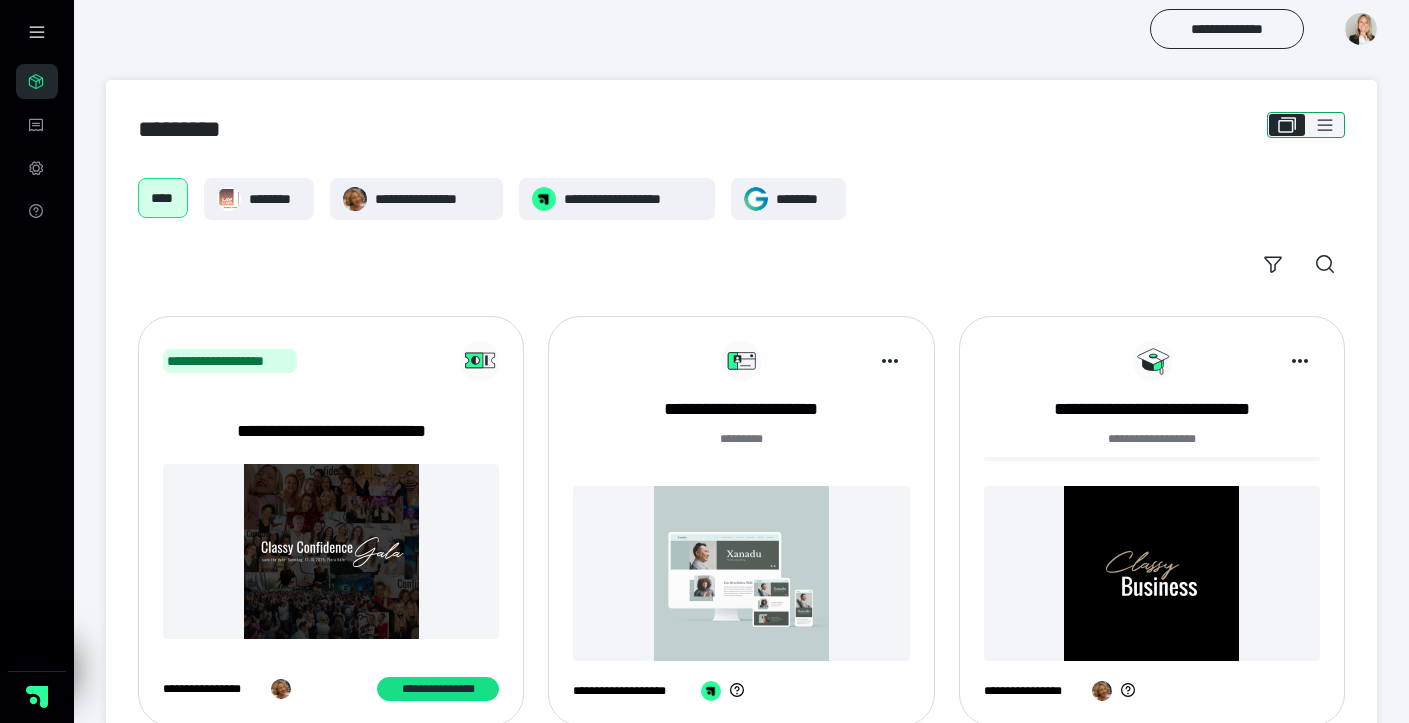 click 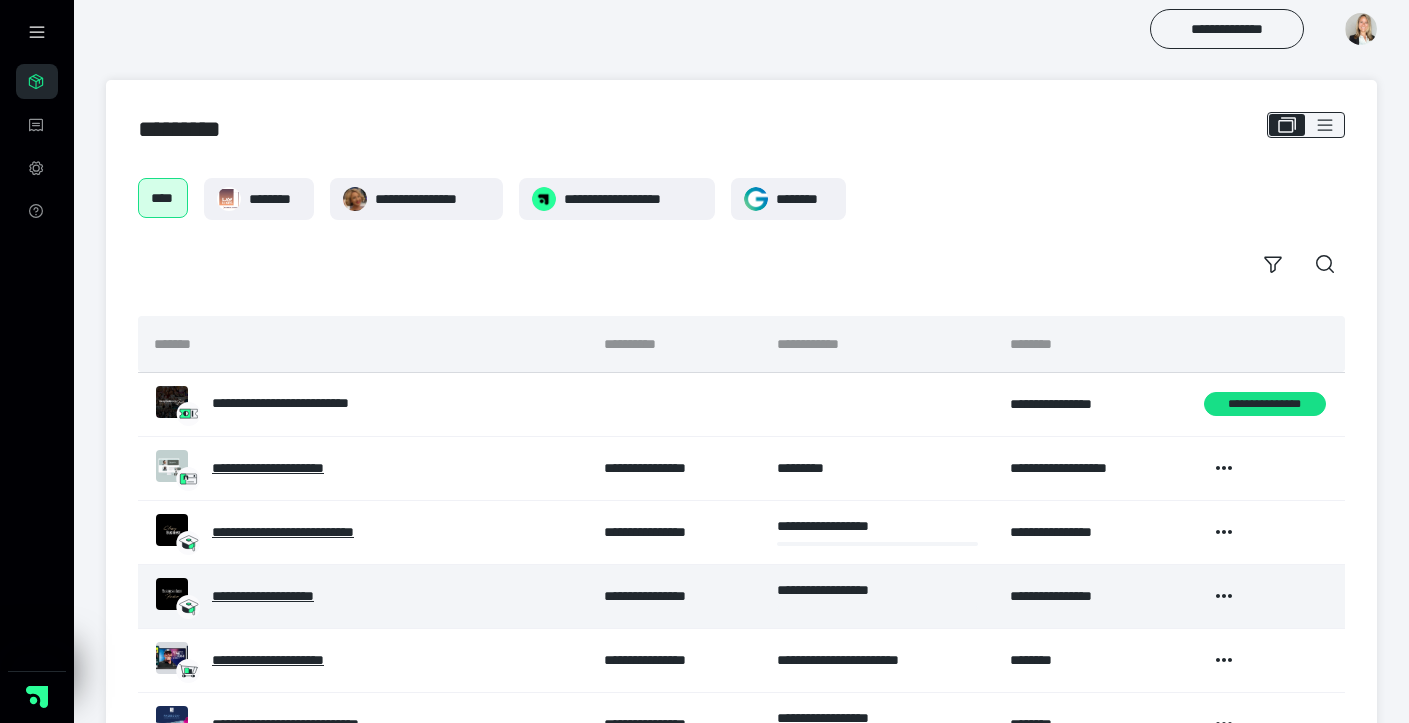 scroll, scrollTop: 0, scrollLeft: 0, axis: both 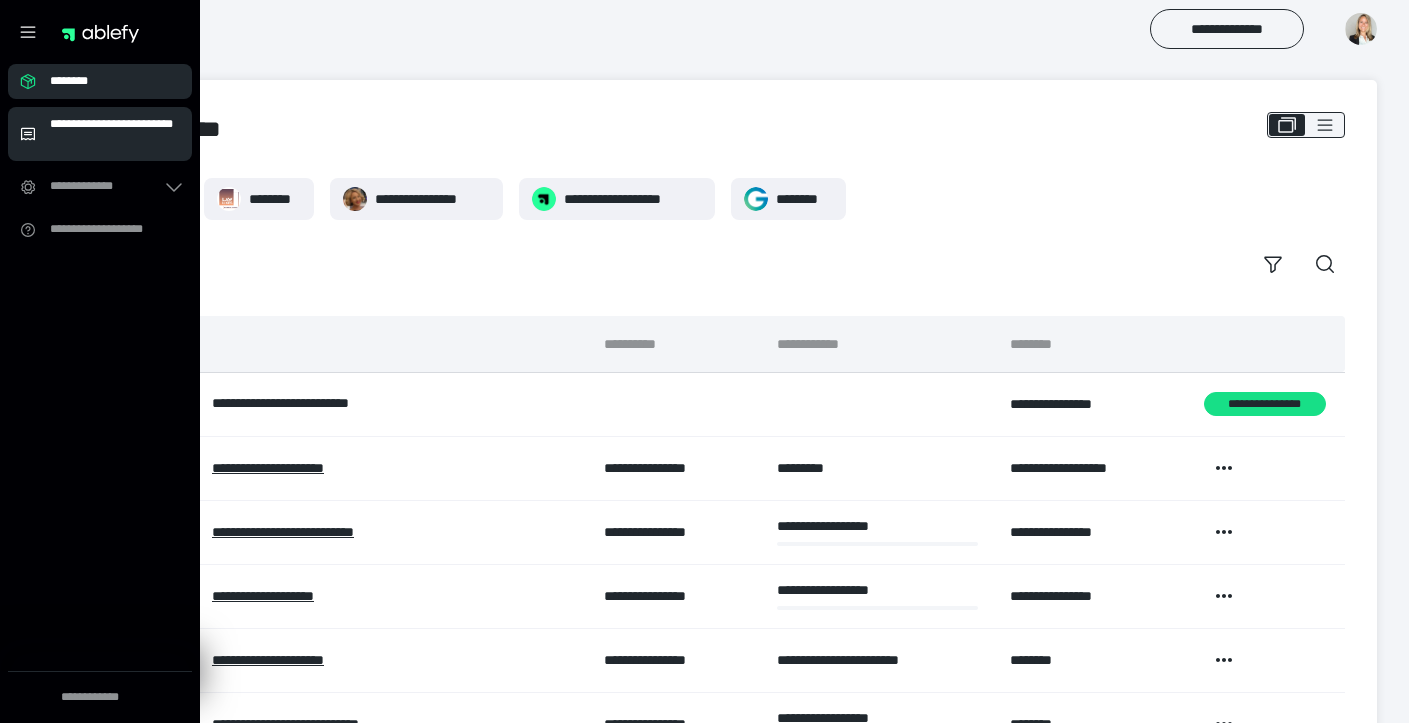 click 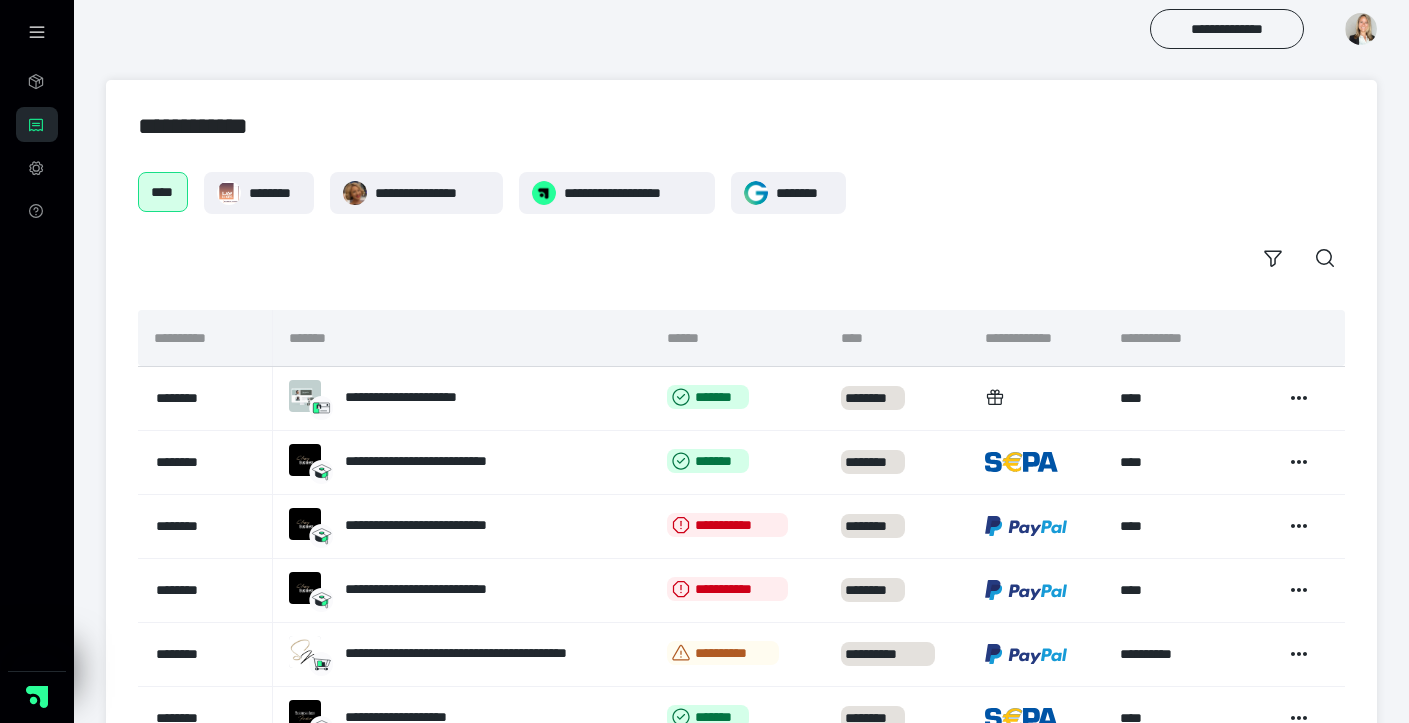 scroll, scrollTop: 0, scrollLeft: 0, axis: both 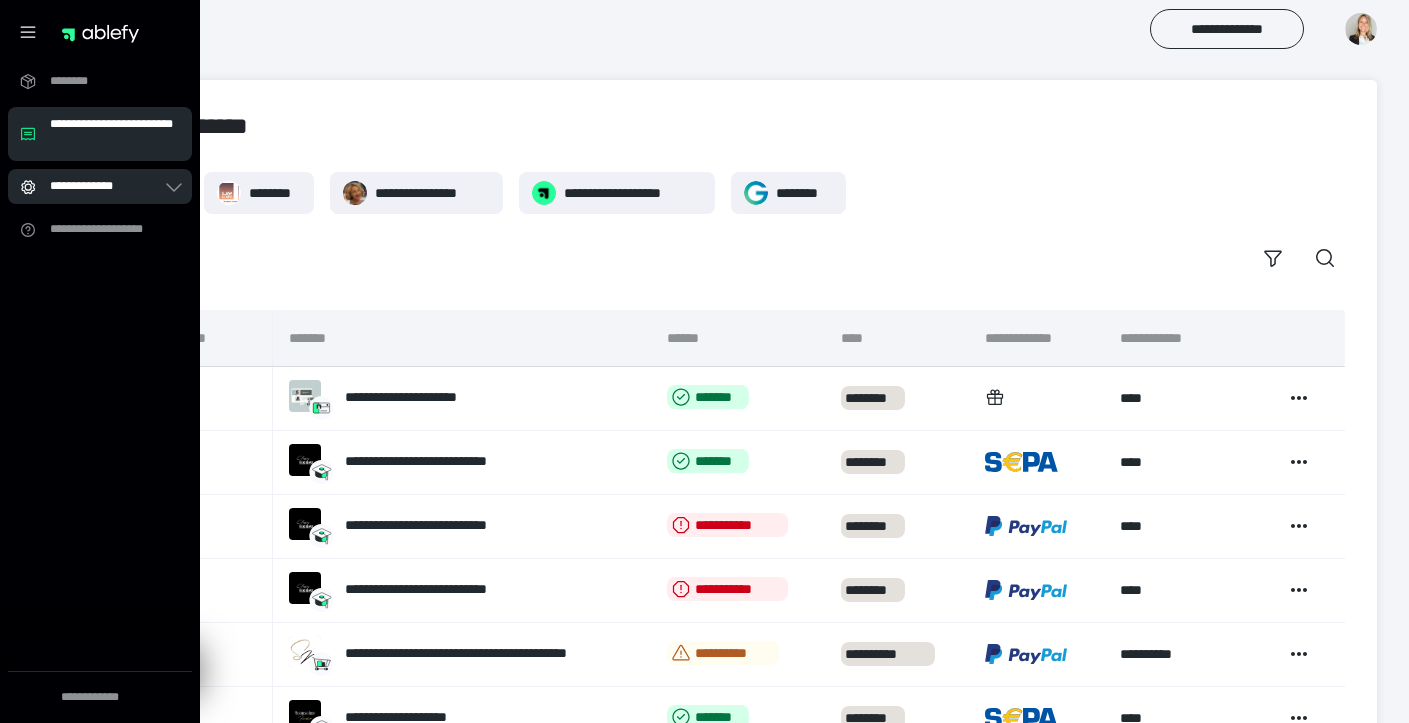 click on "**********" at bounding box center (100, 186) 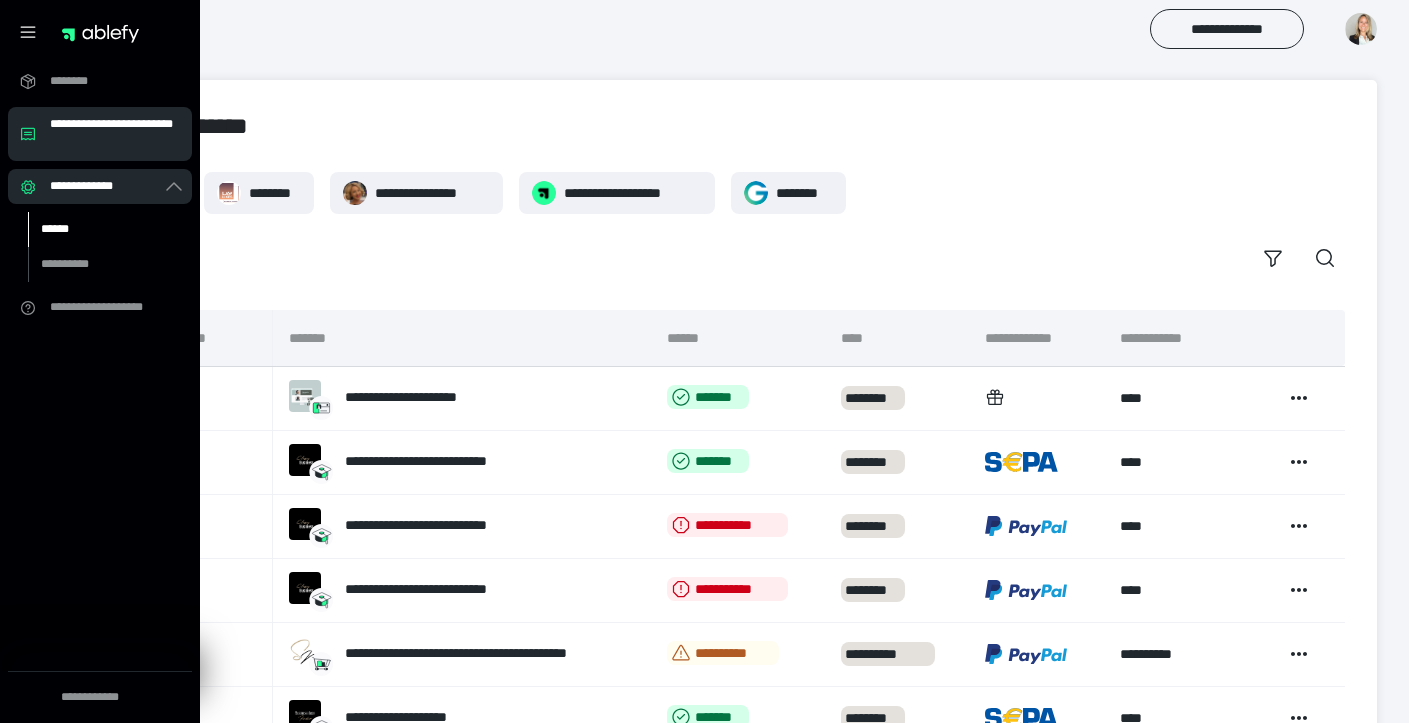 click on "******" at bounding box center [97, 229] 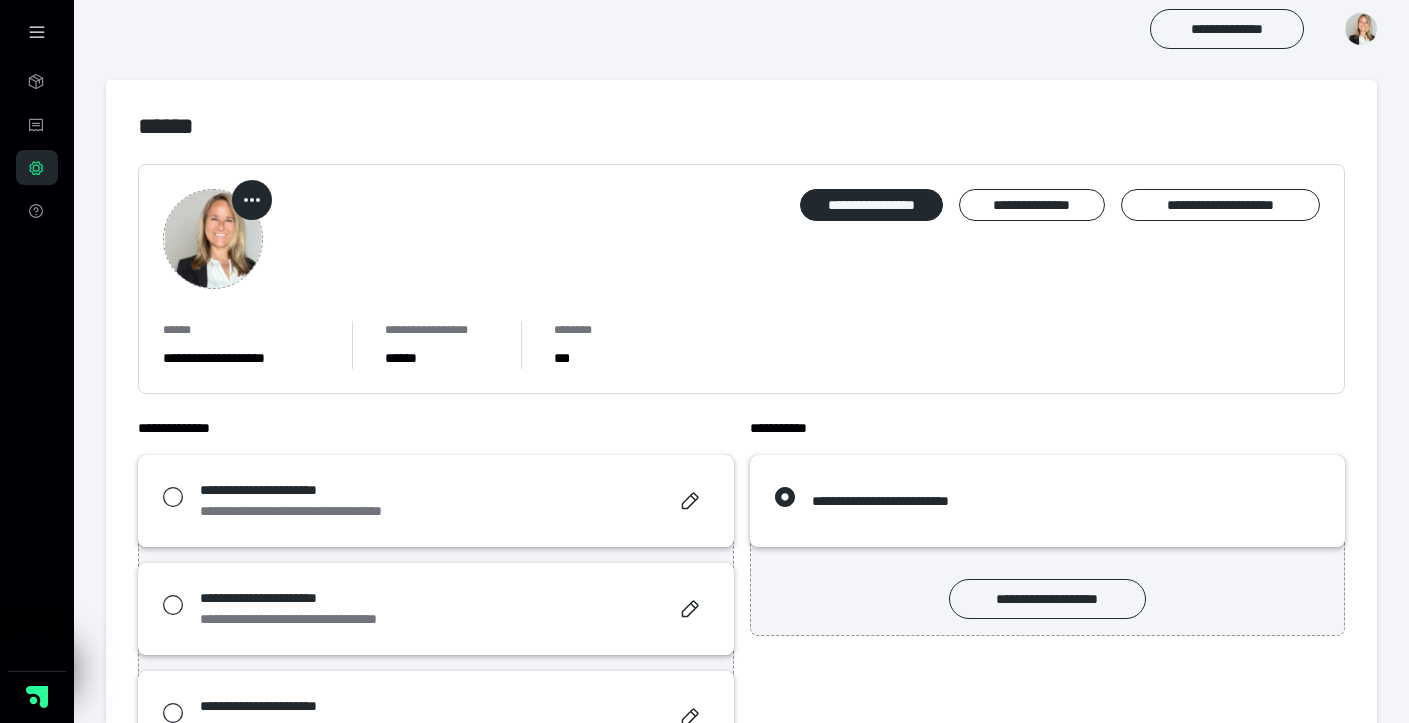 click on "**********" at bounding box center [436, 905] 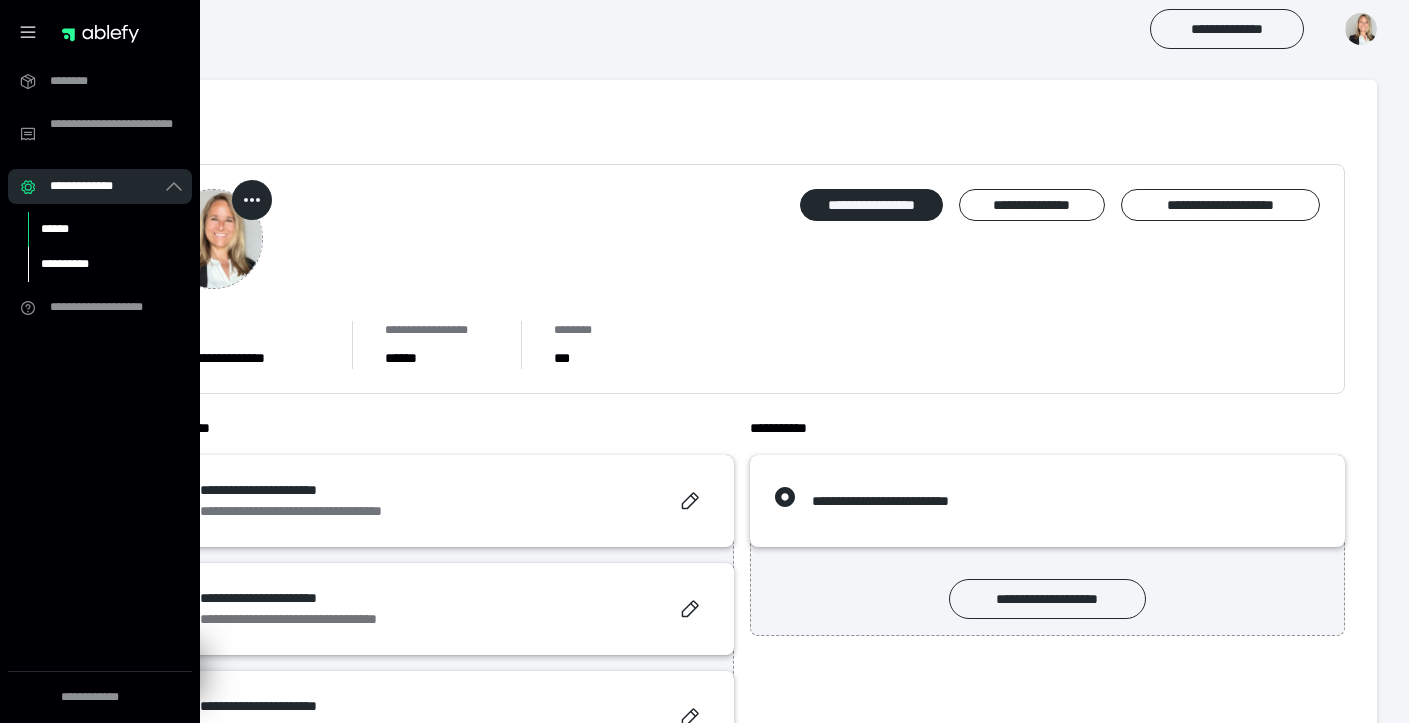 click on "**********" at bounding box center (97, 264) 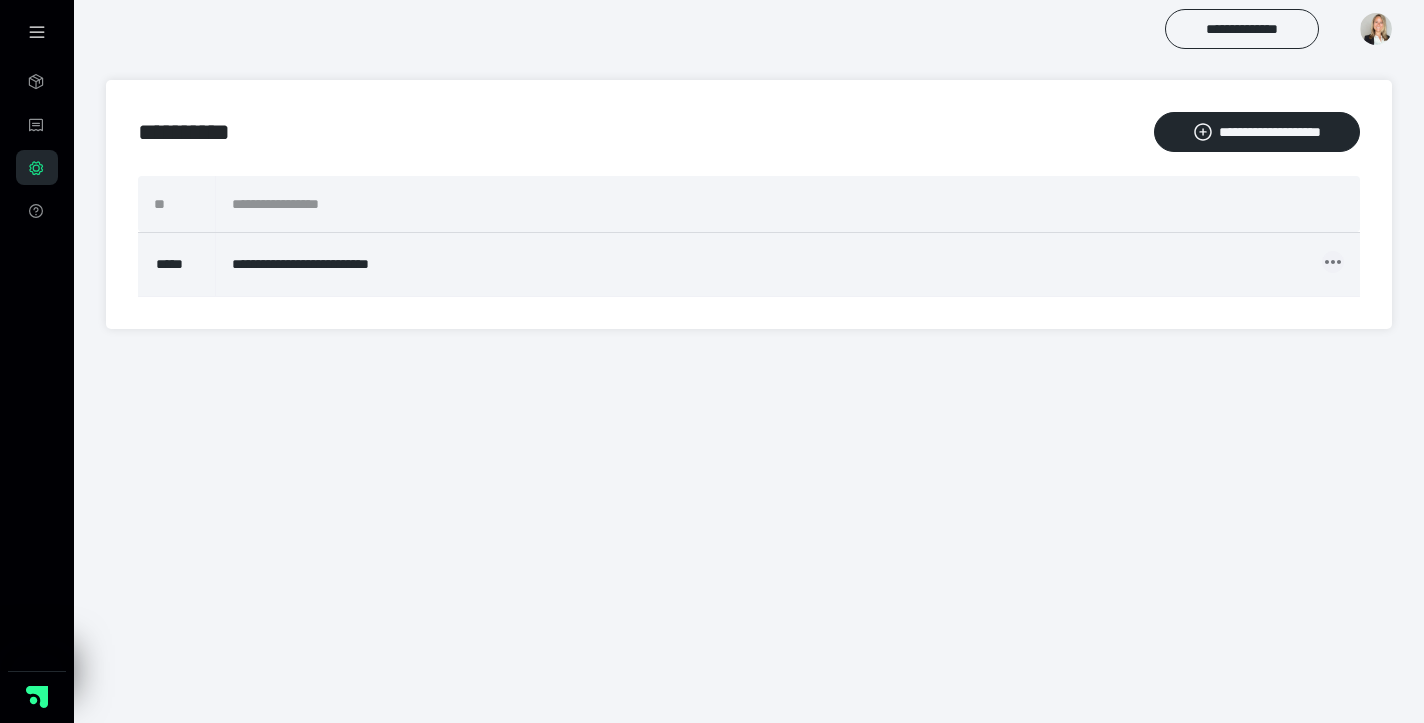 click 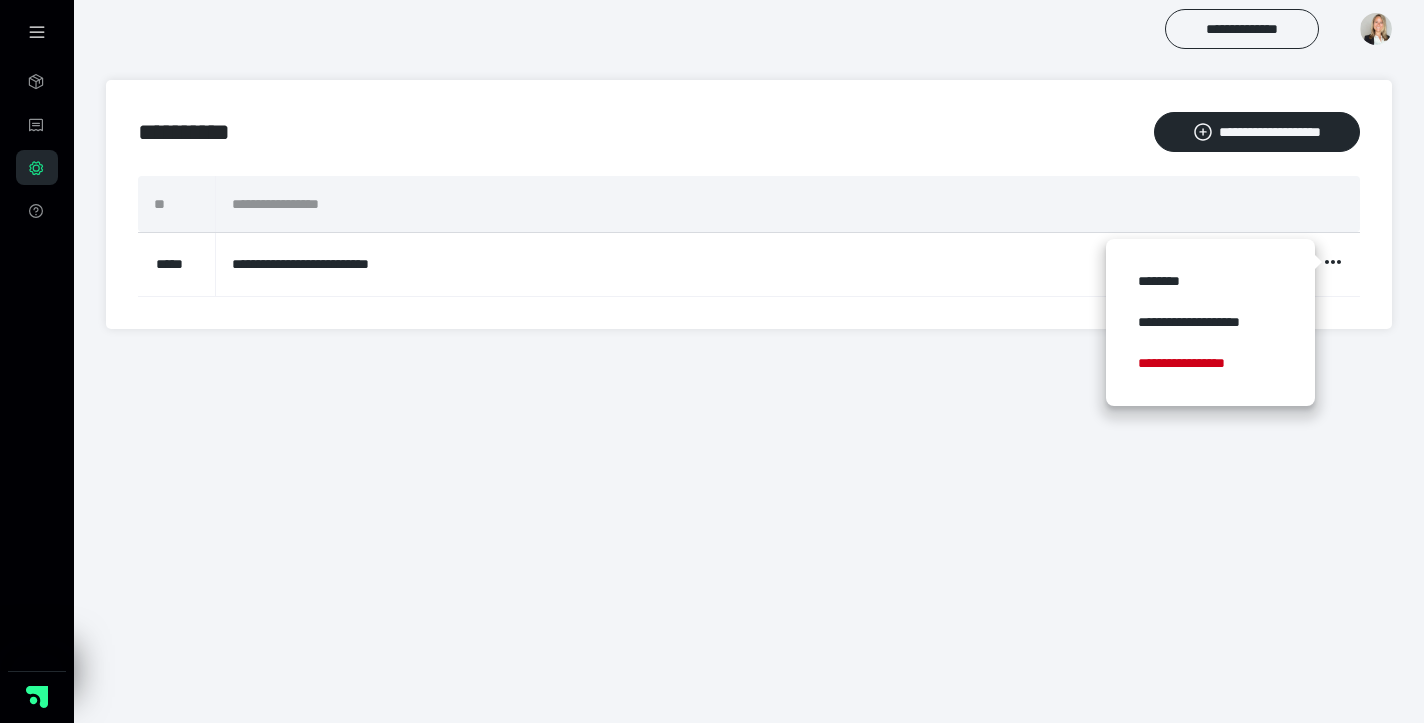 click on "**********" at bounding box center (712, 176) 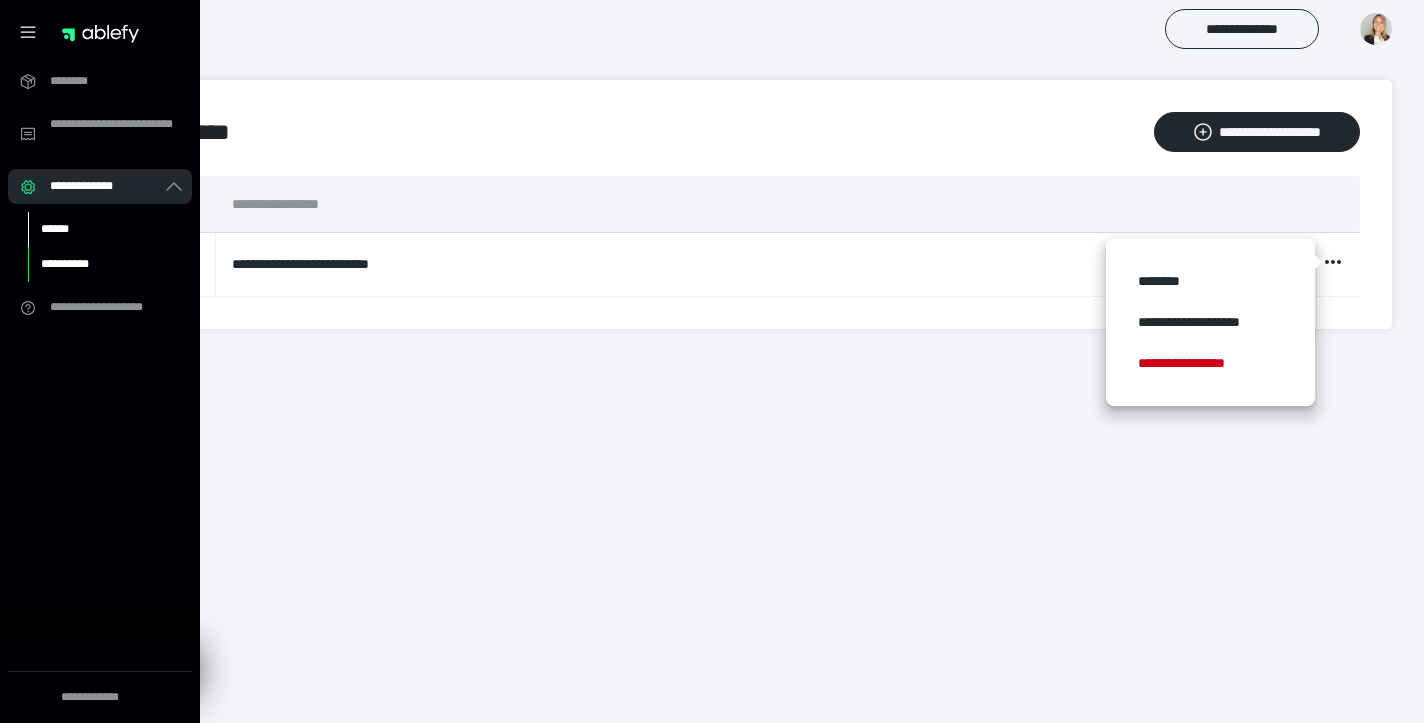 click on "******" at bounding box center [97, 229] 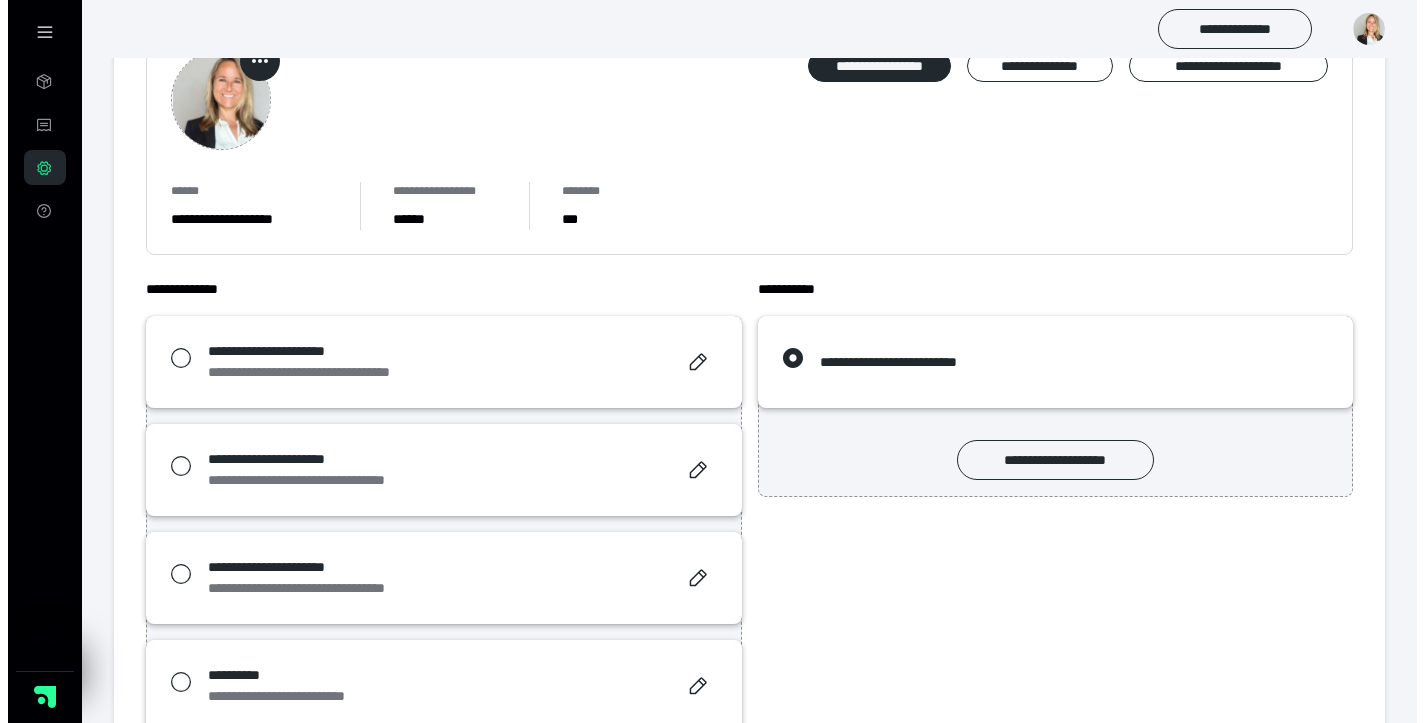 scroll, scrollTop: 163, scrollLeft: 0, axis: vertical 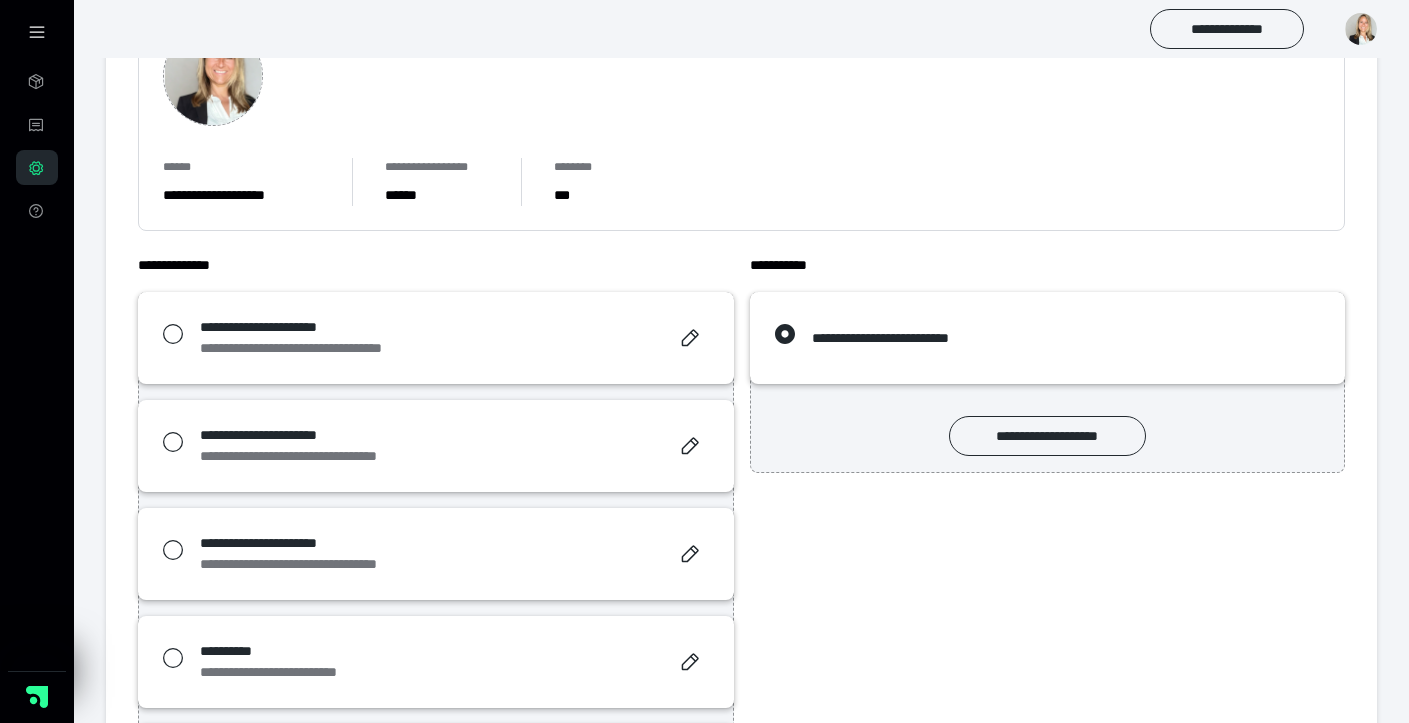 click 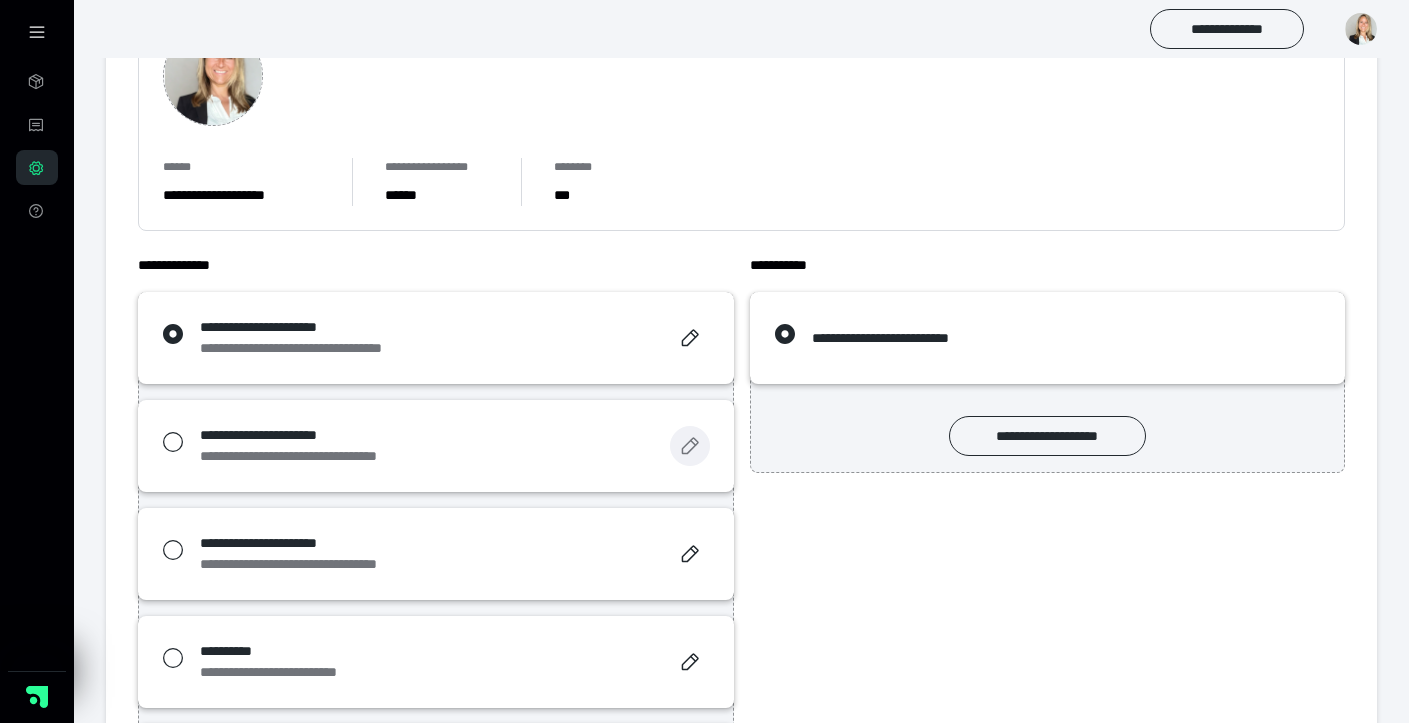 click 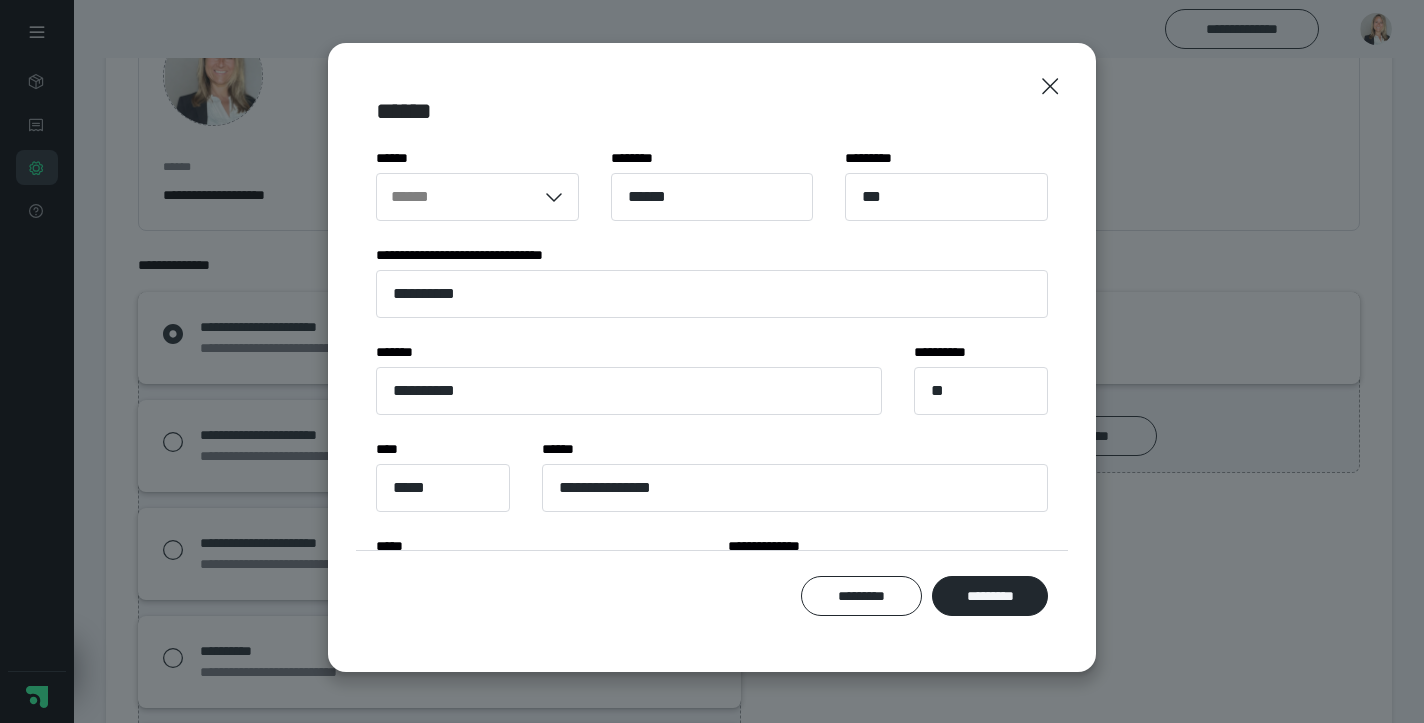 scroll, scrollTop: 0, scrollLeft: 0, axis: both 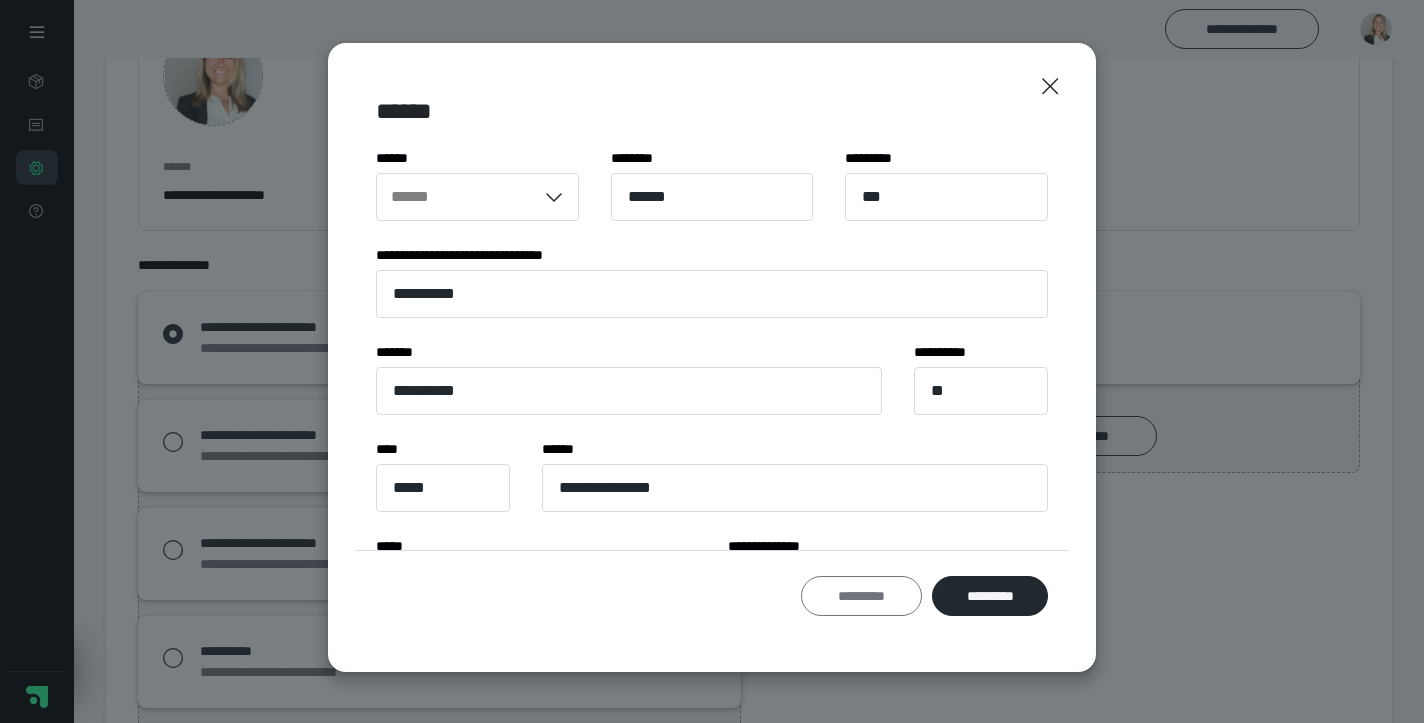 click on "*********" at bounding box center [862, 596] 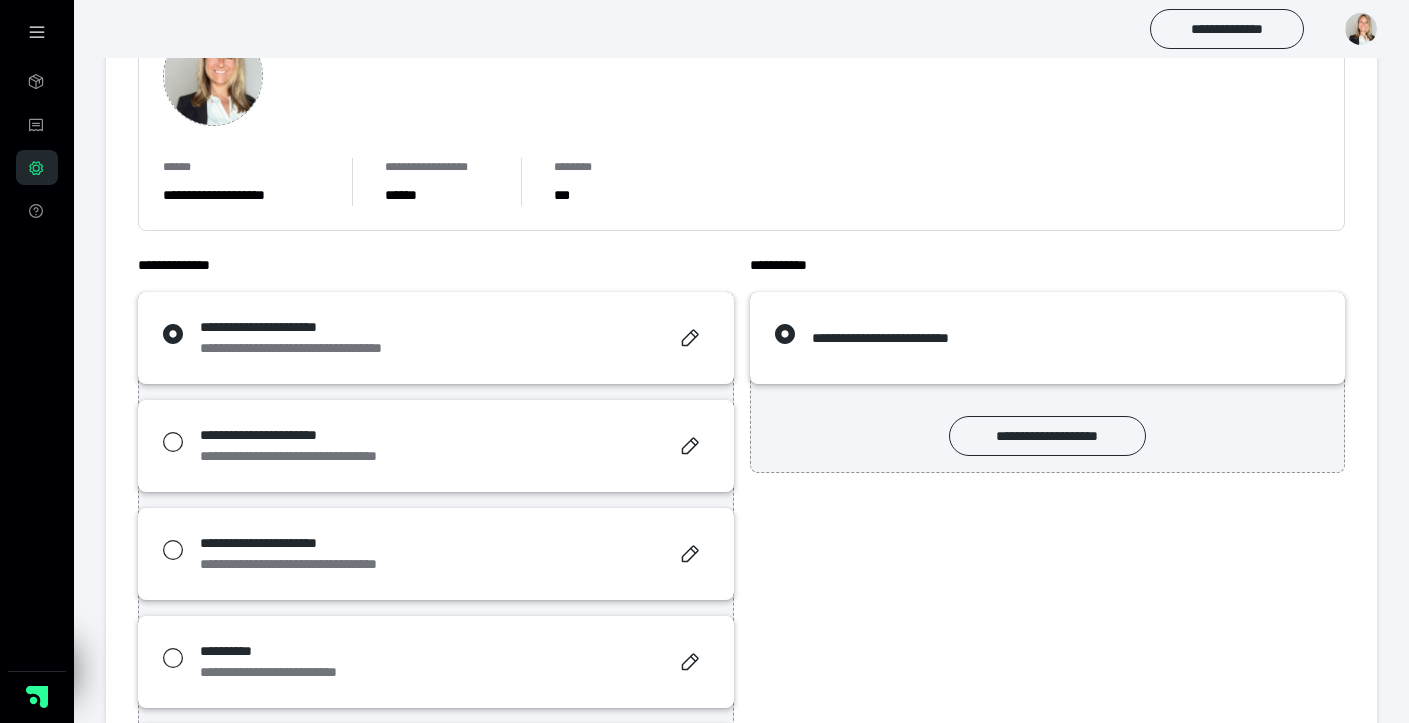 click on "**********" at bounding box center [436, 338] 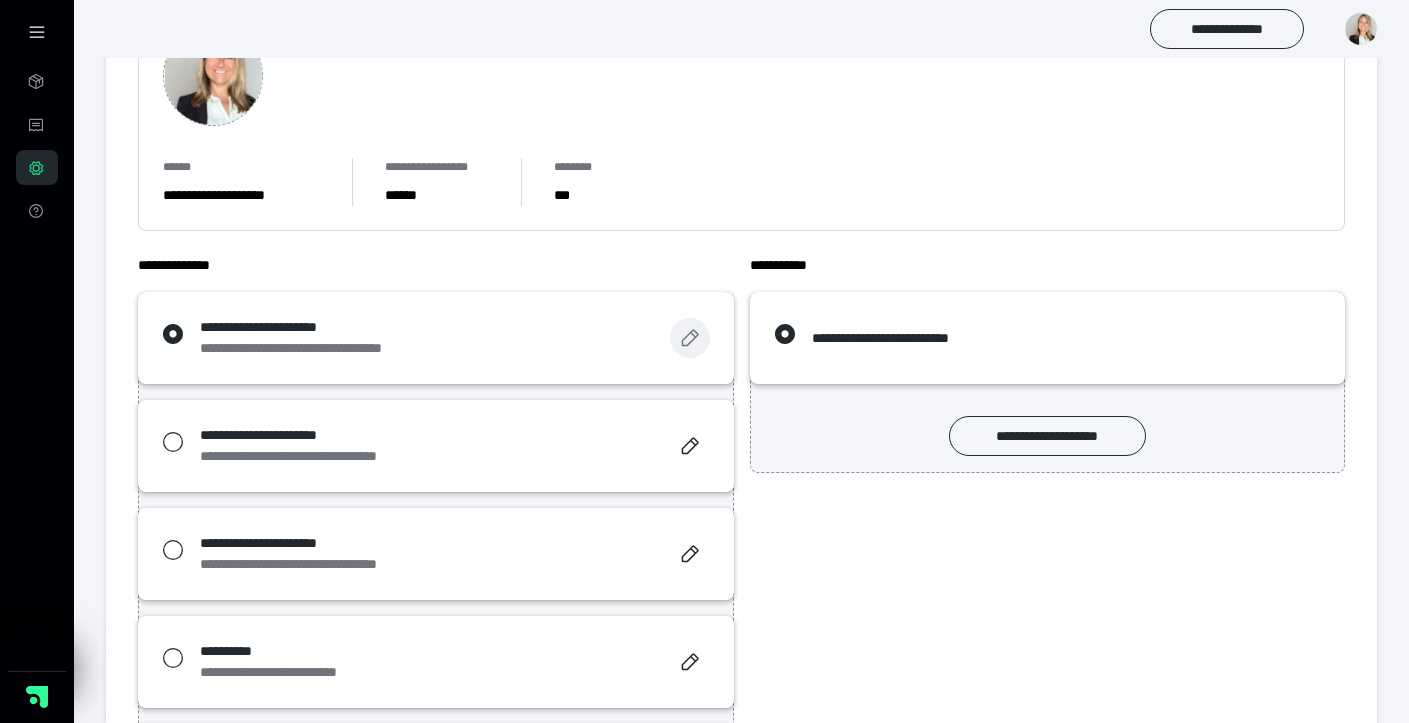 click 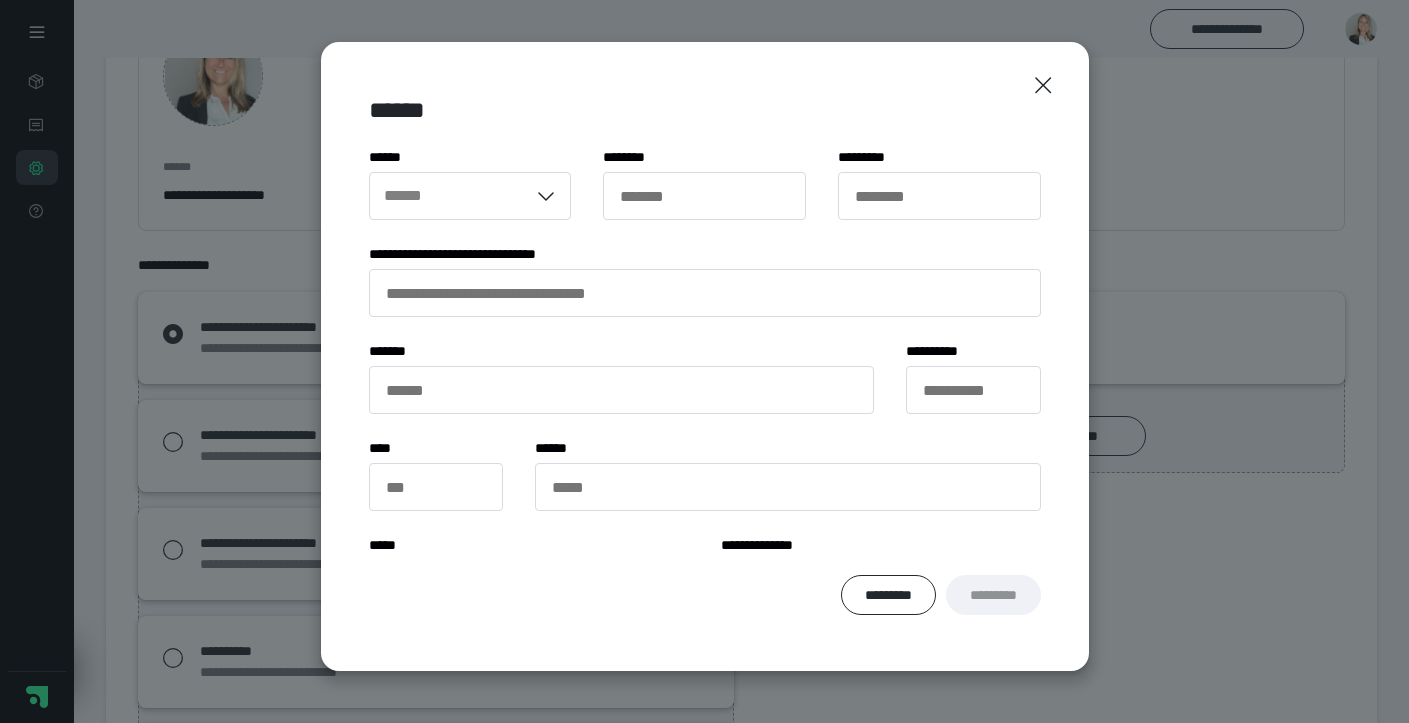 type on "******" 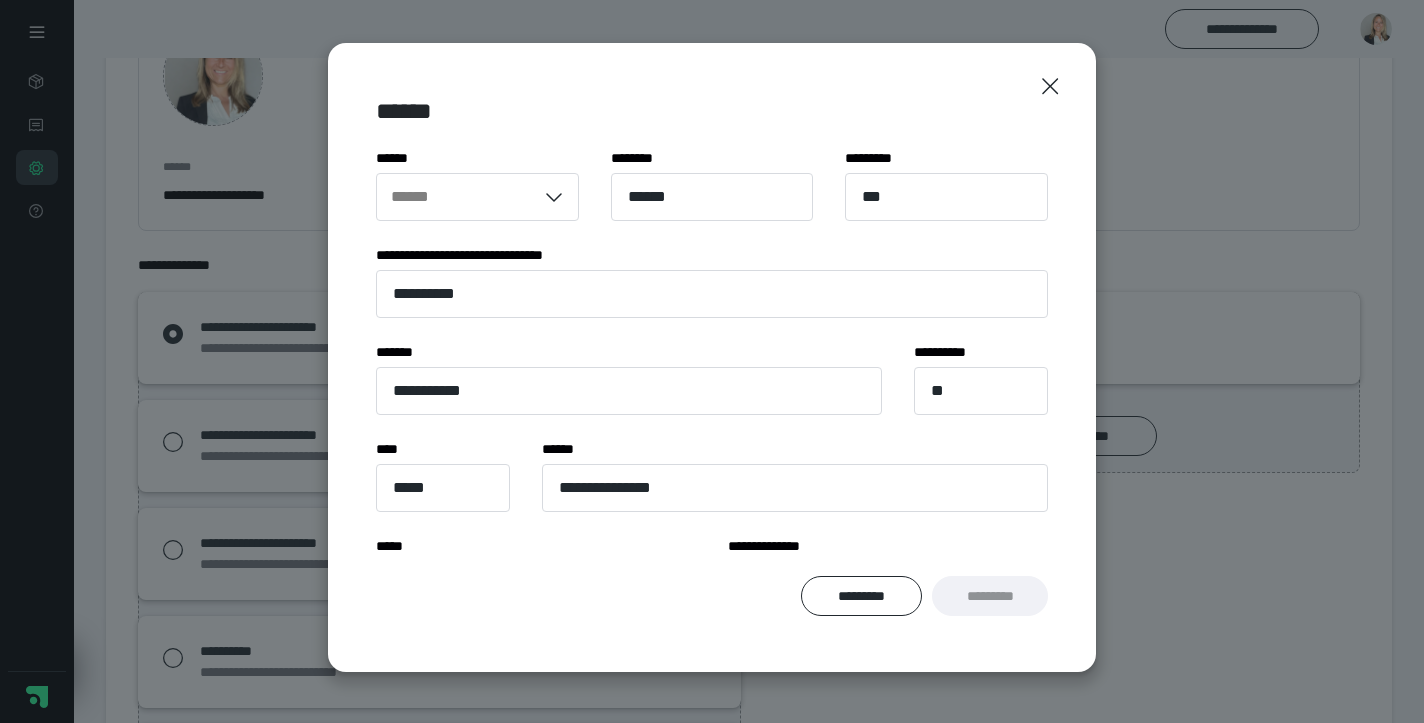 click on "**********" at bounding box center [712, 349] 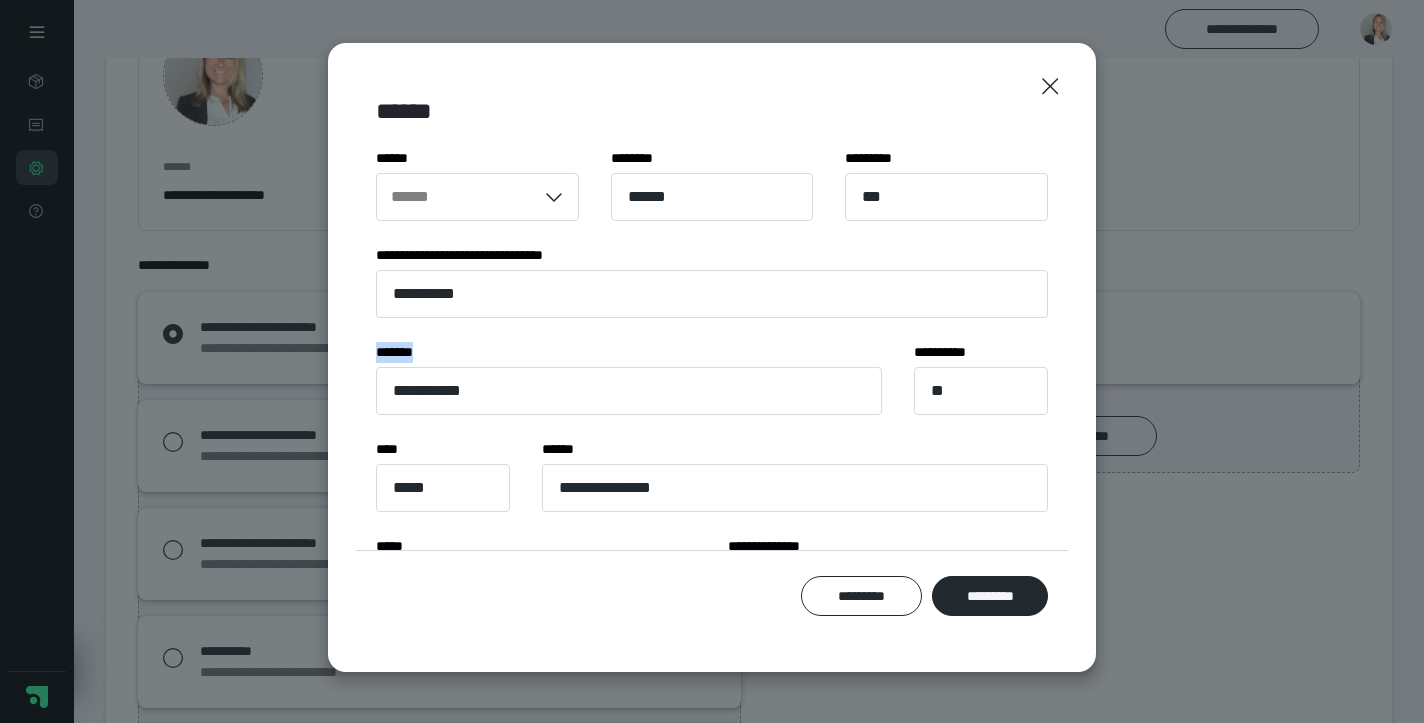 scroll, scrollTop: 0, scrollLeft: 0, axis: both 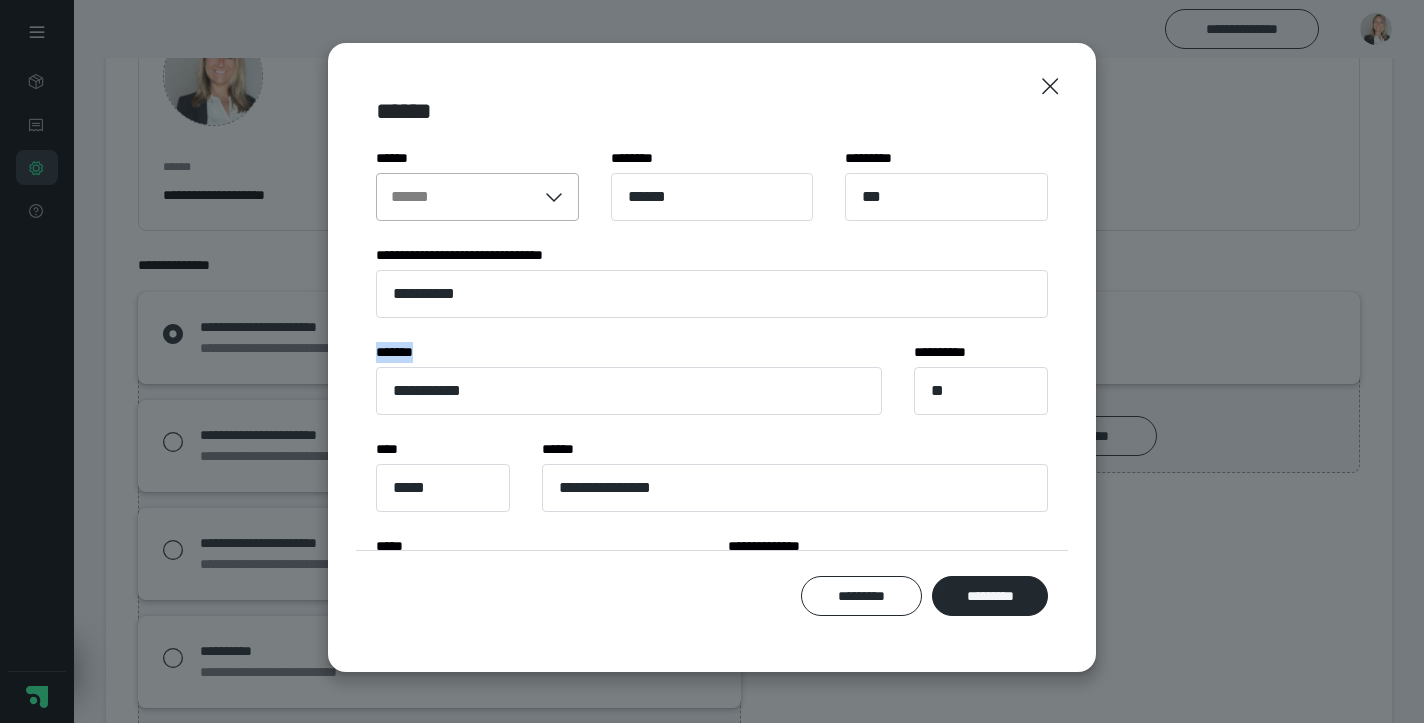 click at bounding box center [557, 197] 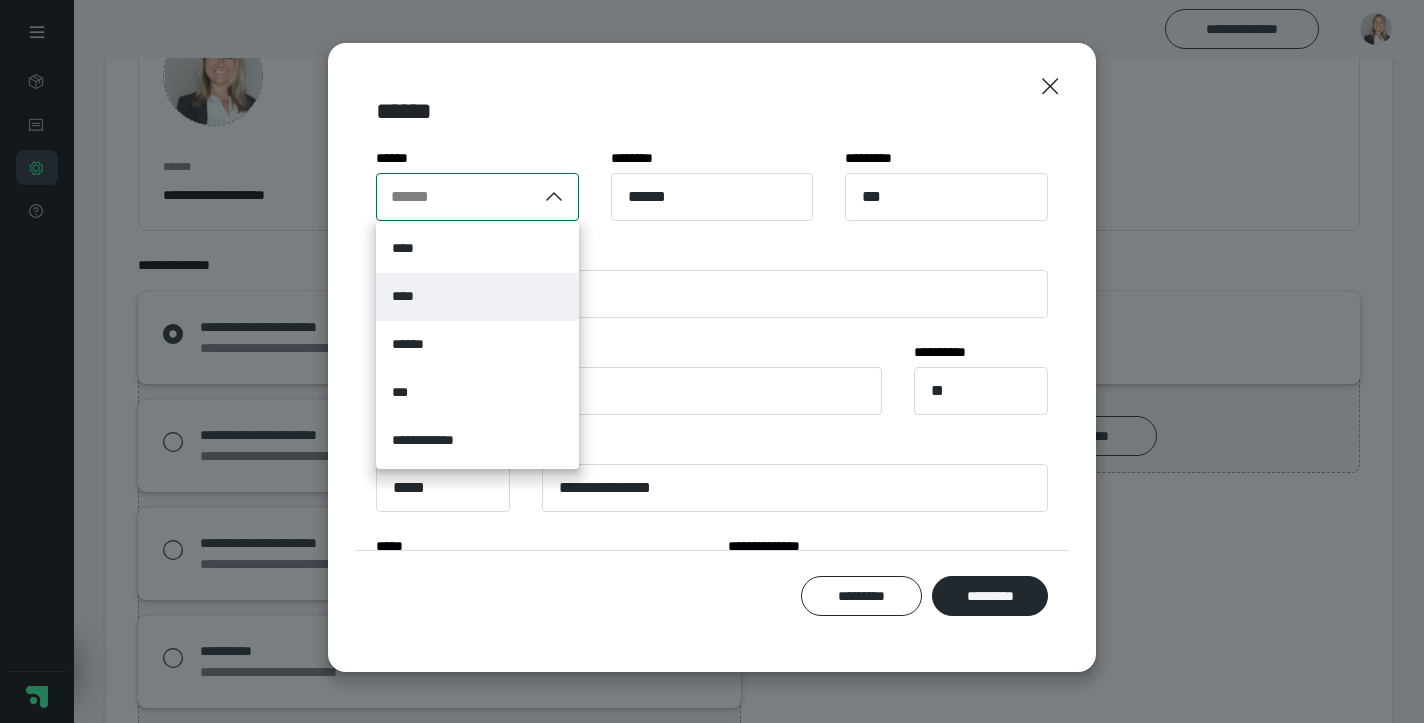 click on "****" at bounding box center [406, 296] 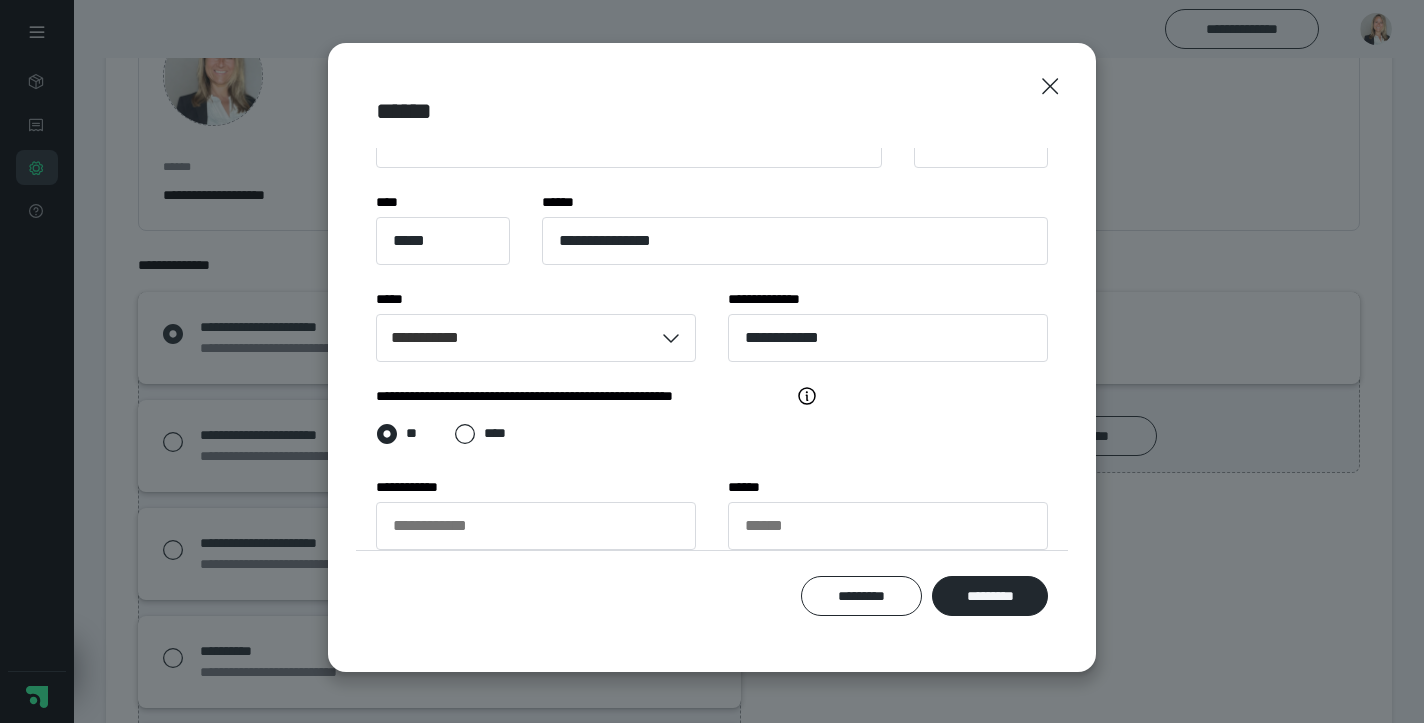 scroll, scrollTop: 248, scrollLeft: 0, axis: vertical 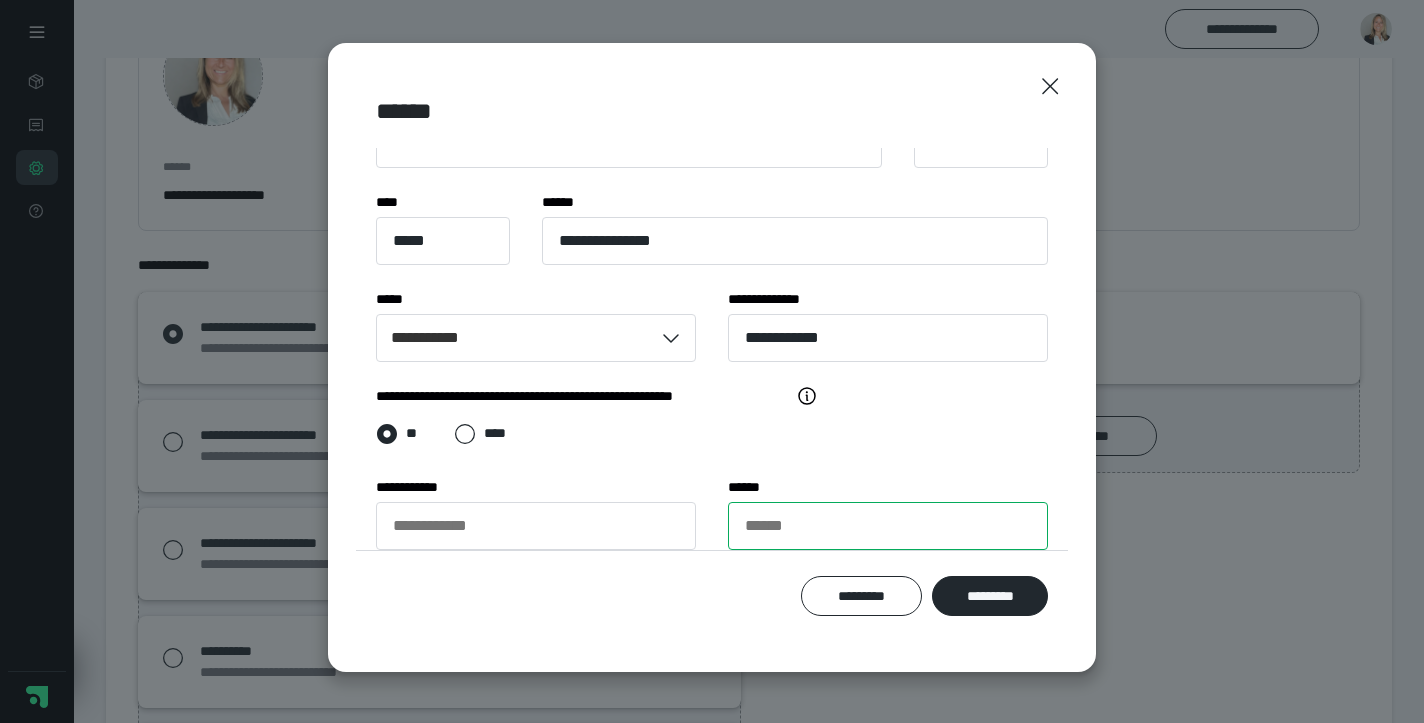 click on "******" at bounding box center (888, 526) 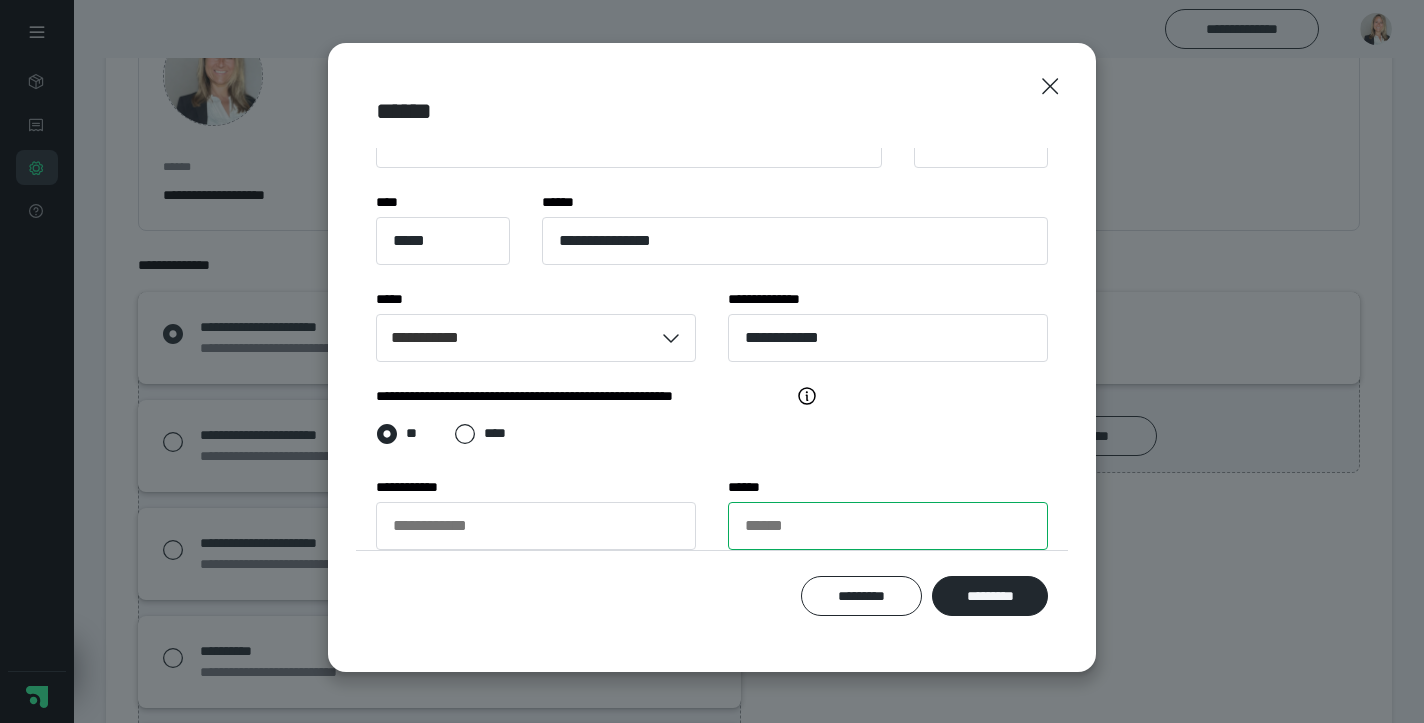 scroll, scrollTop: 247, scrollLeft: 0, axis: vertical 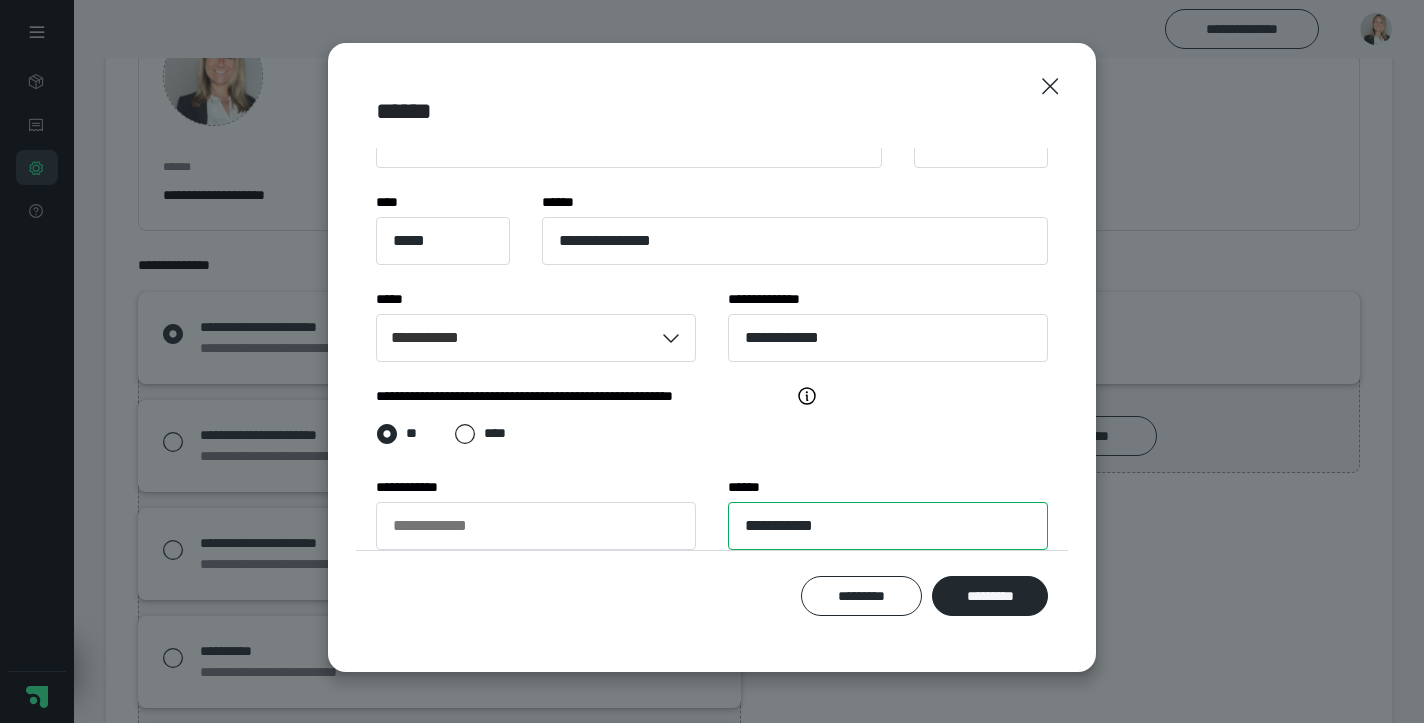 type on "**********" 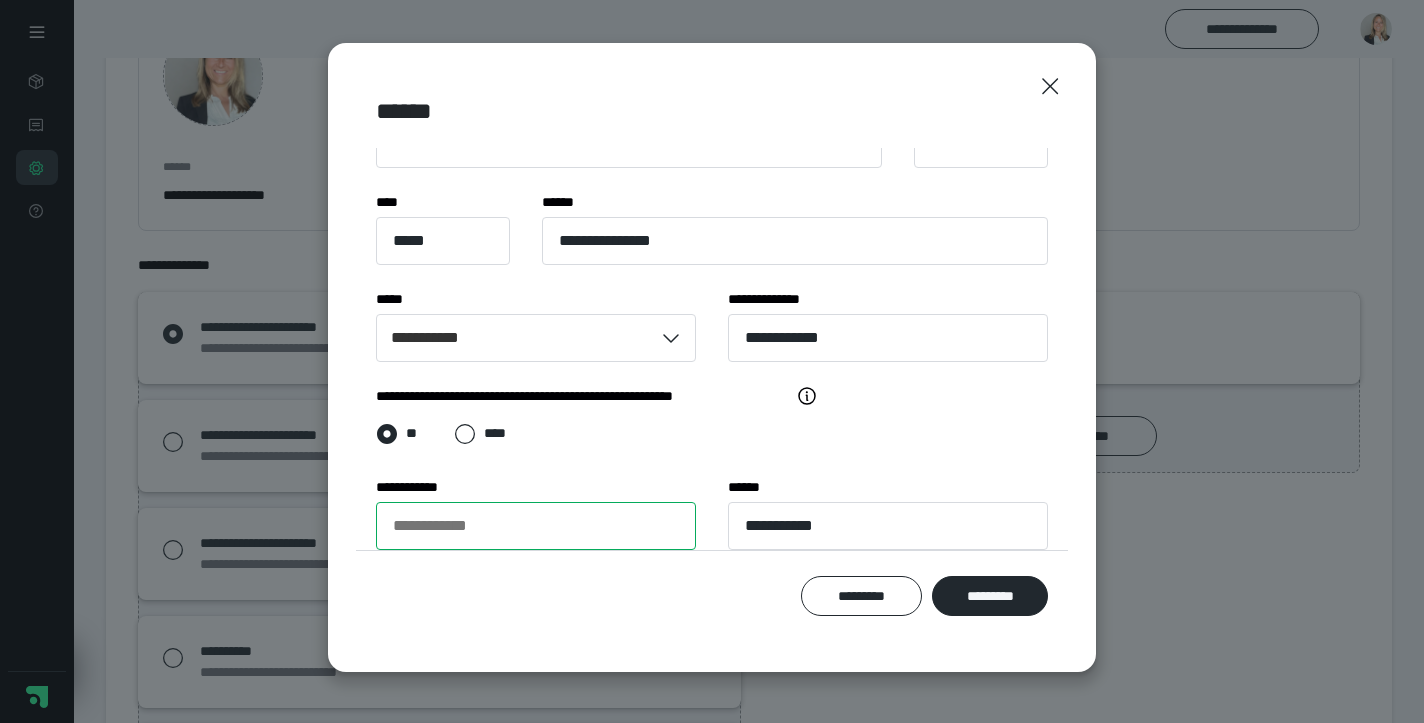 click on "**********" at bounding box center [536, 526] 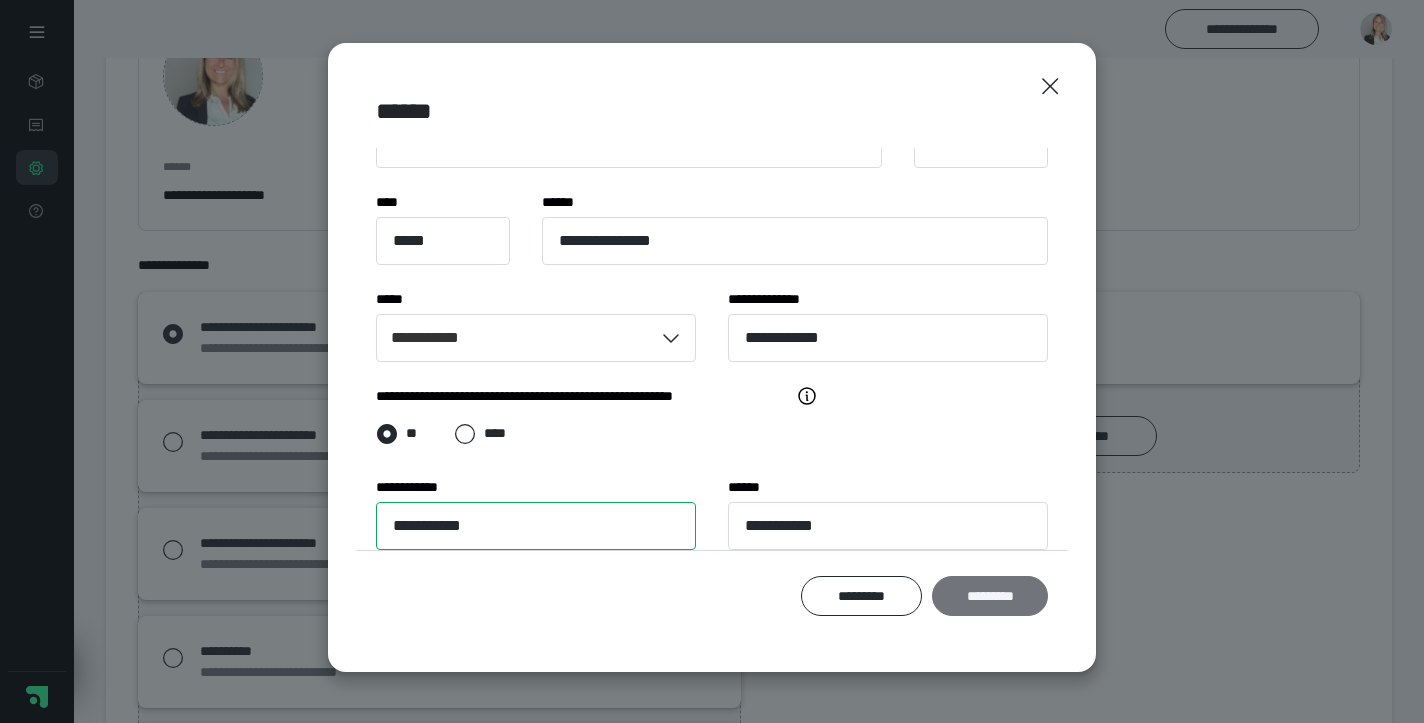 type on "**********" 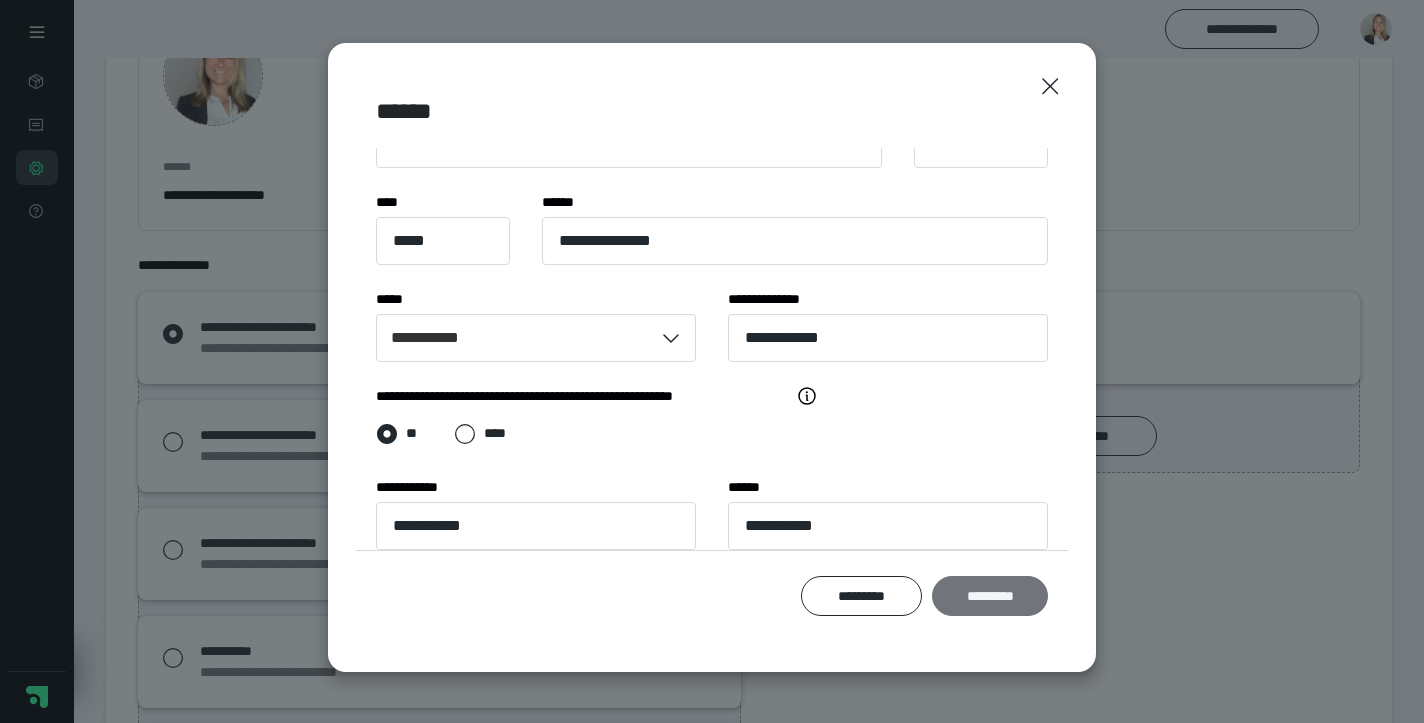 click on "*********" at bounding box center (990, 596) 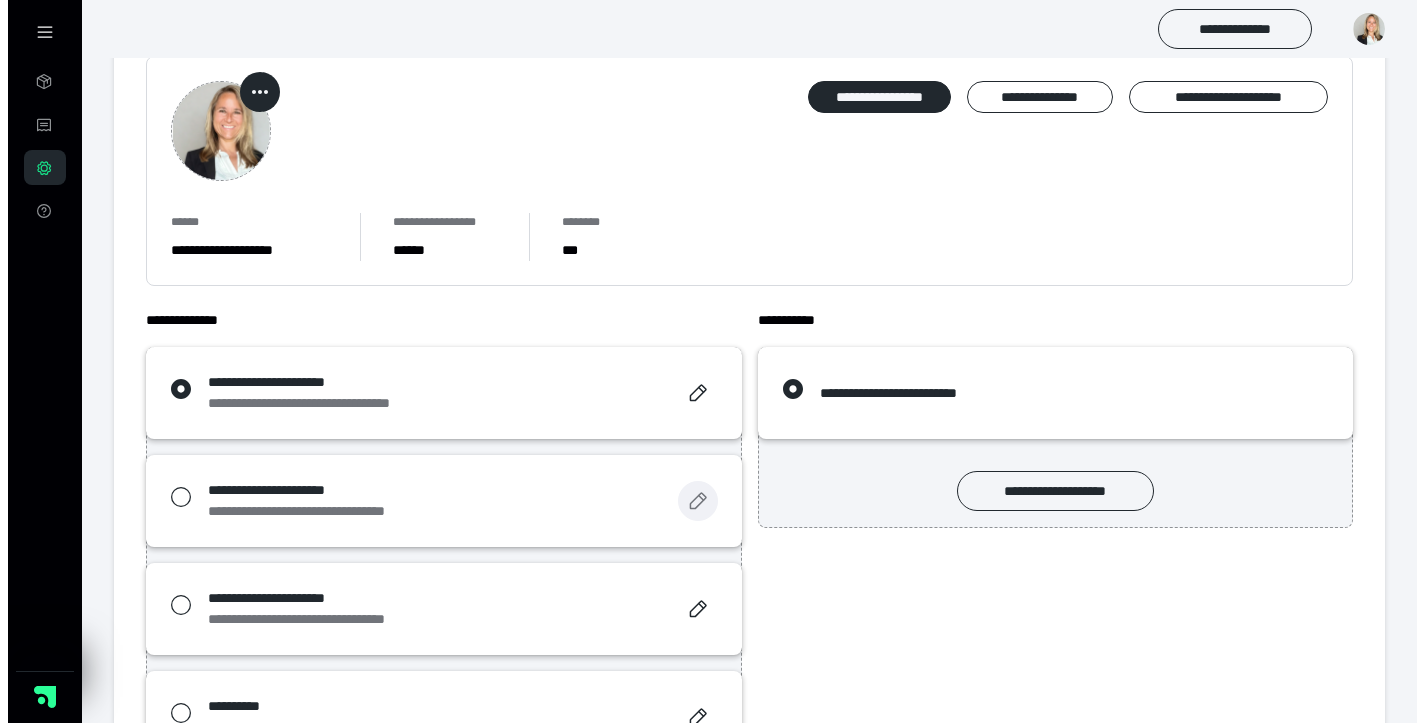 scroll, scrollTop: 106, scrollLeft: 0, axis: vertical 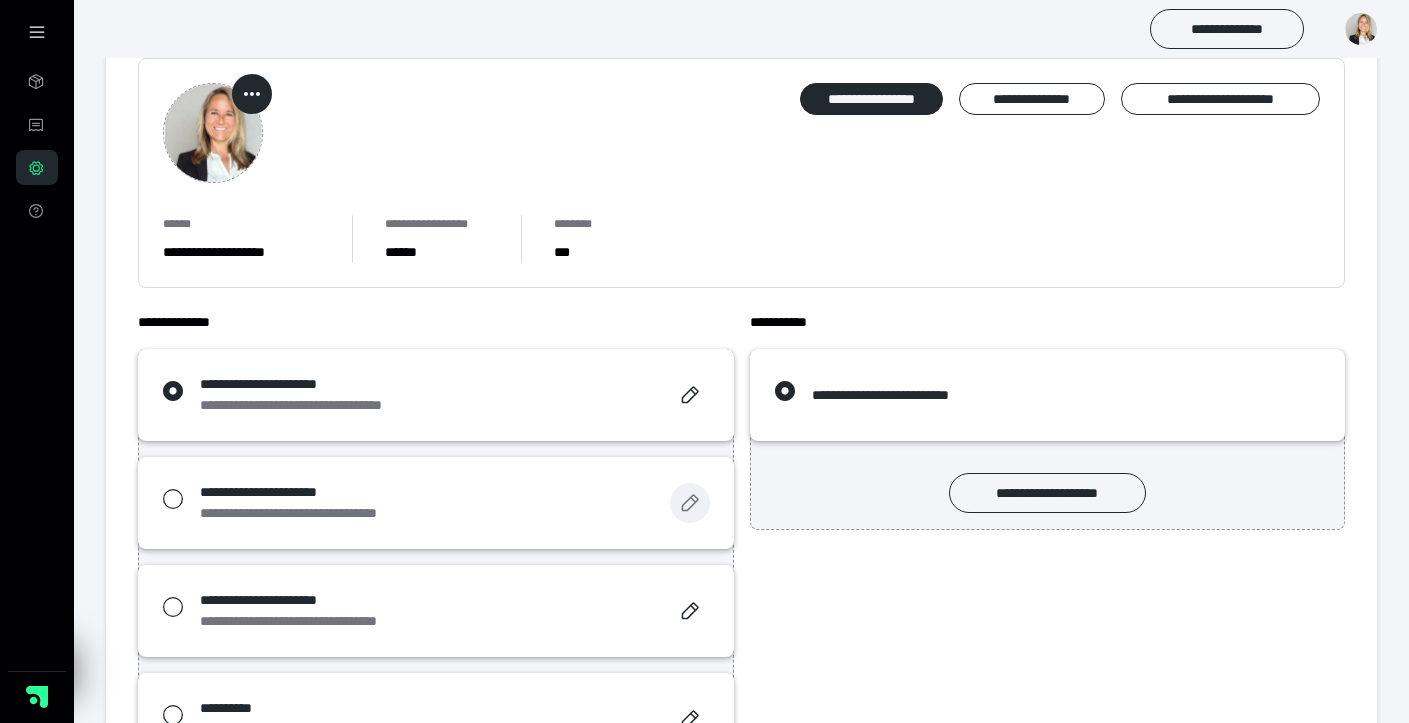 click 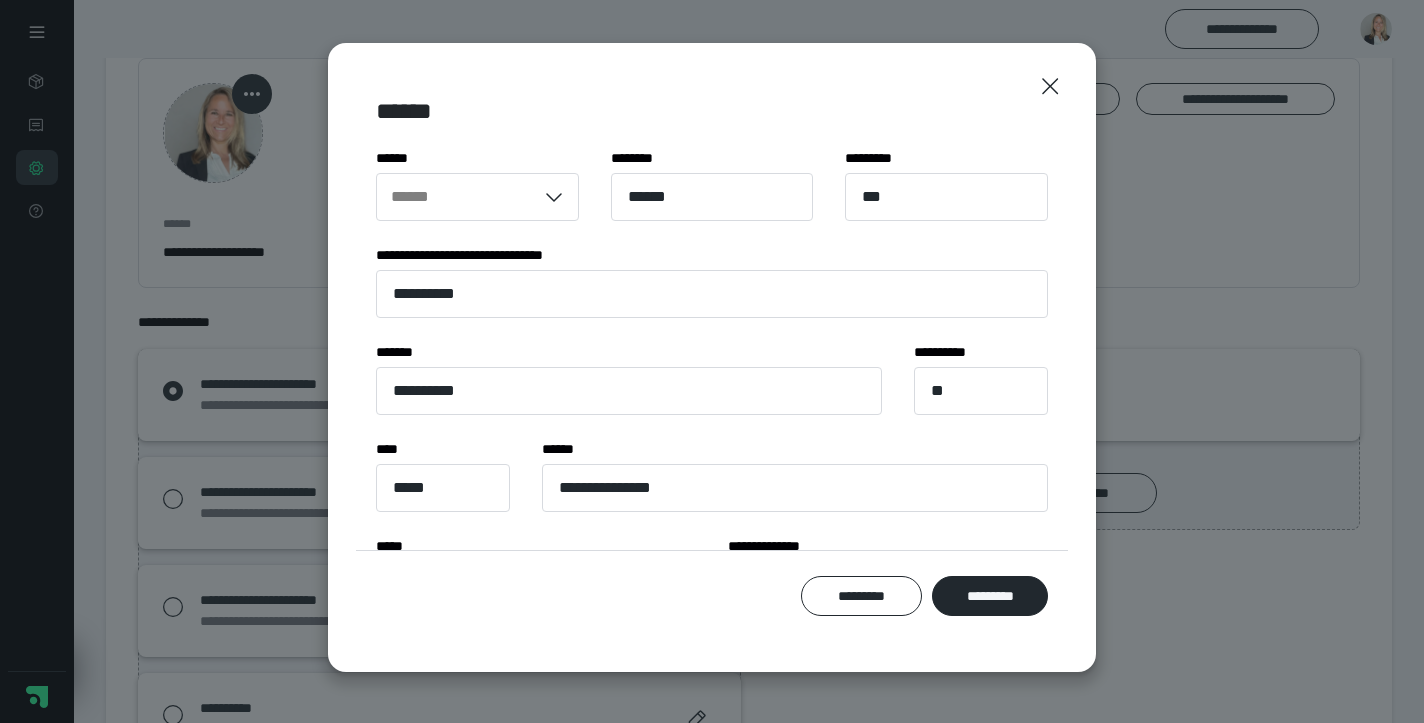 scroll, scrollTop: 0, scrollLeft: 0, axis: both 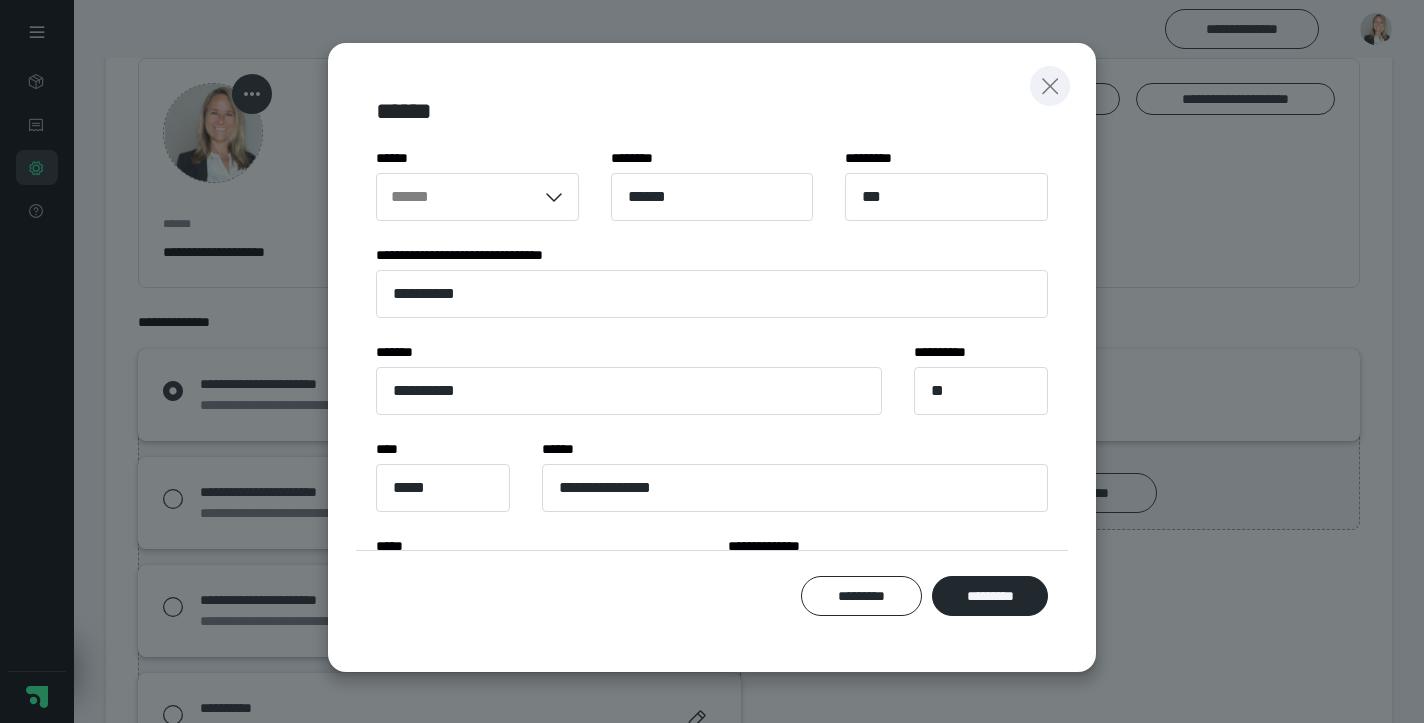 click at bounding box center [1050, 86] 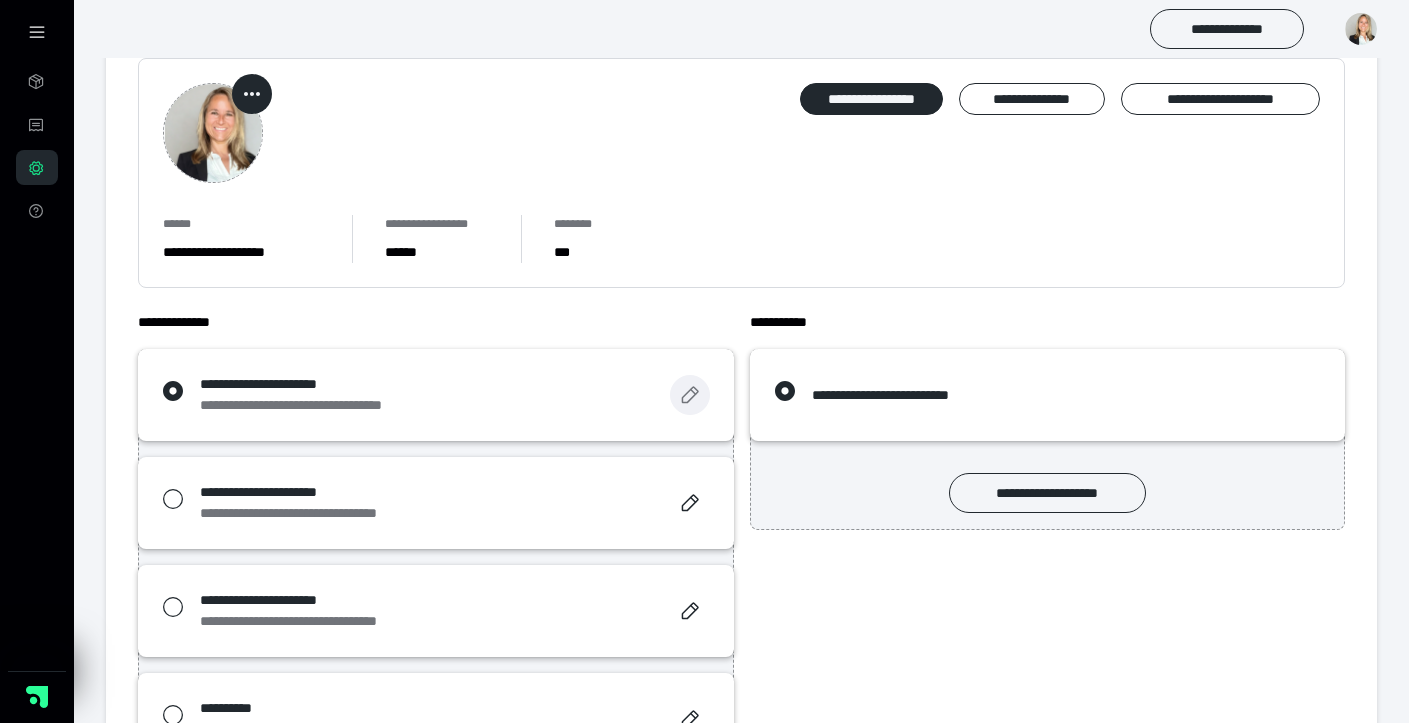 click 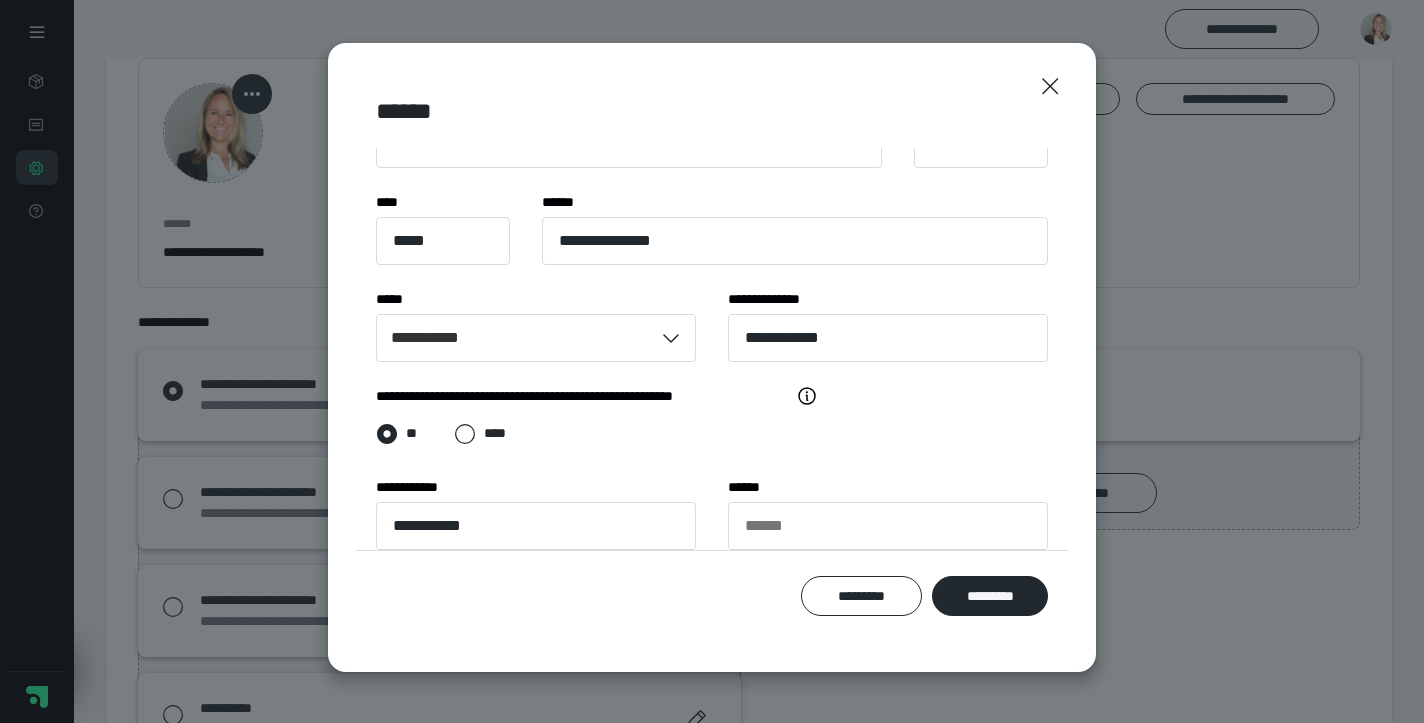 scroll, scrollTop: 248, scrollLeft: 0, axis: vertical 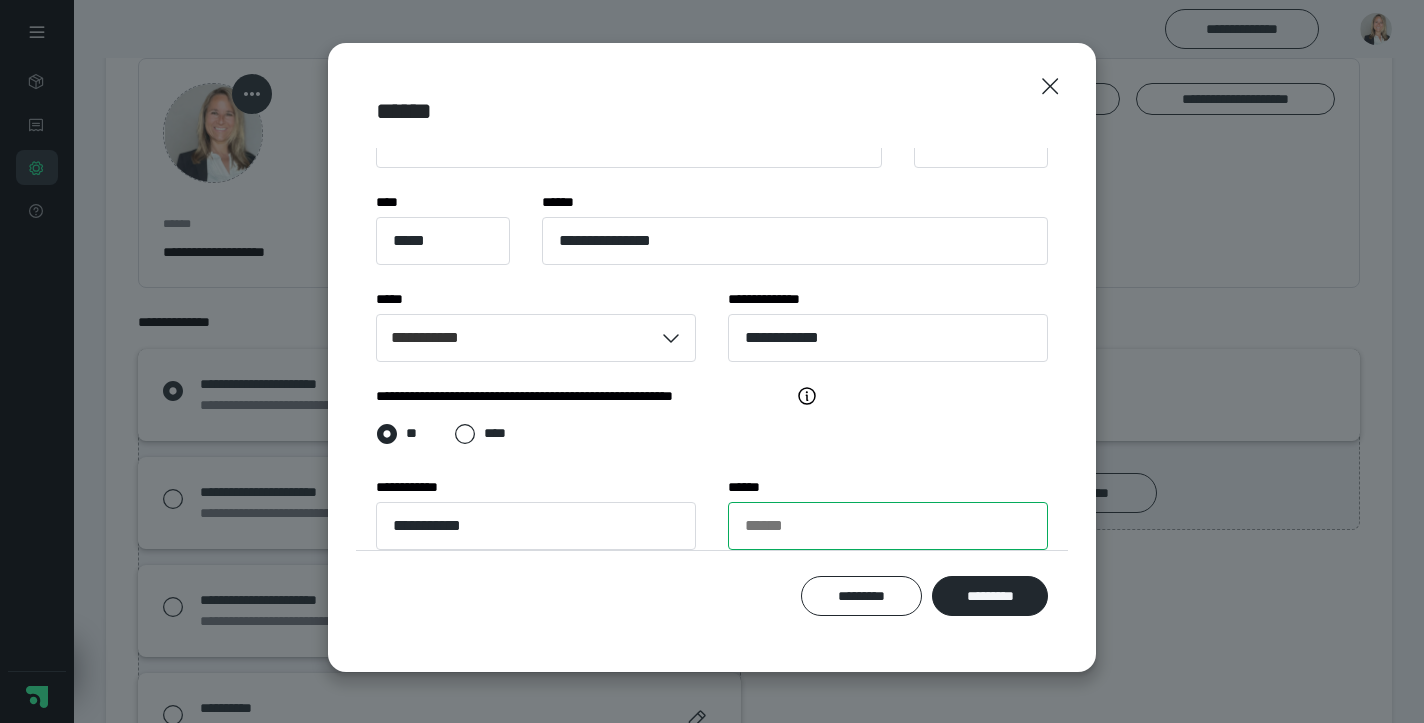 click on "******" at bounding box center [888, 526] 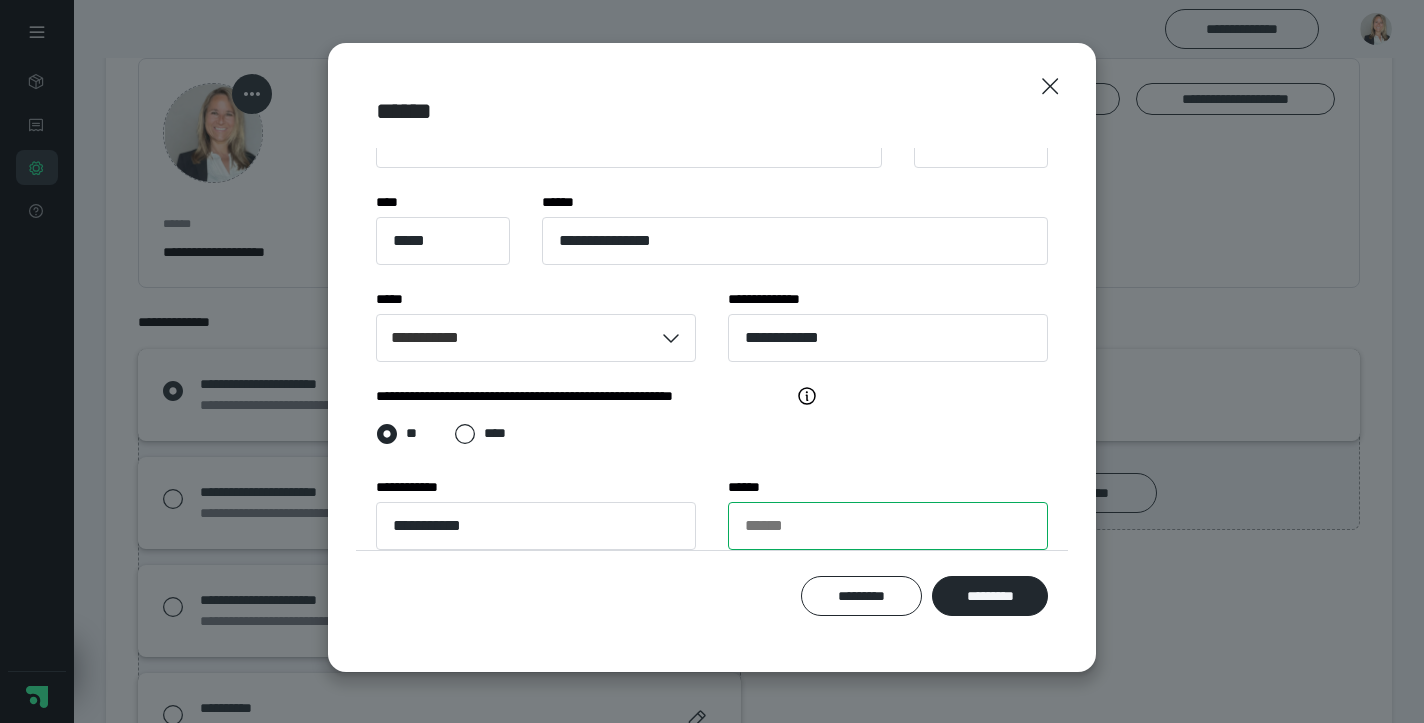 paste on "**********" 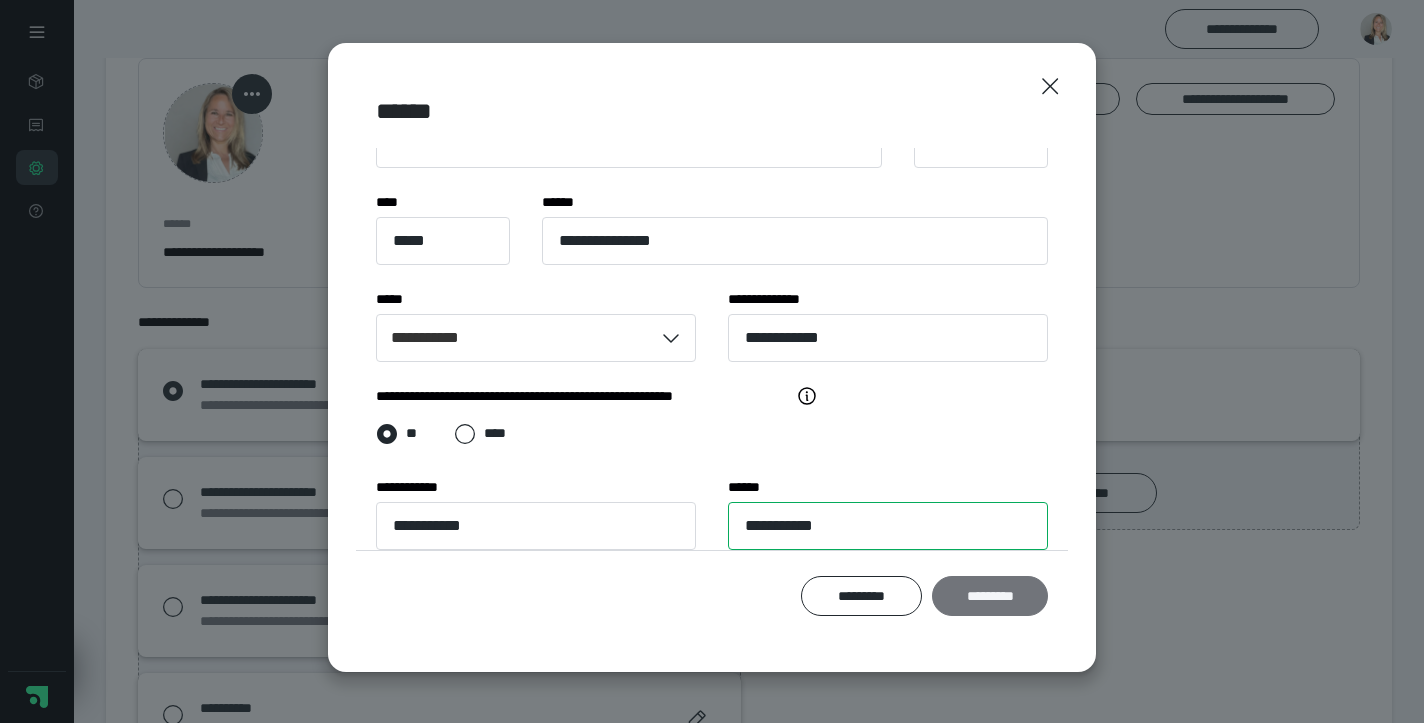 type on "**********" 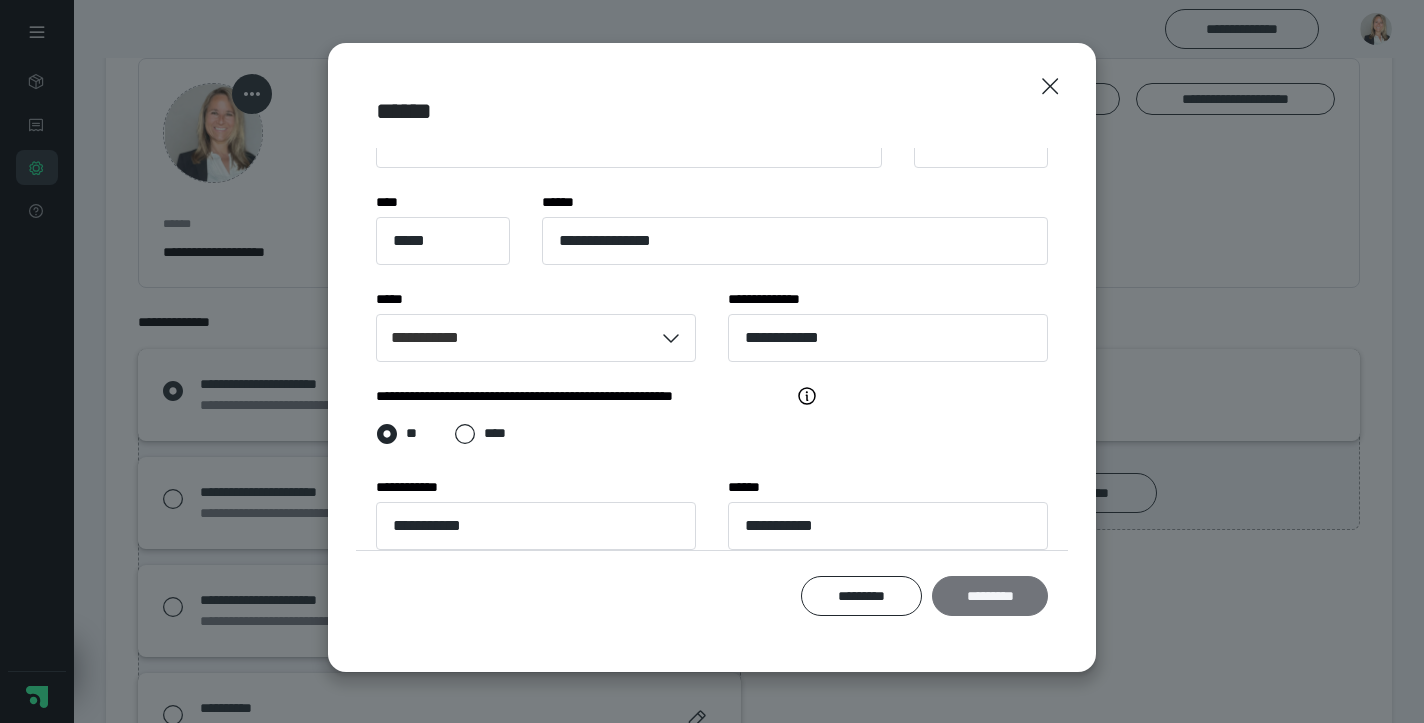 click on "*********" at bounding box center (990, 596) 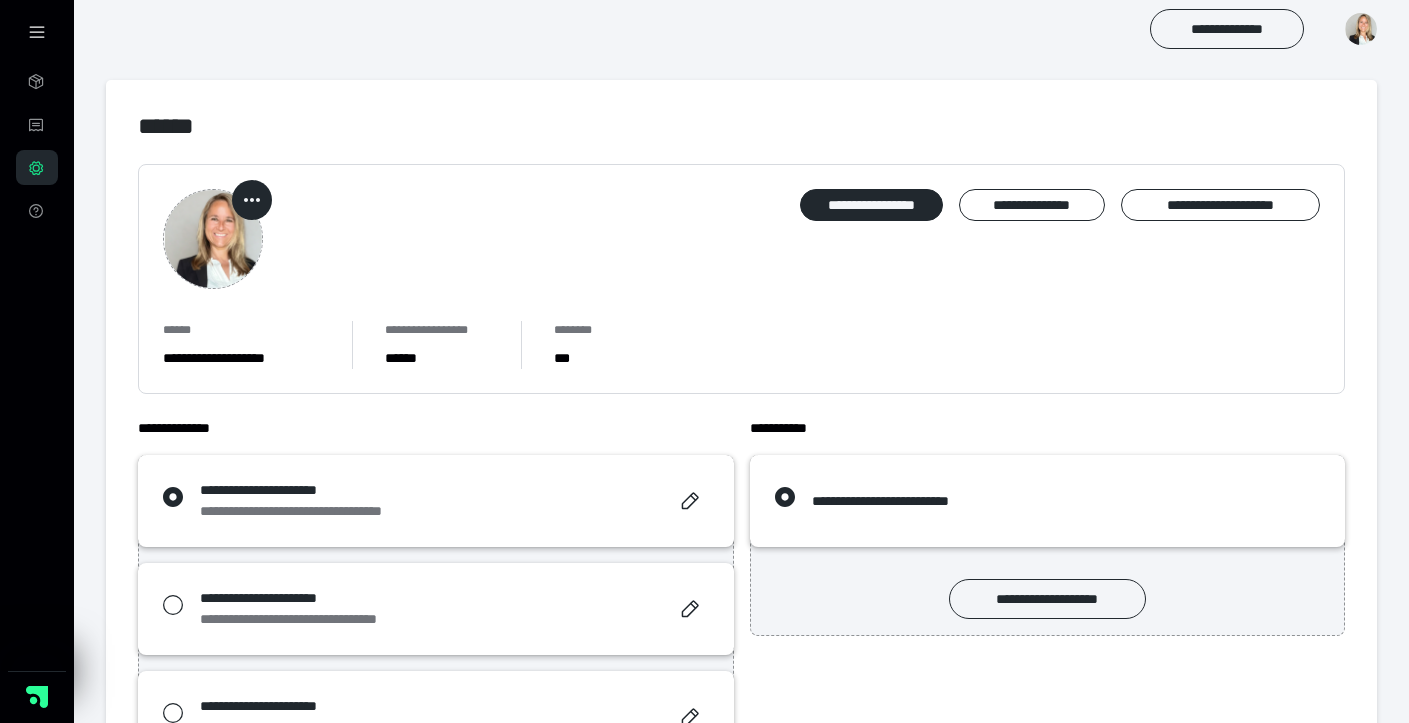 scroll, scrollTop: 0, scrollLeft: 0, axis: both 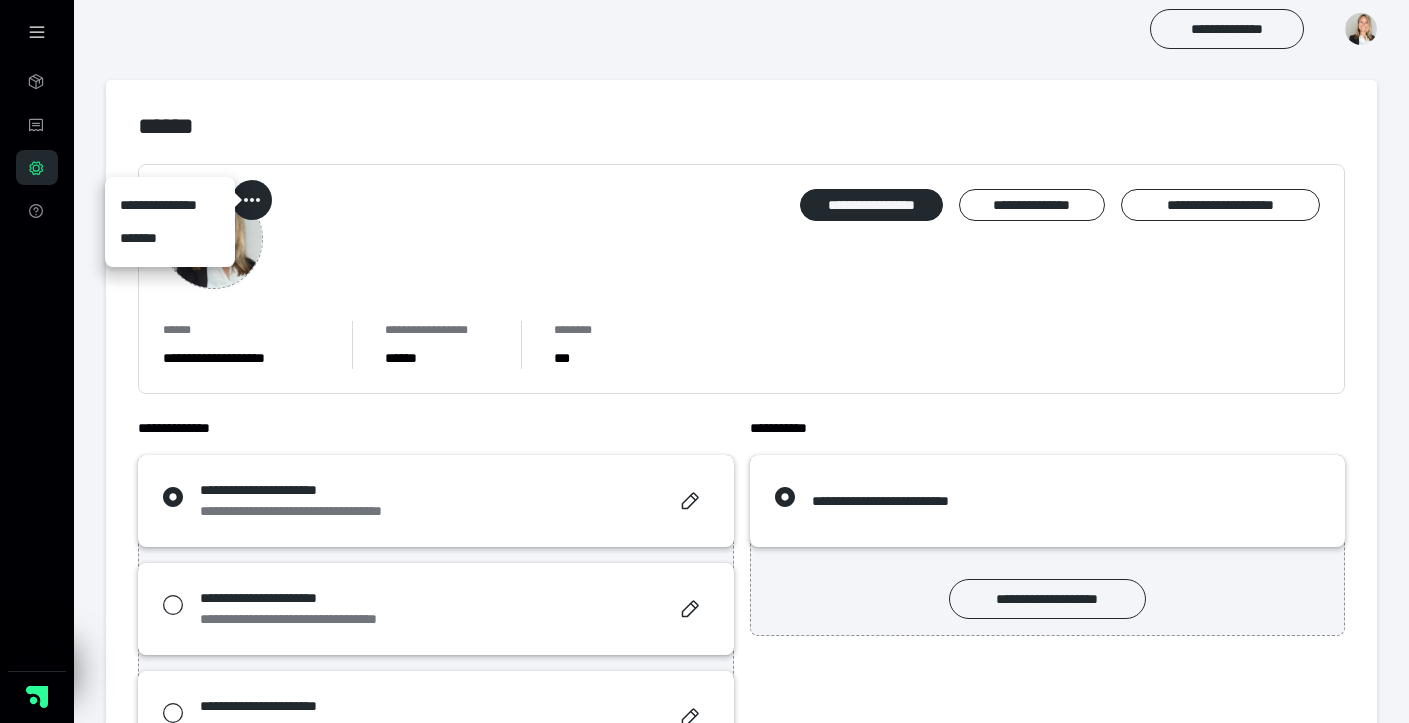 click on "**********" at bounding box center (741, 279) 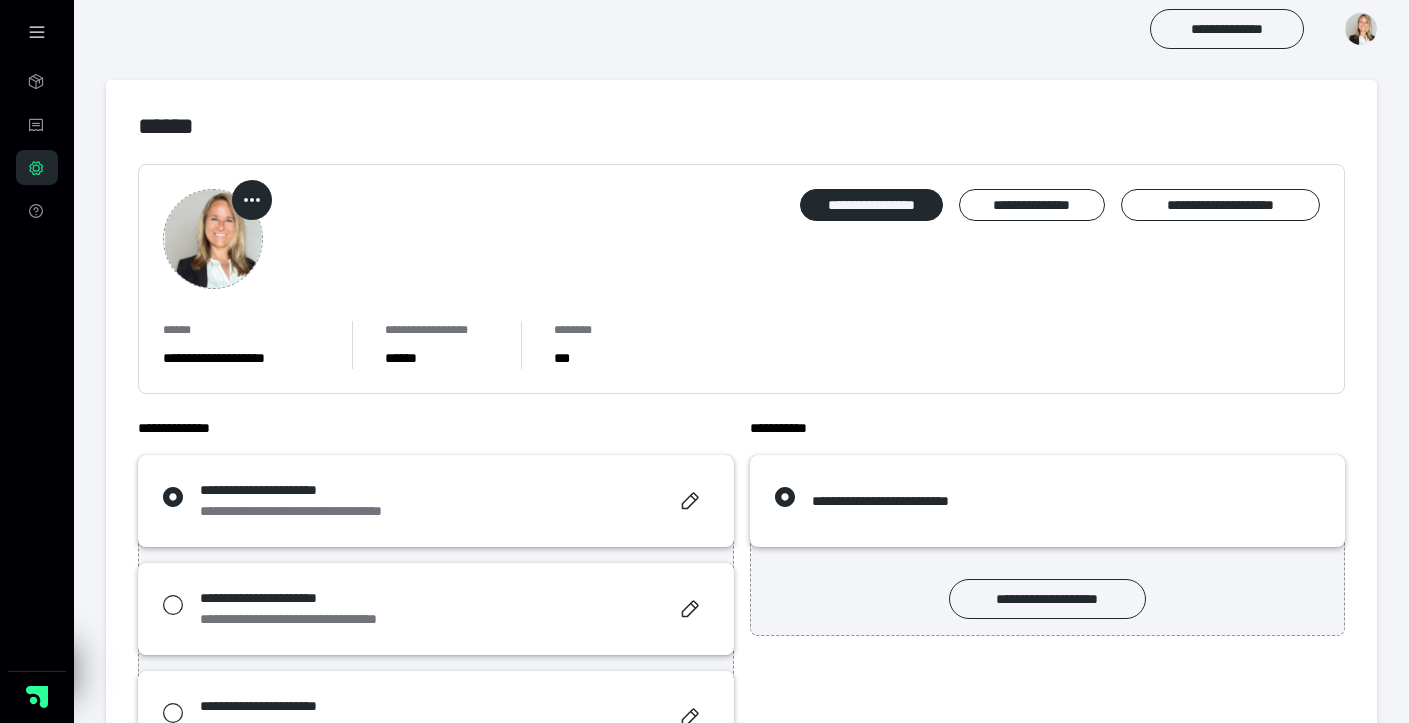 click 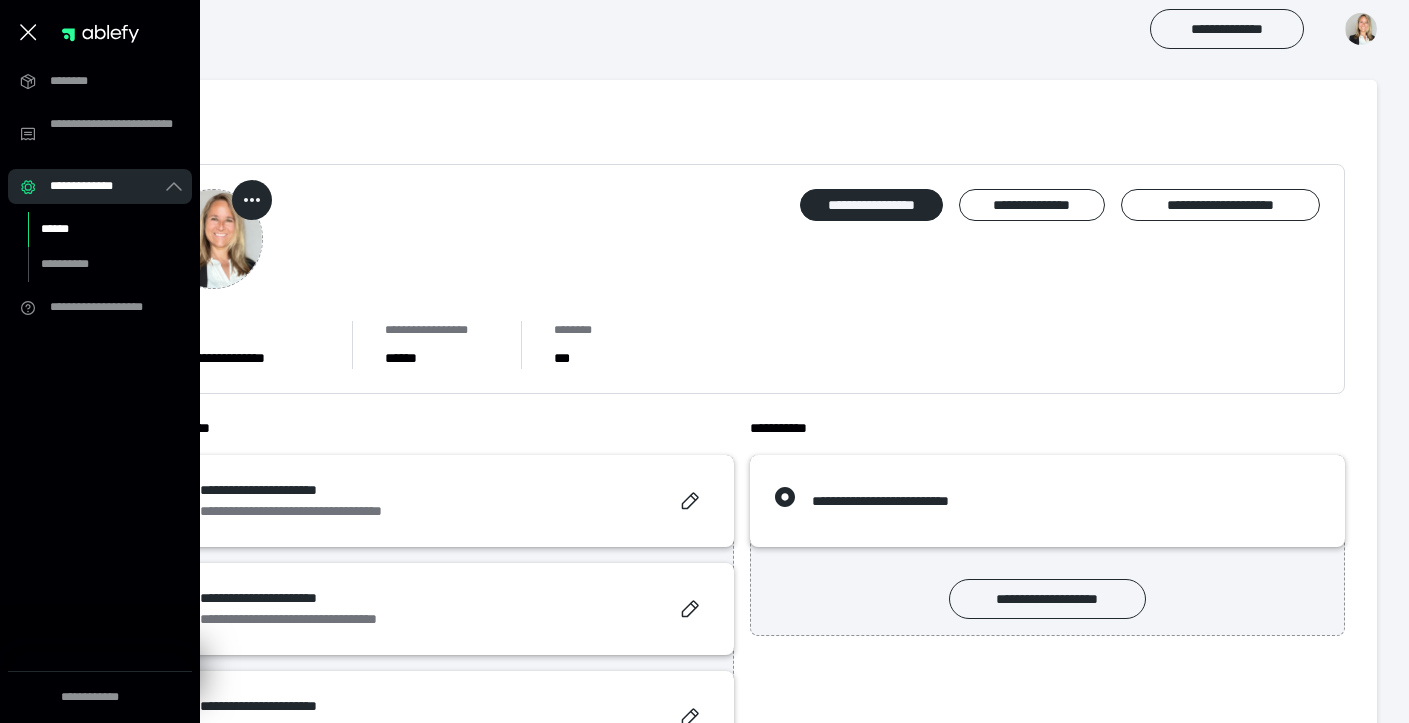 click 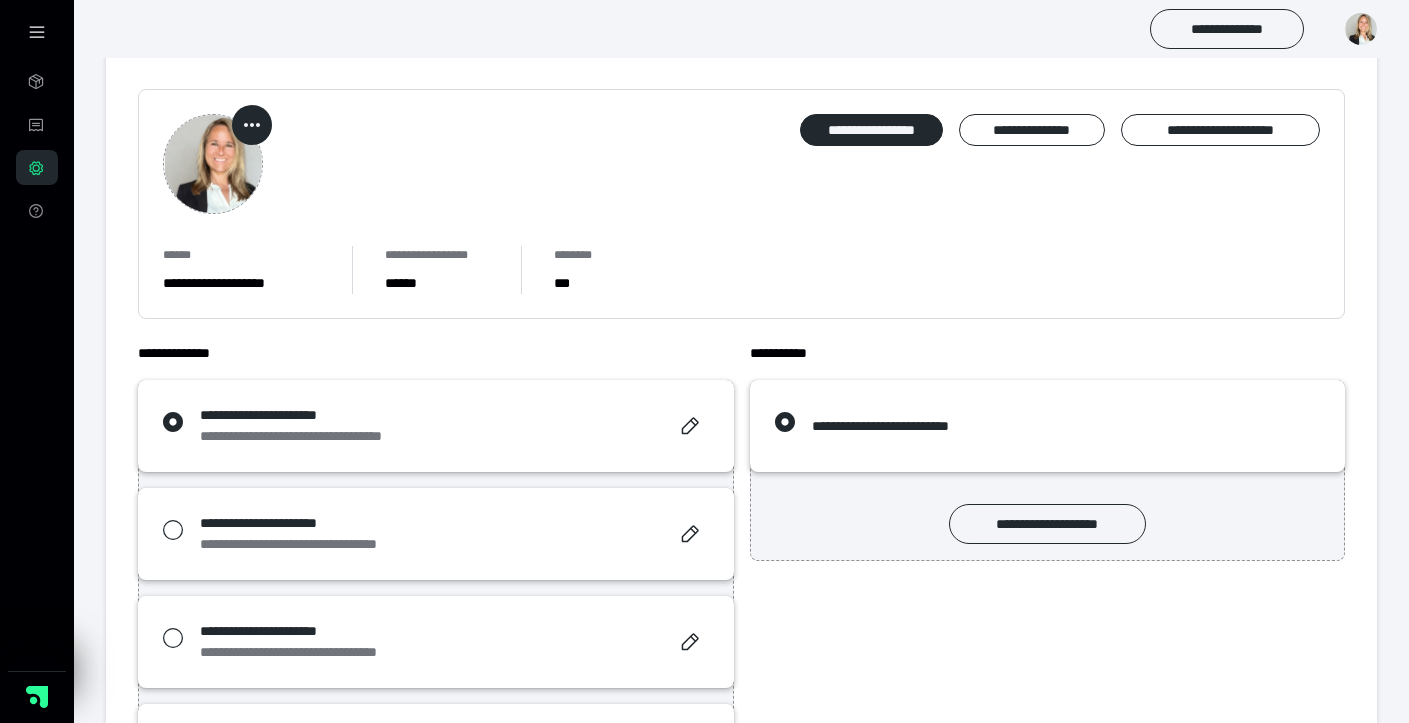 scroll, scrollTop: 66, scrollLeft: 0, axis: vertical 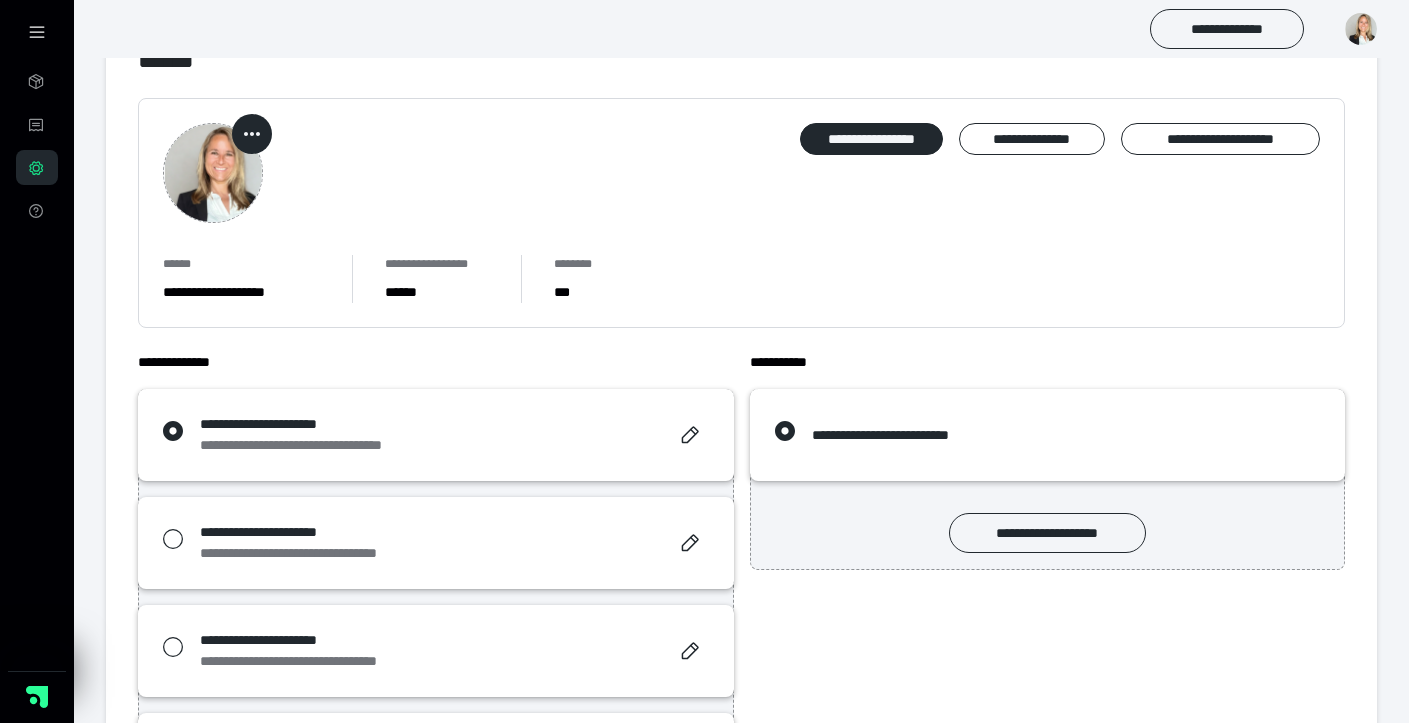 click 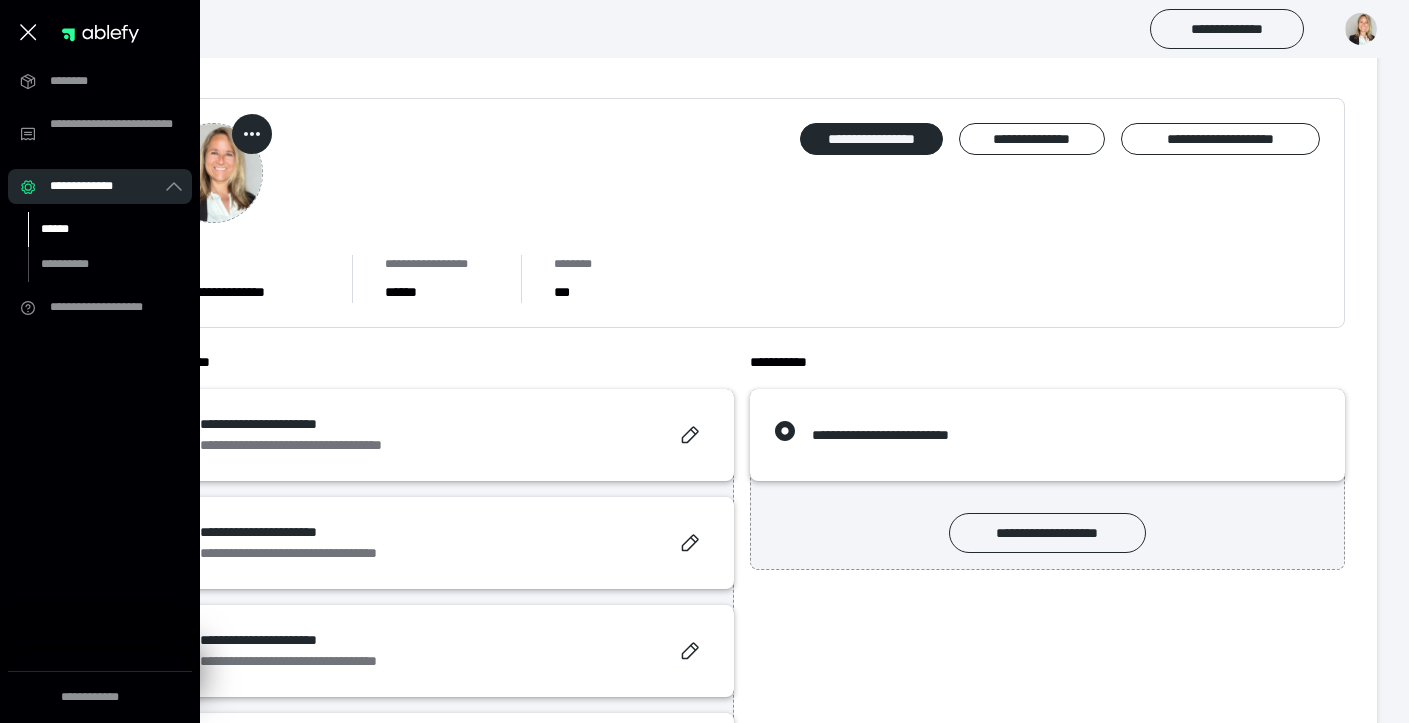 click on "******" at bounding box center [97, 229] 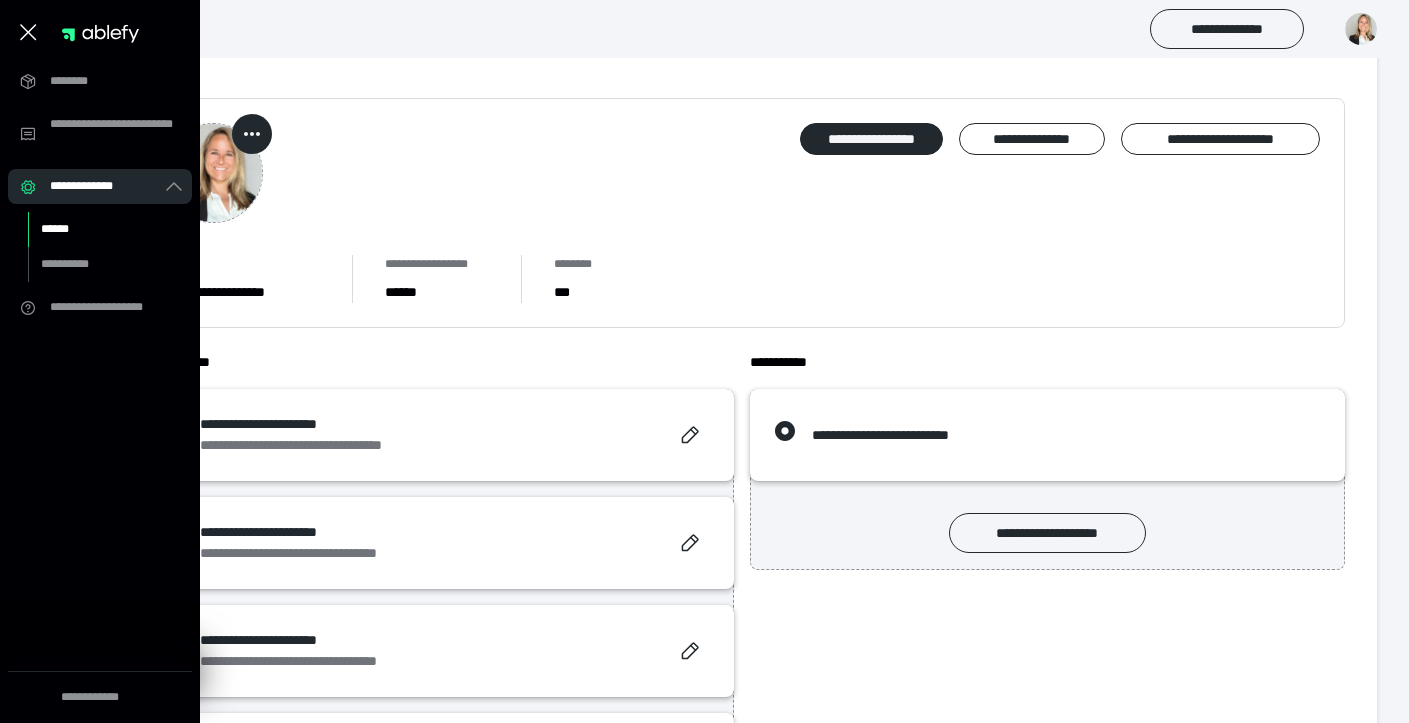 click on "******** ***" at bounding box center [562, 279] 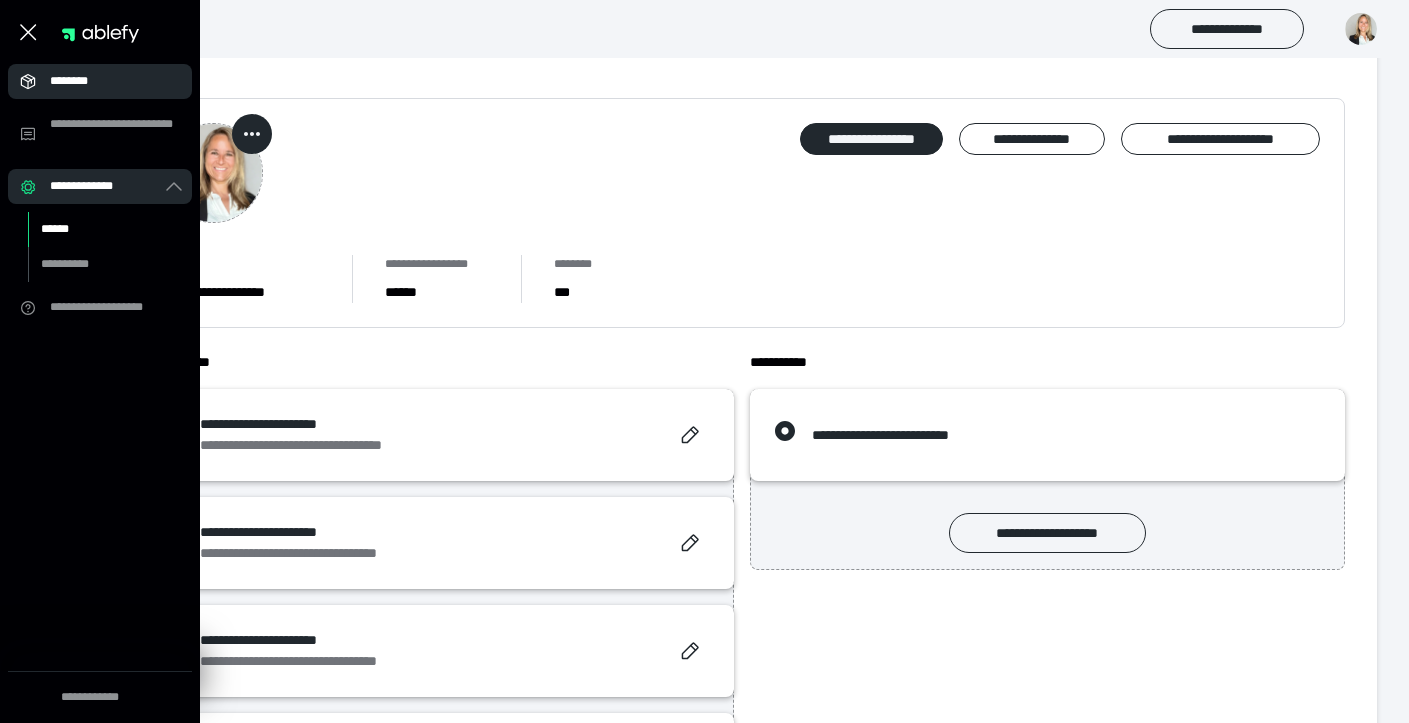 click on "********" at bounding box center (106, 81) 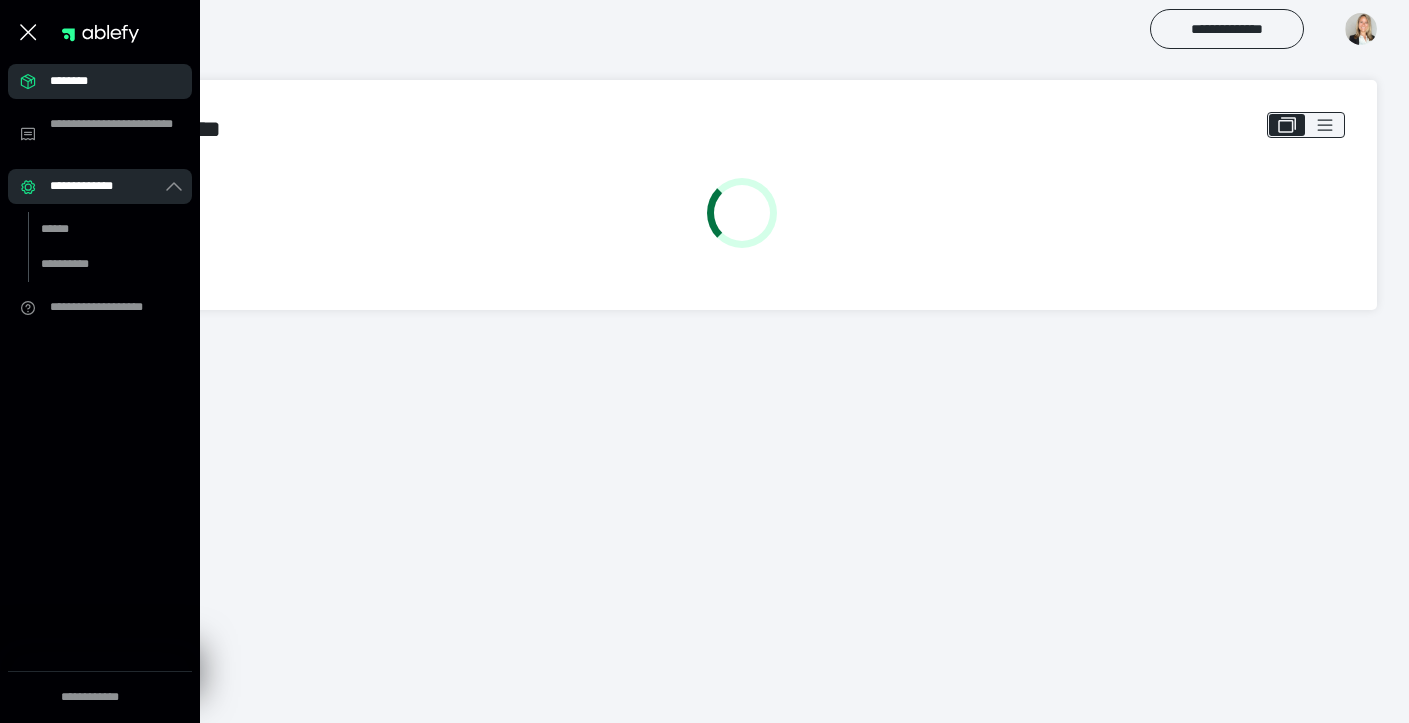 scroll, scrollTop: 0, scrollLeft: 0, axis: both 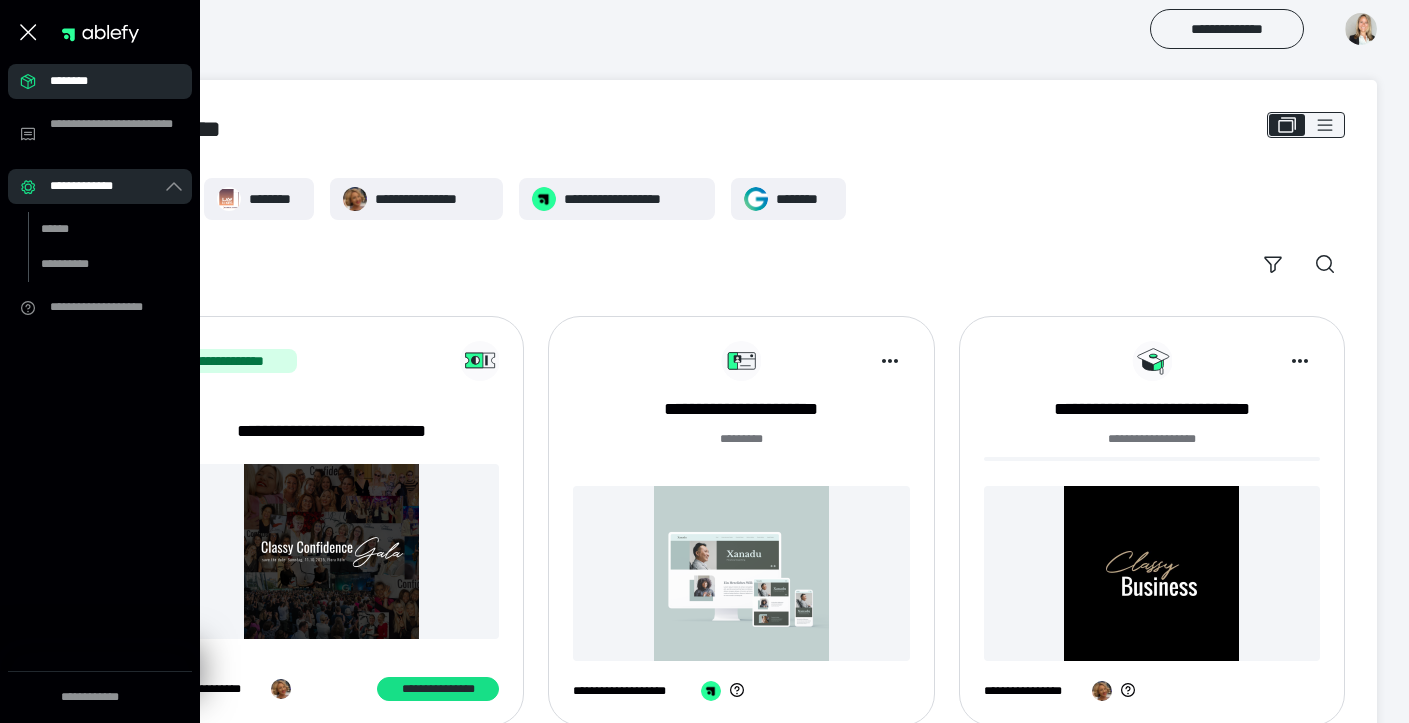 click 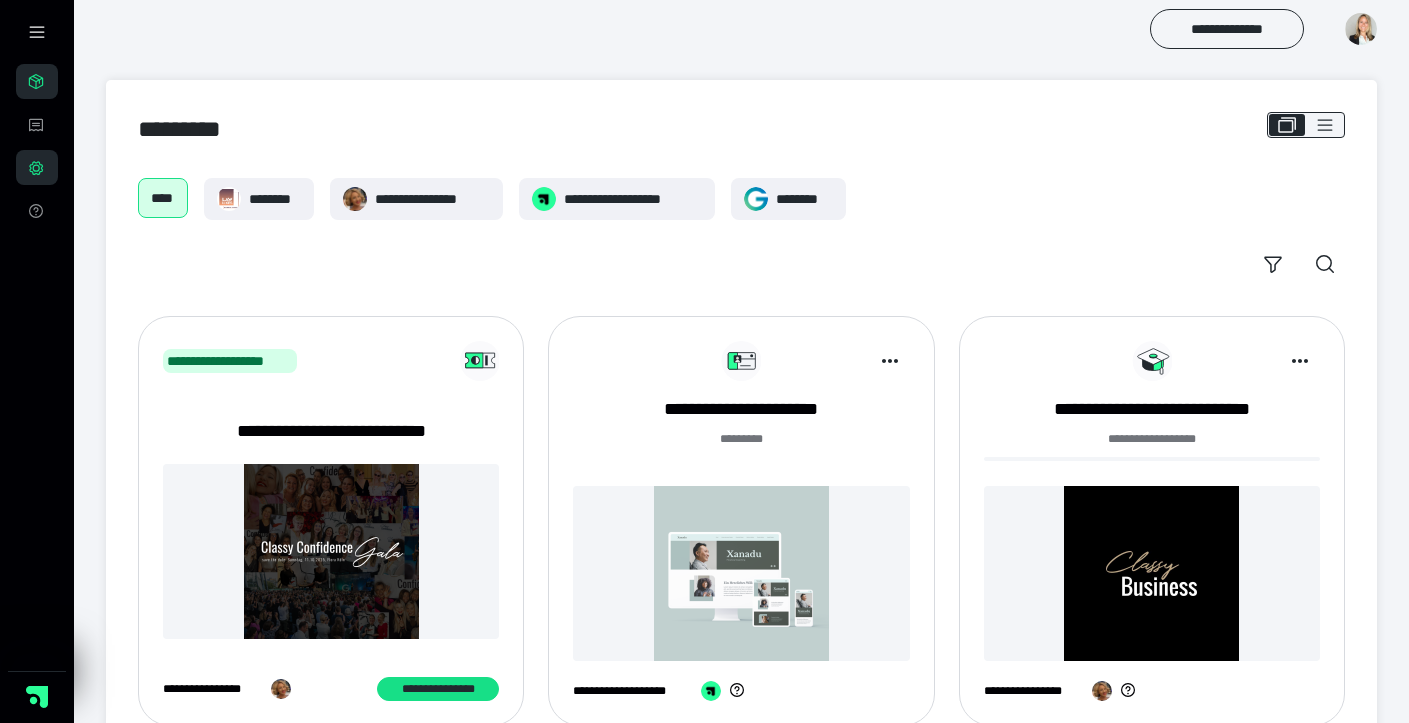 scroll, scrollTop: 0, scrollLeft: 0, axis: both 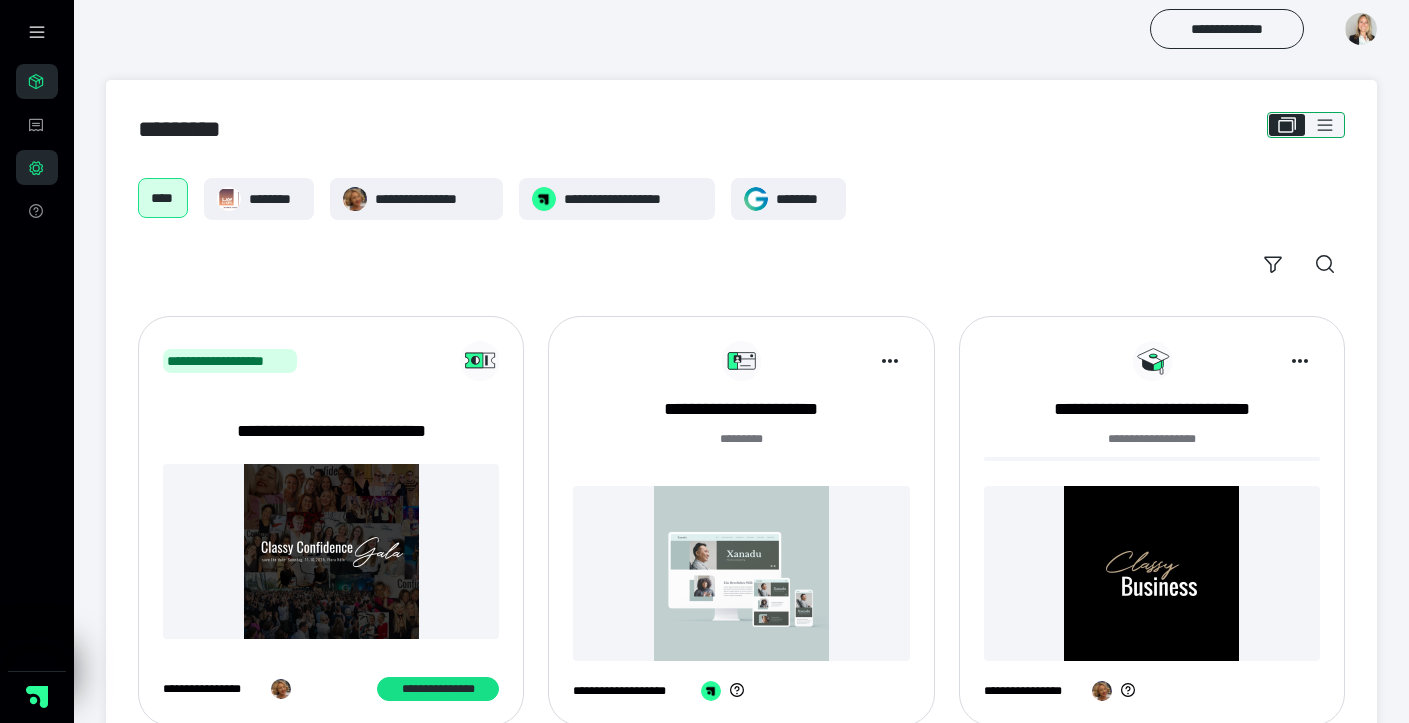 click at bounding box center [1325, 125] 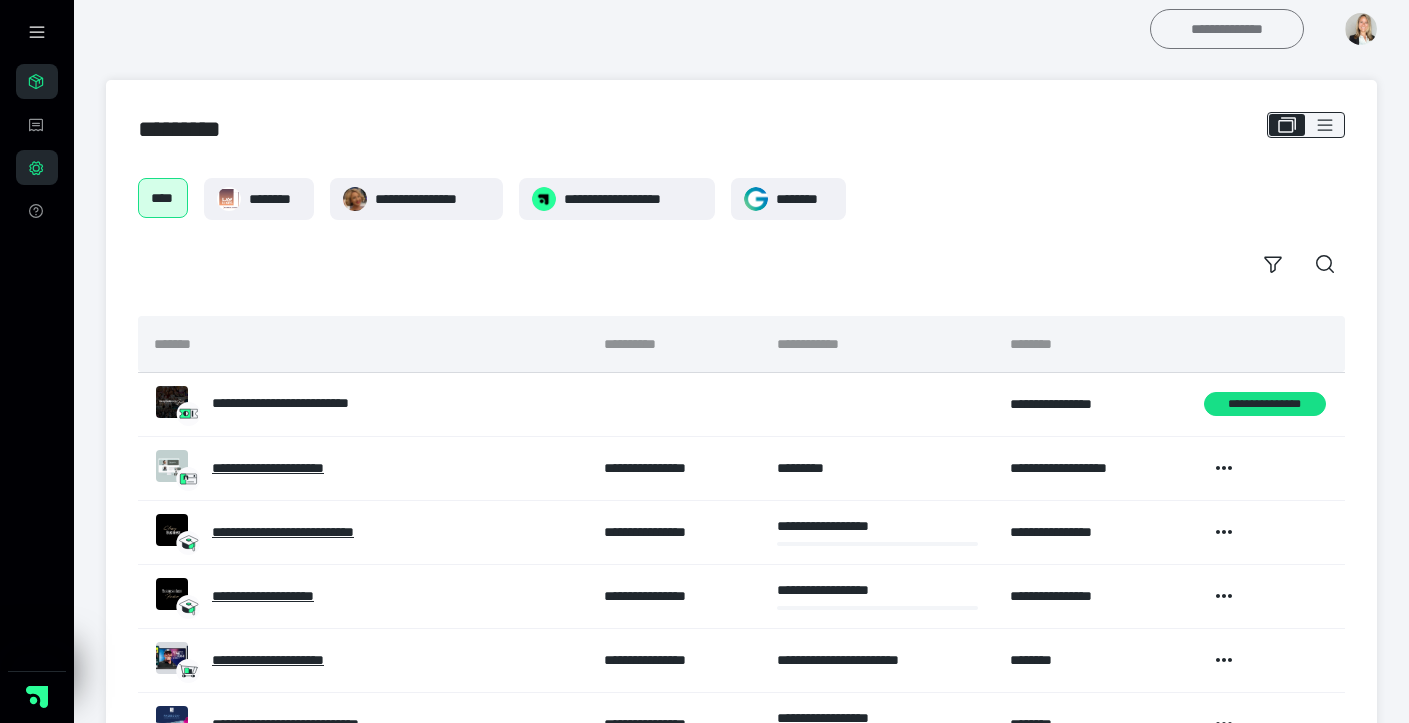 click on "**********" at bounding box center (1227, 29) 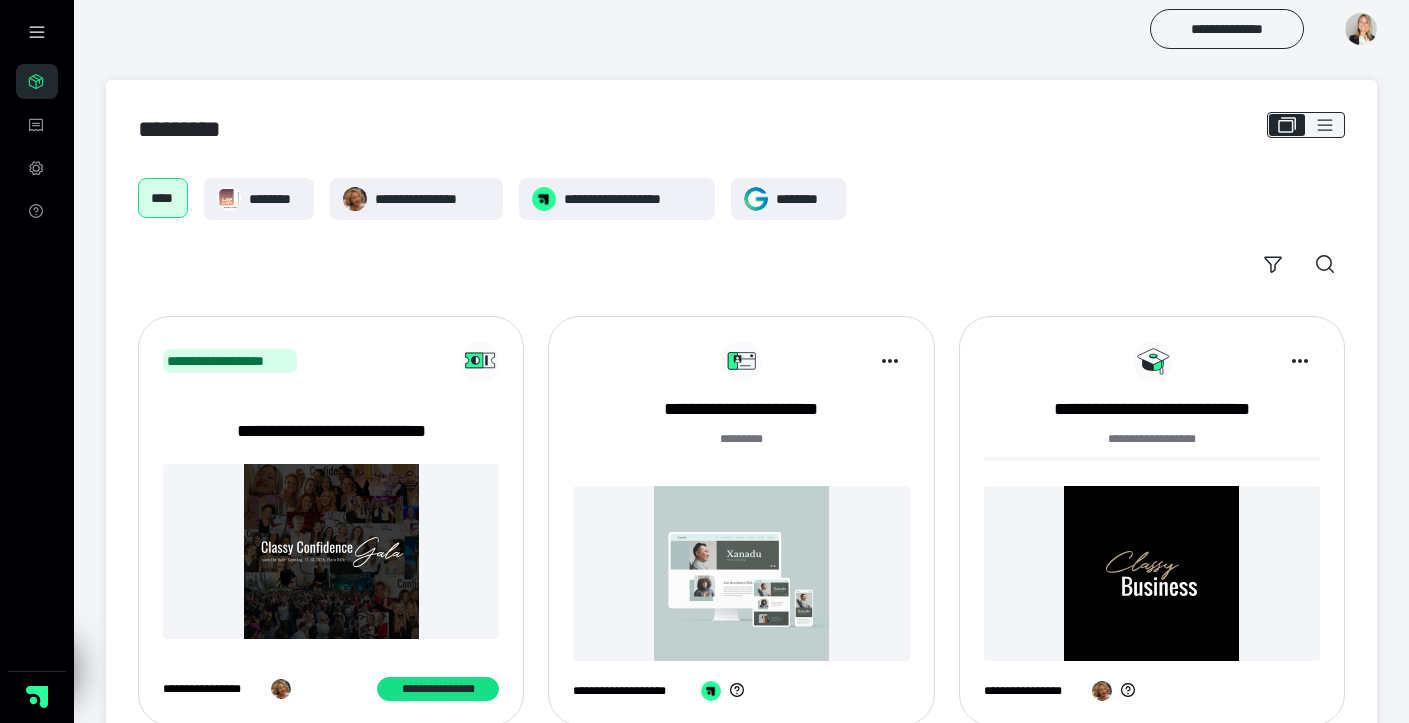 scroll, scrollTop: 0, scrollLeft: 0, axis: both 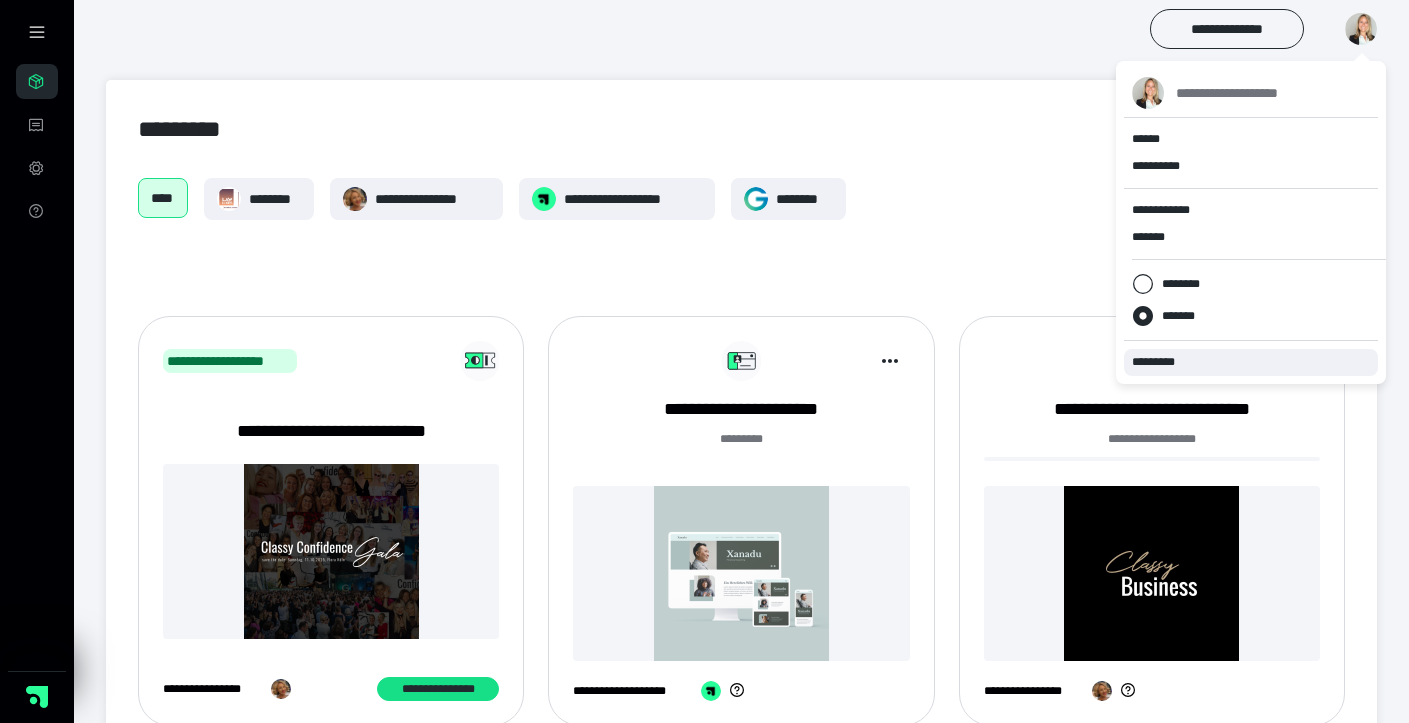 click on "*********" at bounding box center [1162, 362] 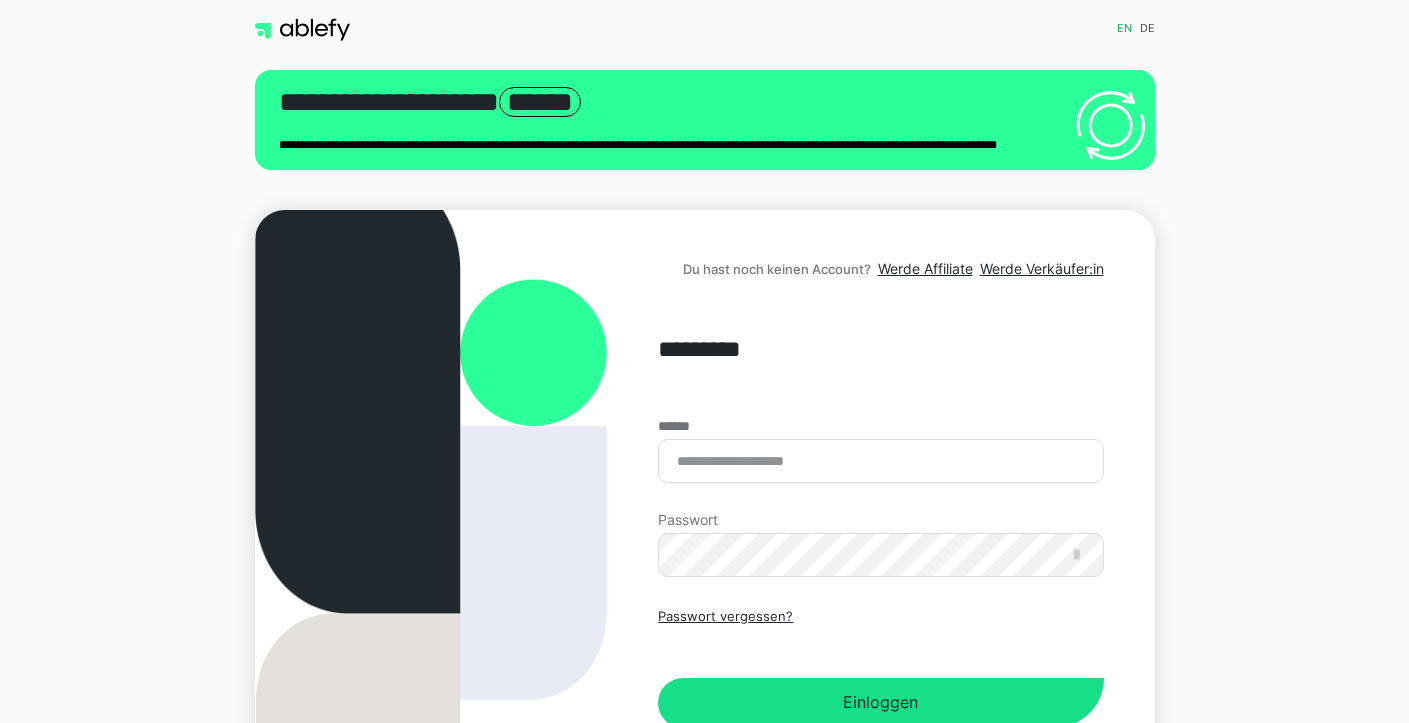 scroll, scrollTop: 0, scrollLeft: 0, axis: both 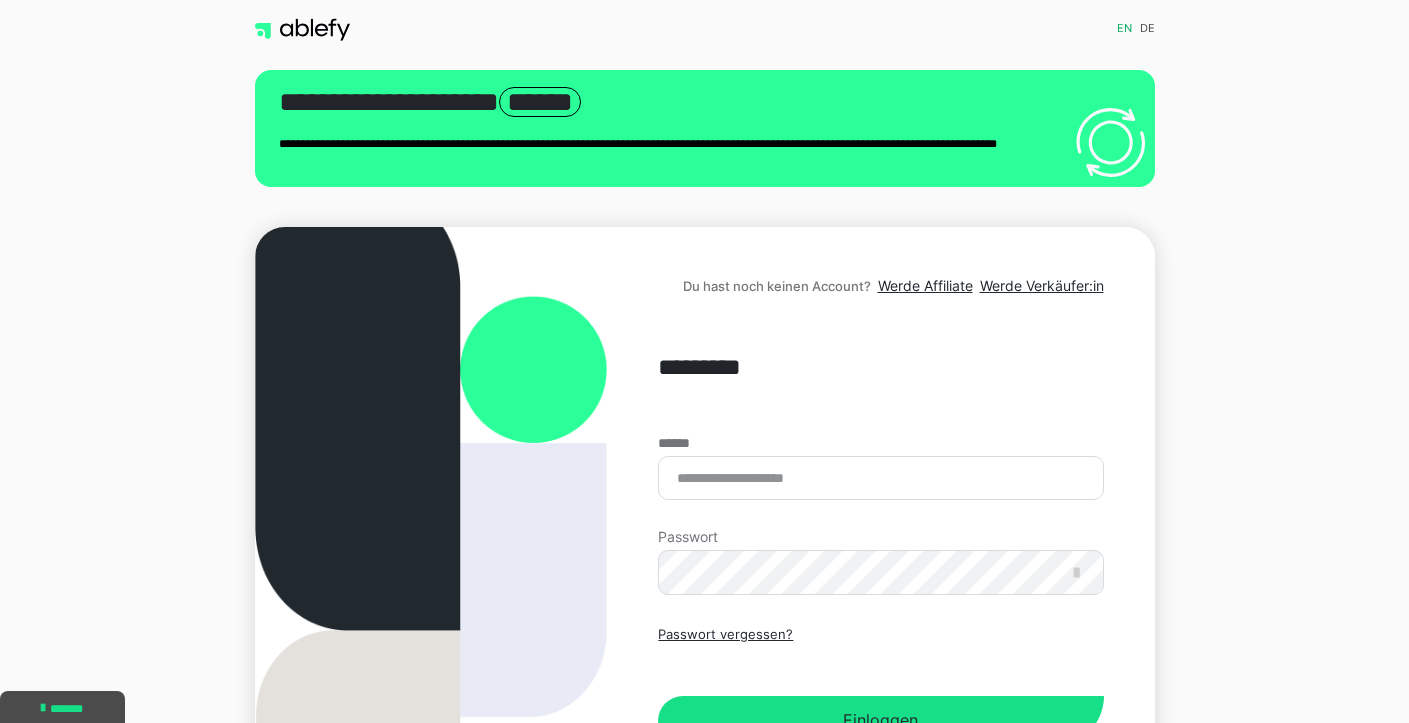 click on "****** Passwort Passwort vergessen? Einloggen" at bounding box center (880, 591) 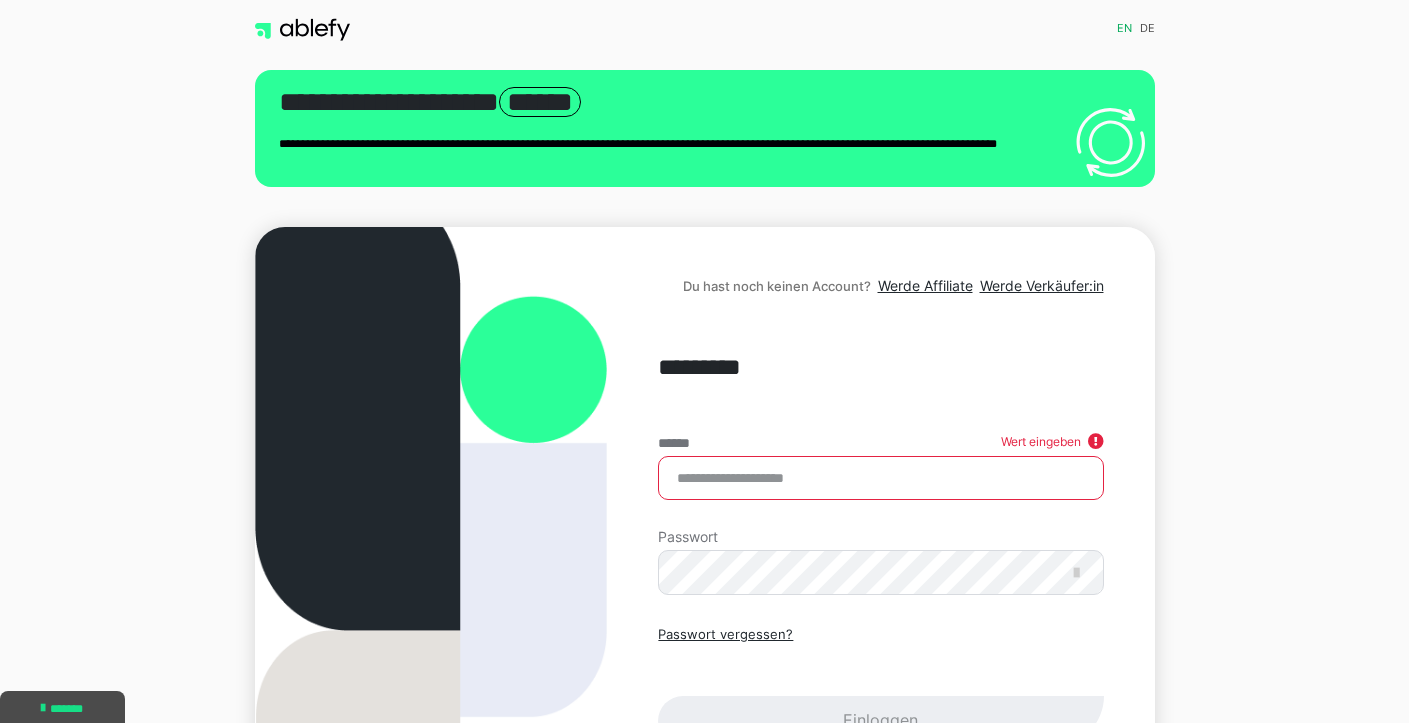 click on "******" at bounding box center [880, 478] 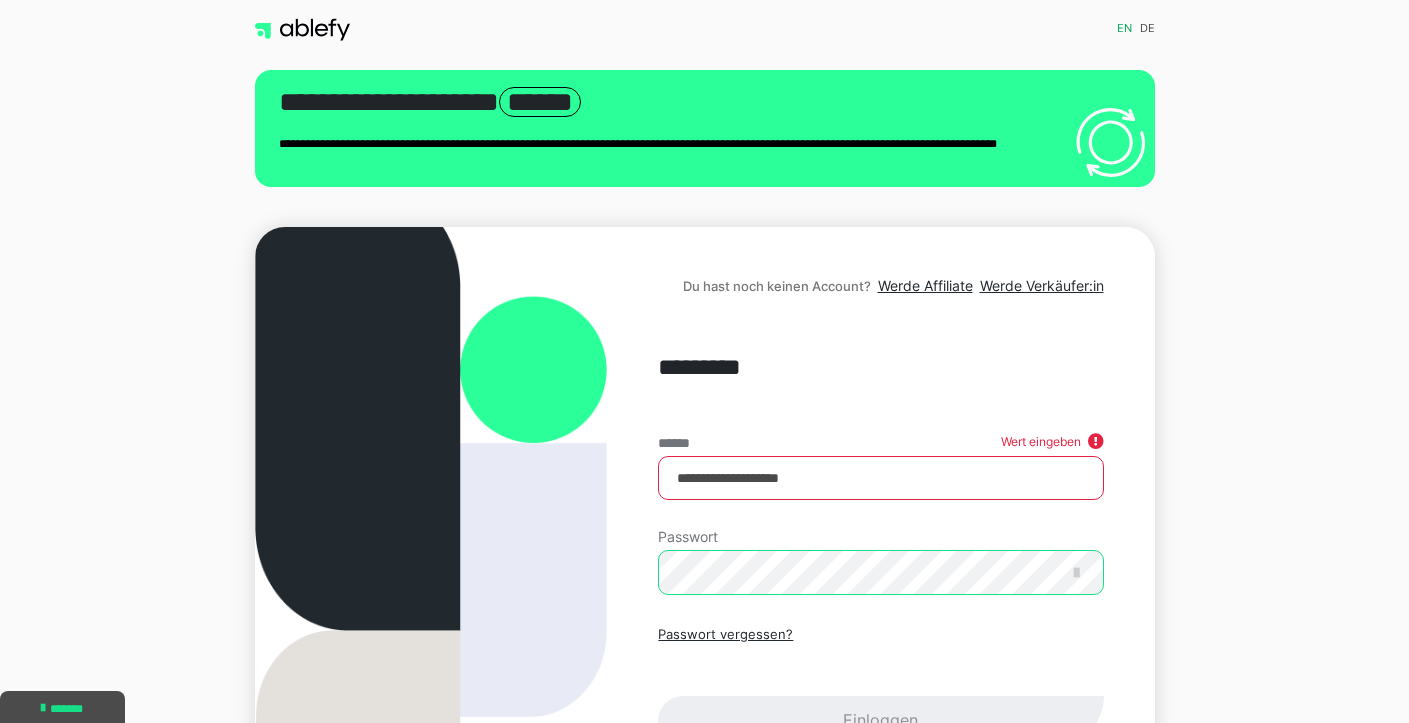 click on "Einloggen" at bounding box center (880, 721) 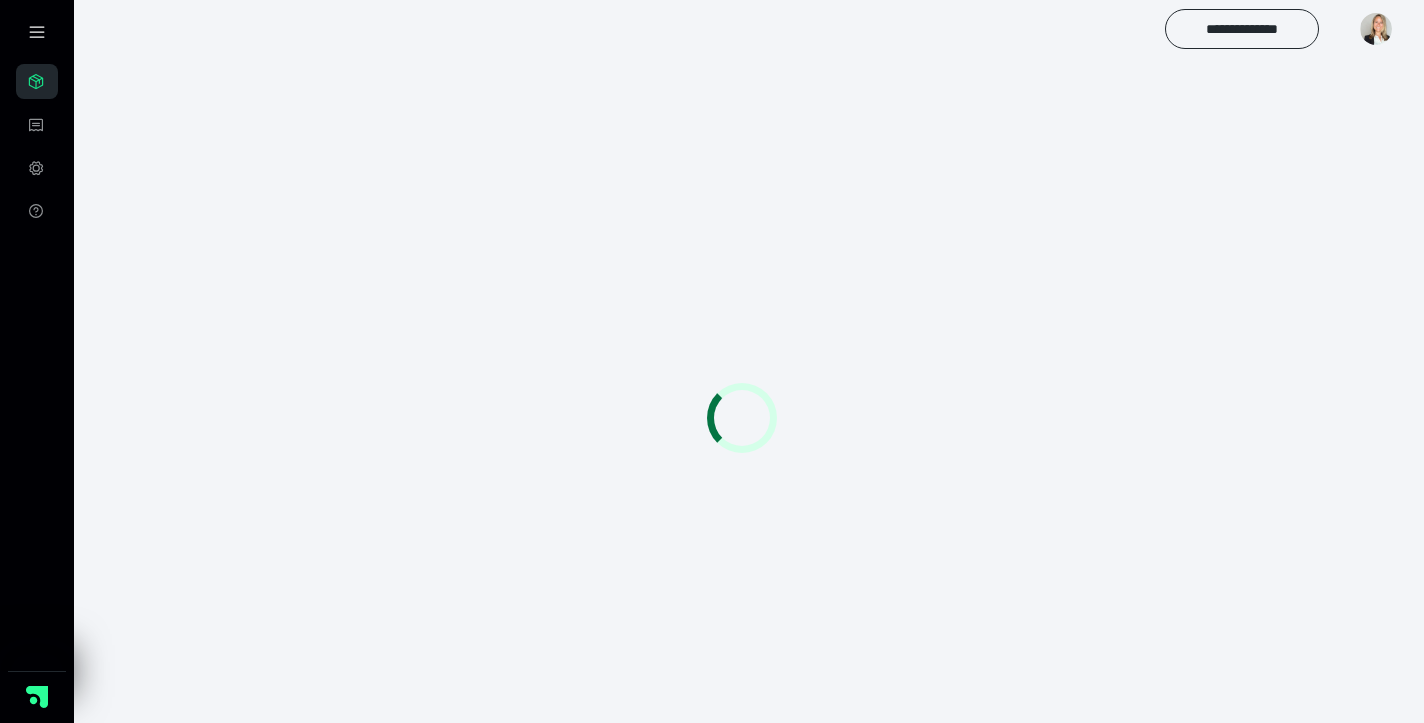 scroll, scrollTop: 0, scrollLeft: 0, axis: both 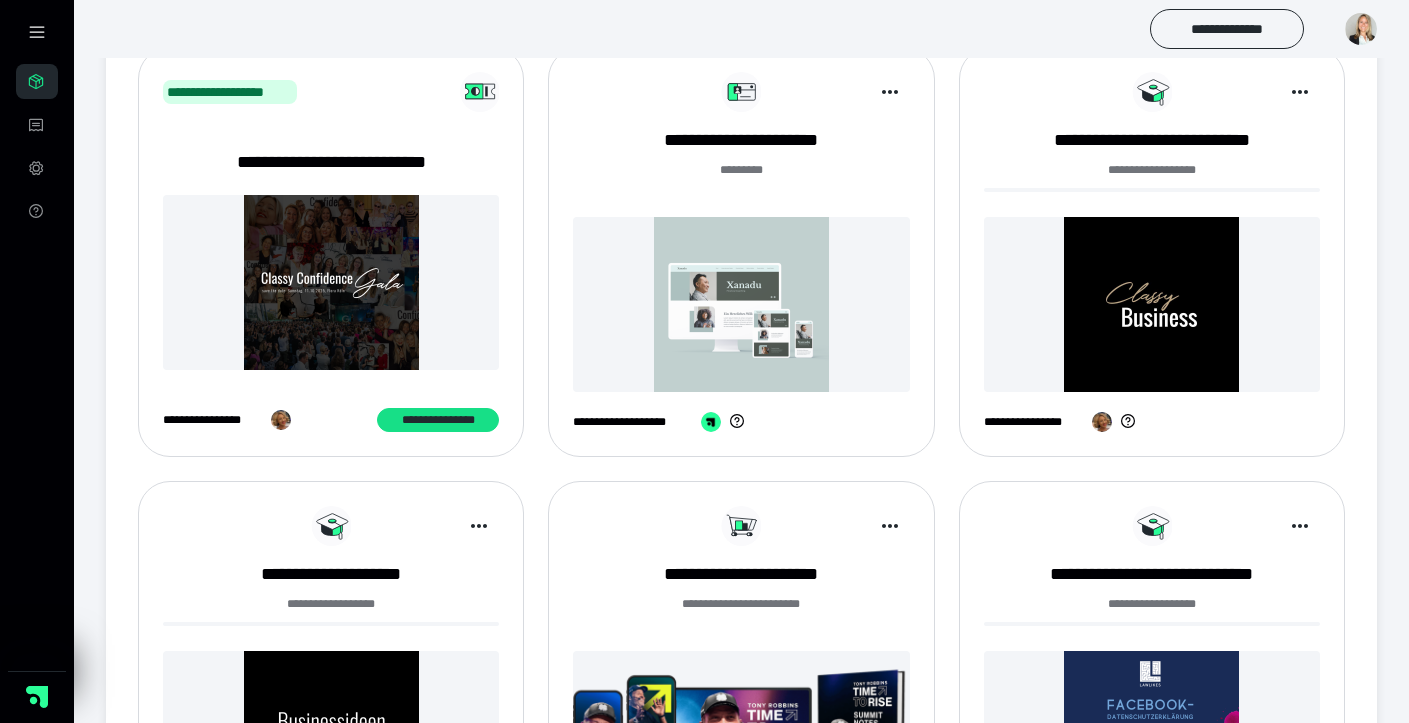 click 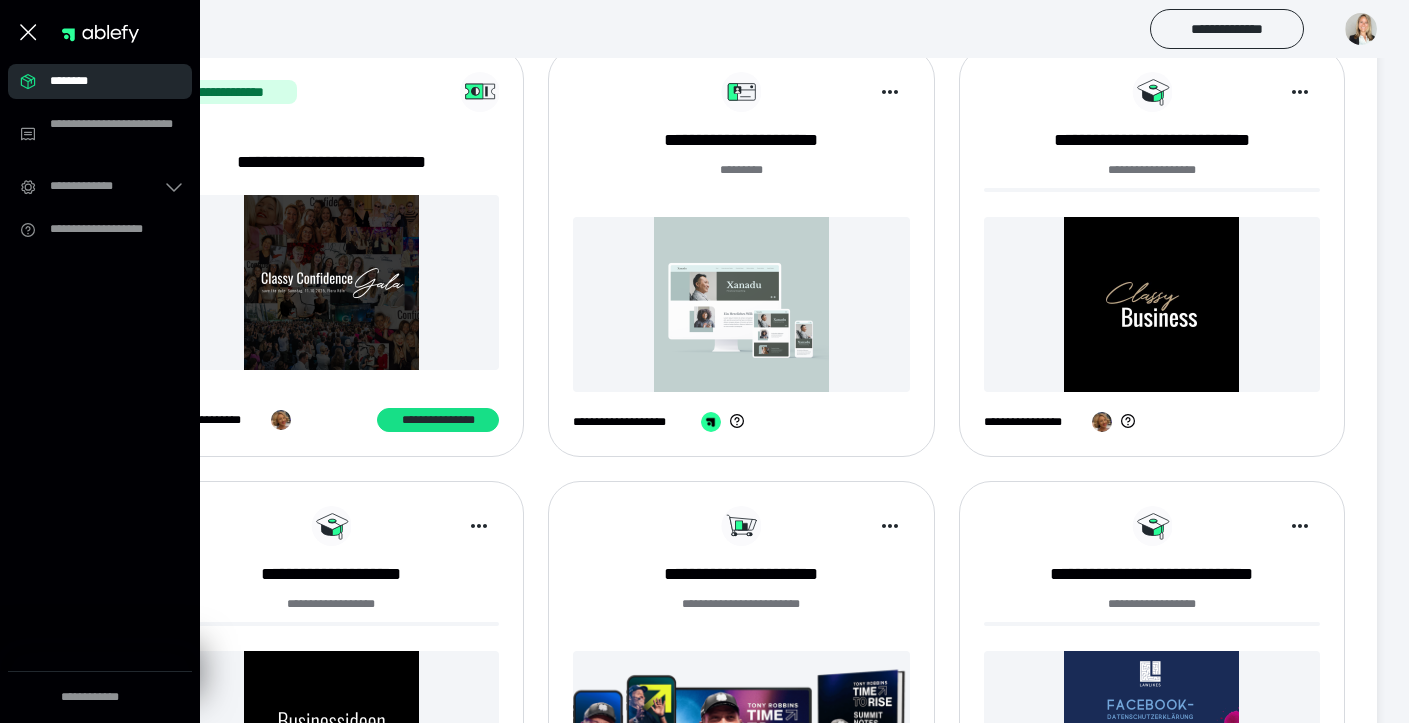 click on "**********" at bounding box center (741, 686) 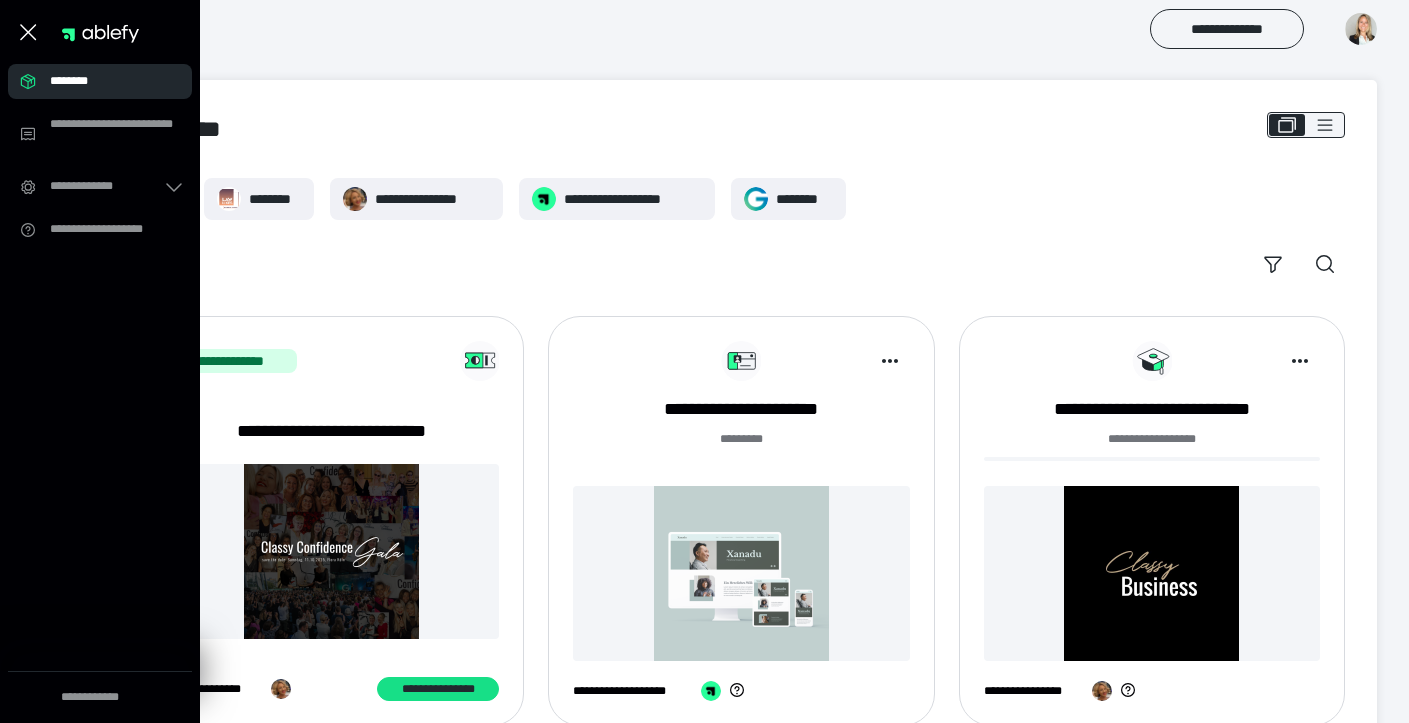 scroll, scrollTop: 0, scrollLeft: 0, axis: both 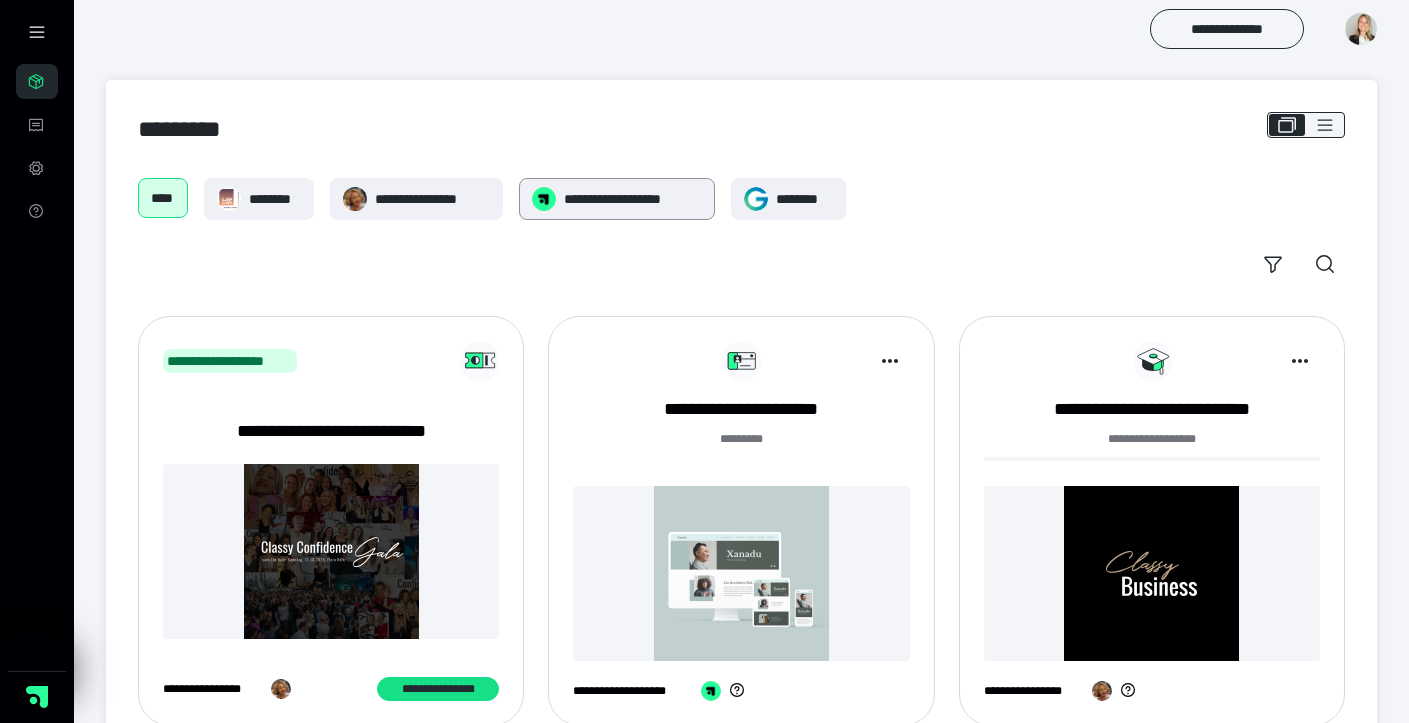click on "**********" at bounding box center (633, 199) 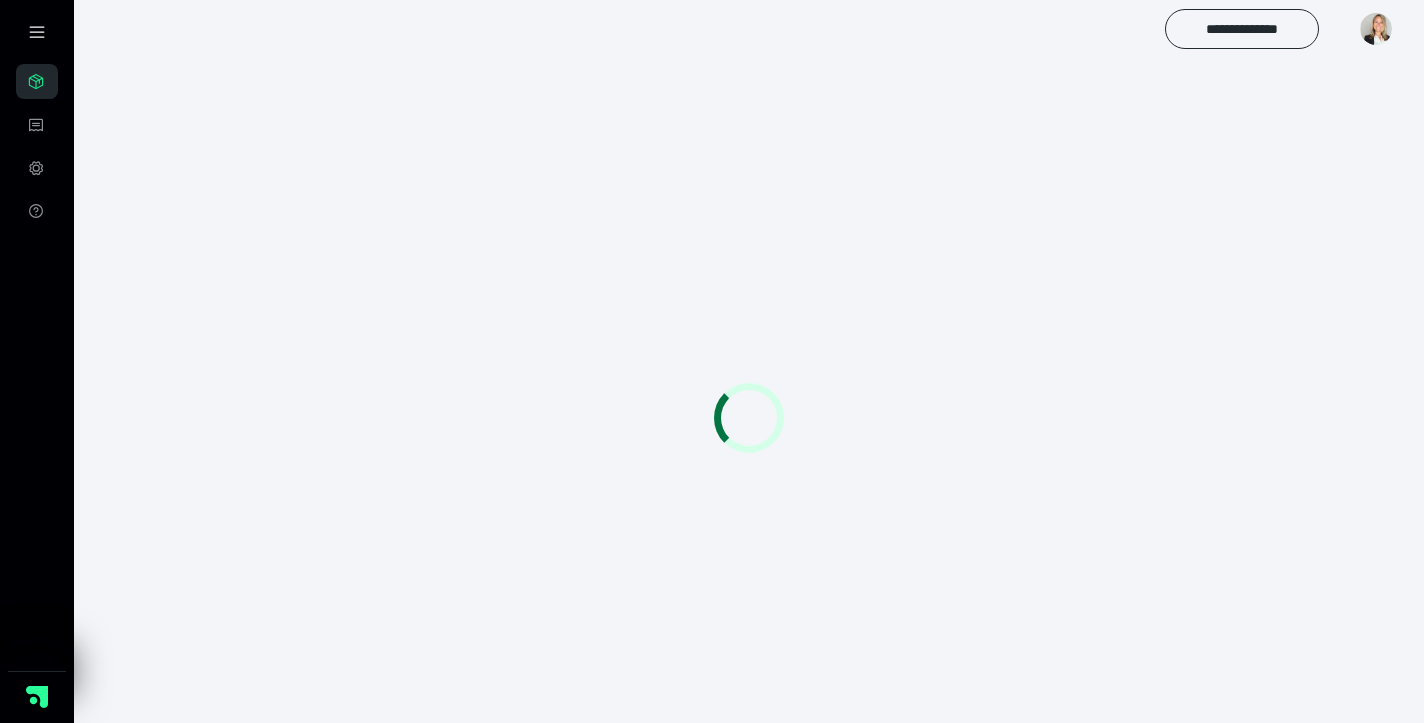 scroll, scrollTop: 0, scrollLeft: 0, axis: both 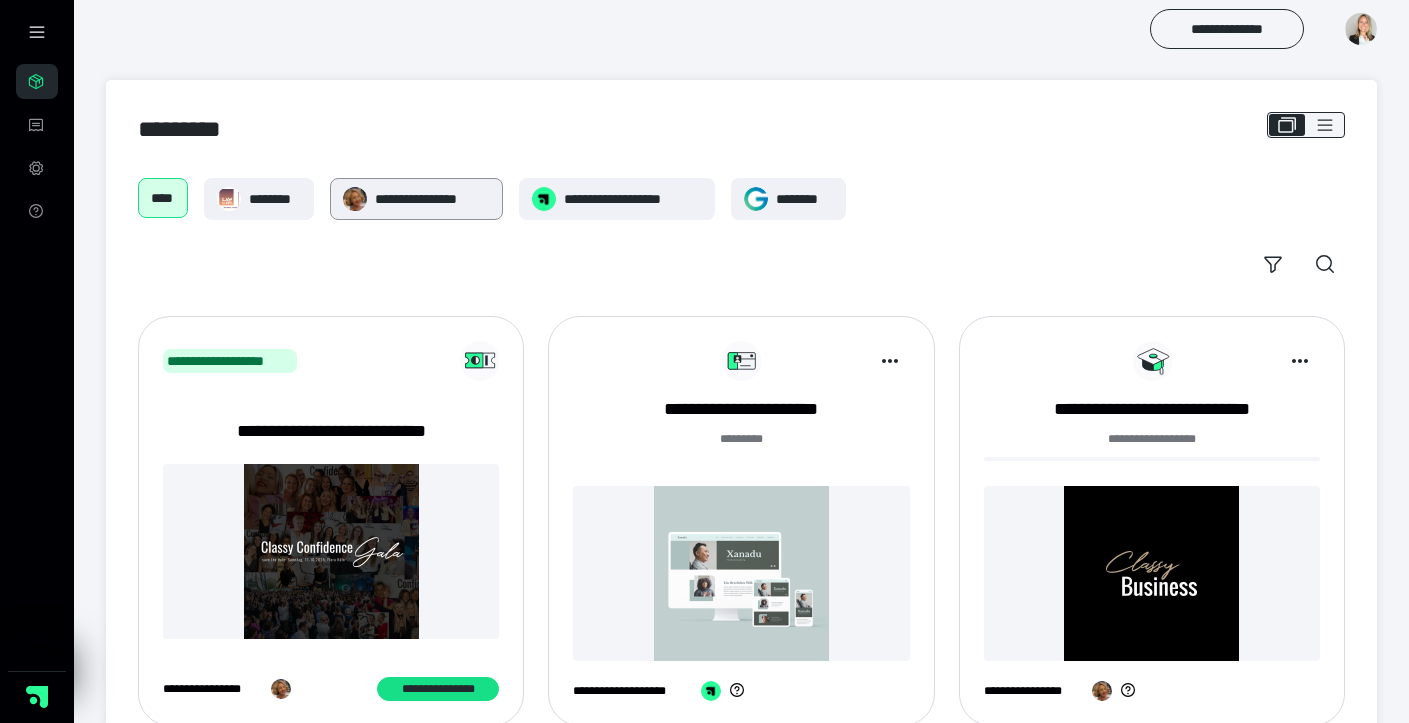 click on "**********" at bounding box center (432, 199) 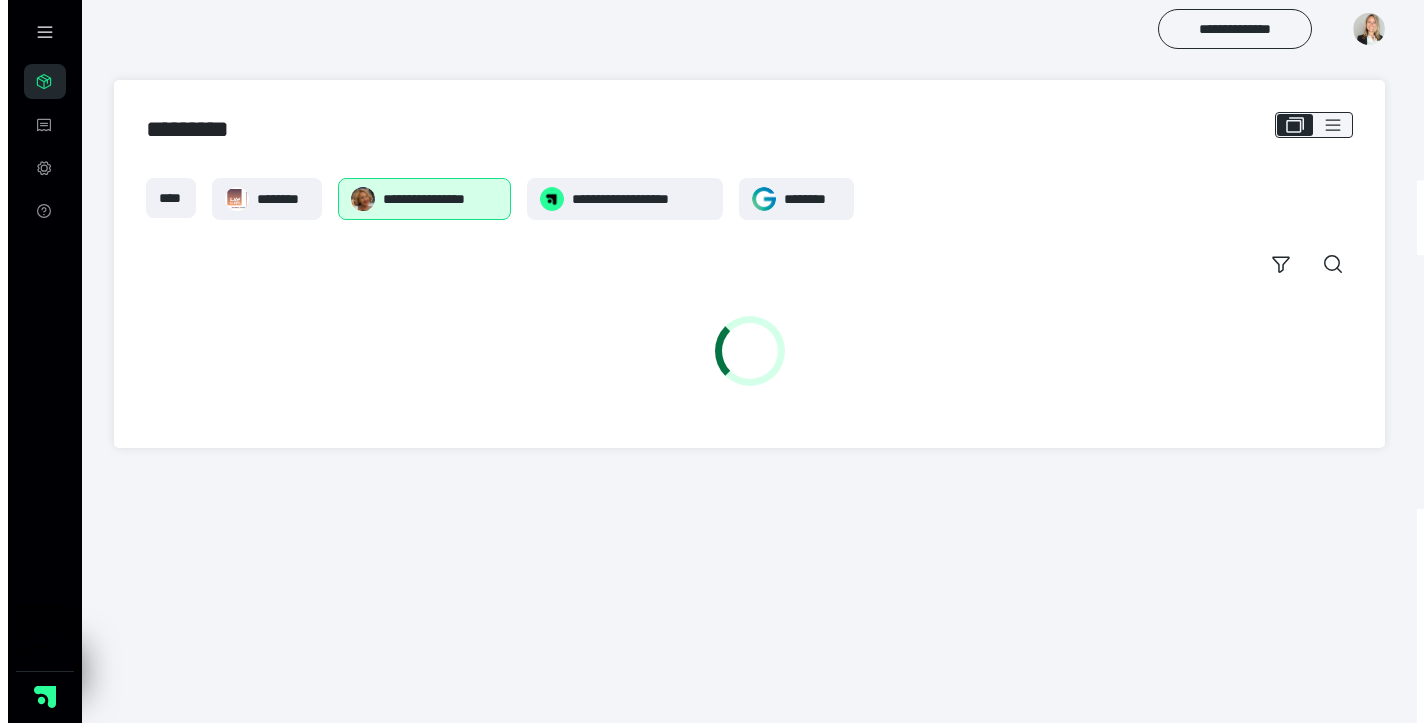 scroll, scrollTop: 0, scrollLeft: 0, axis: both 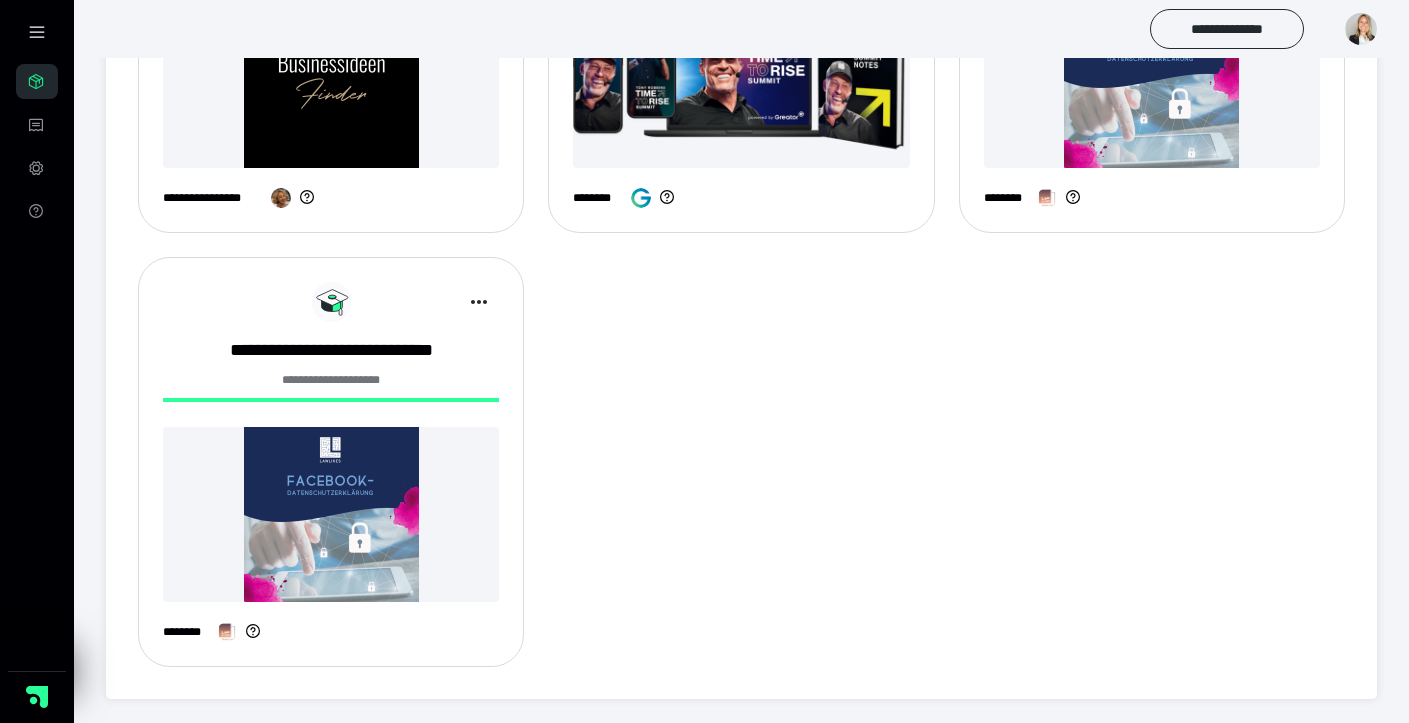 click 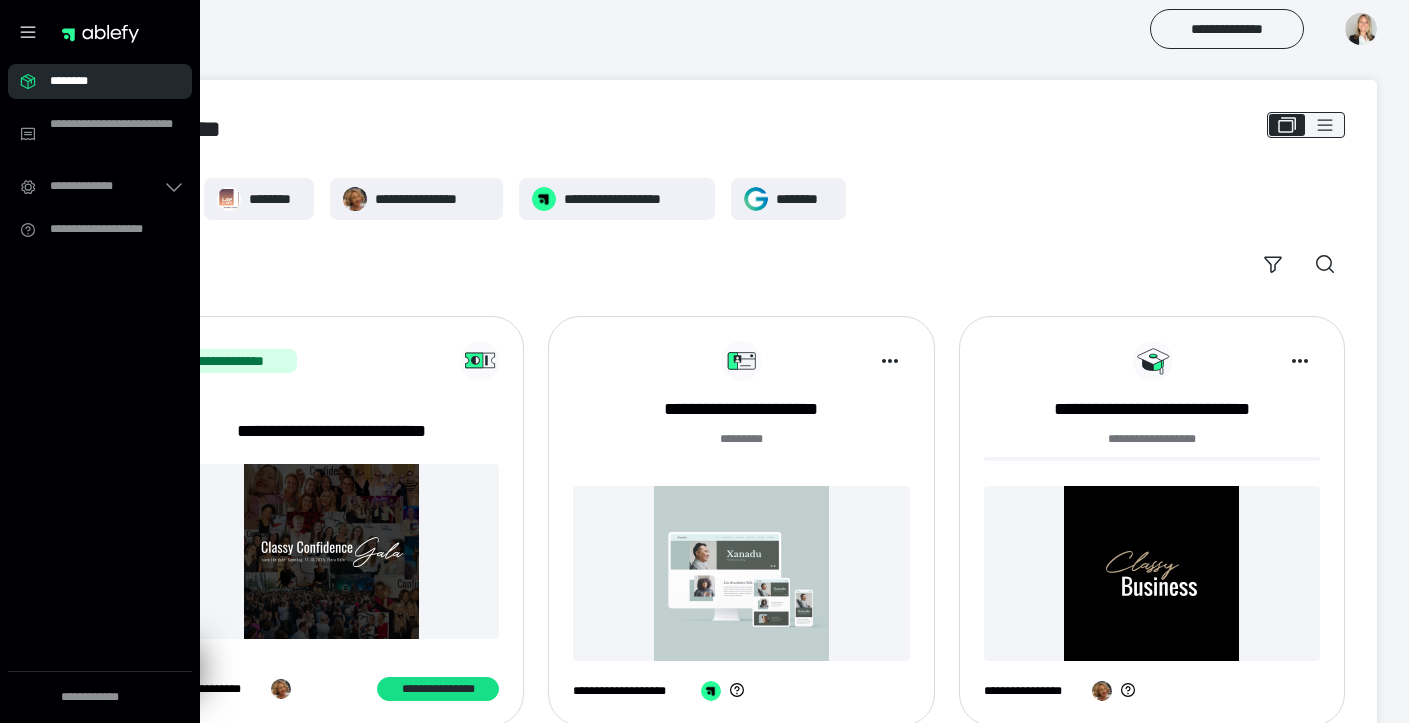 scroll, scrollTop: 0, scrollLeft: 0, axis: both 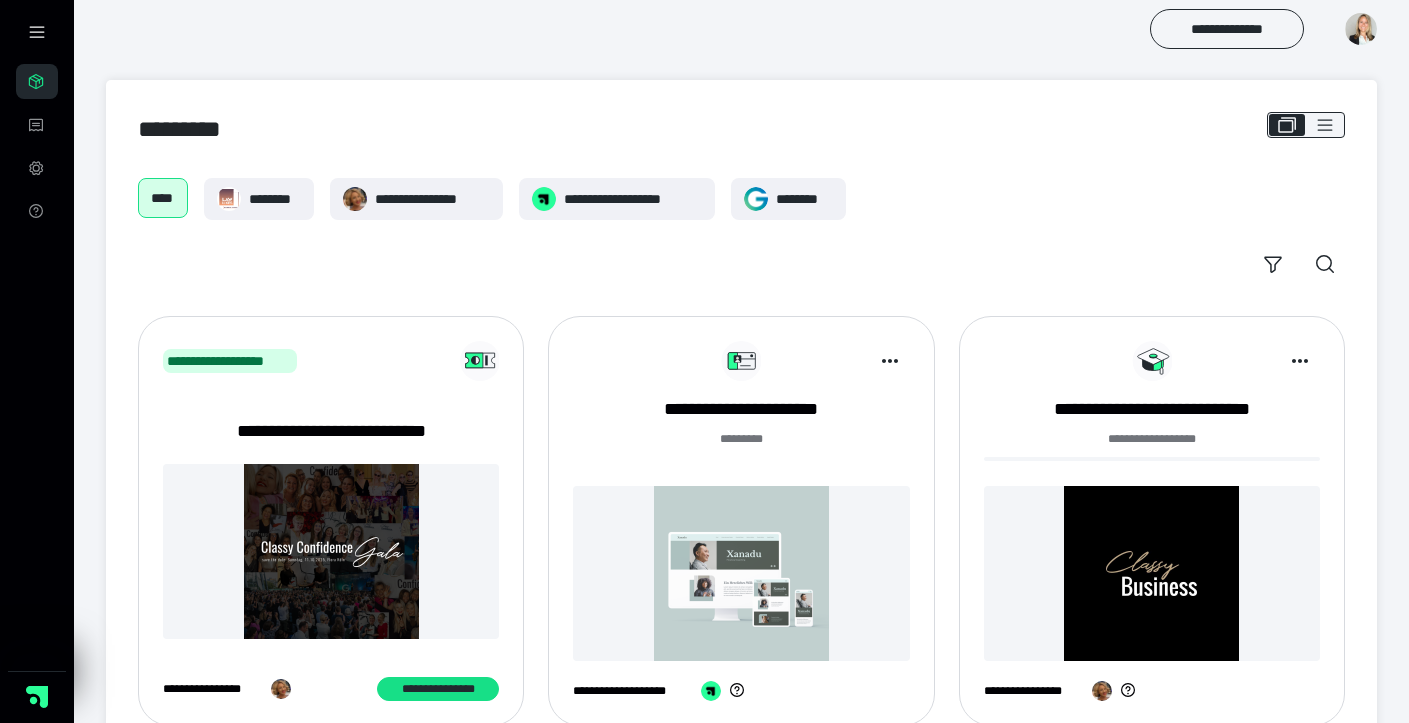 click at bounding box center [1361, 29] 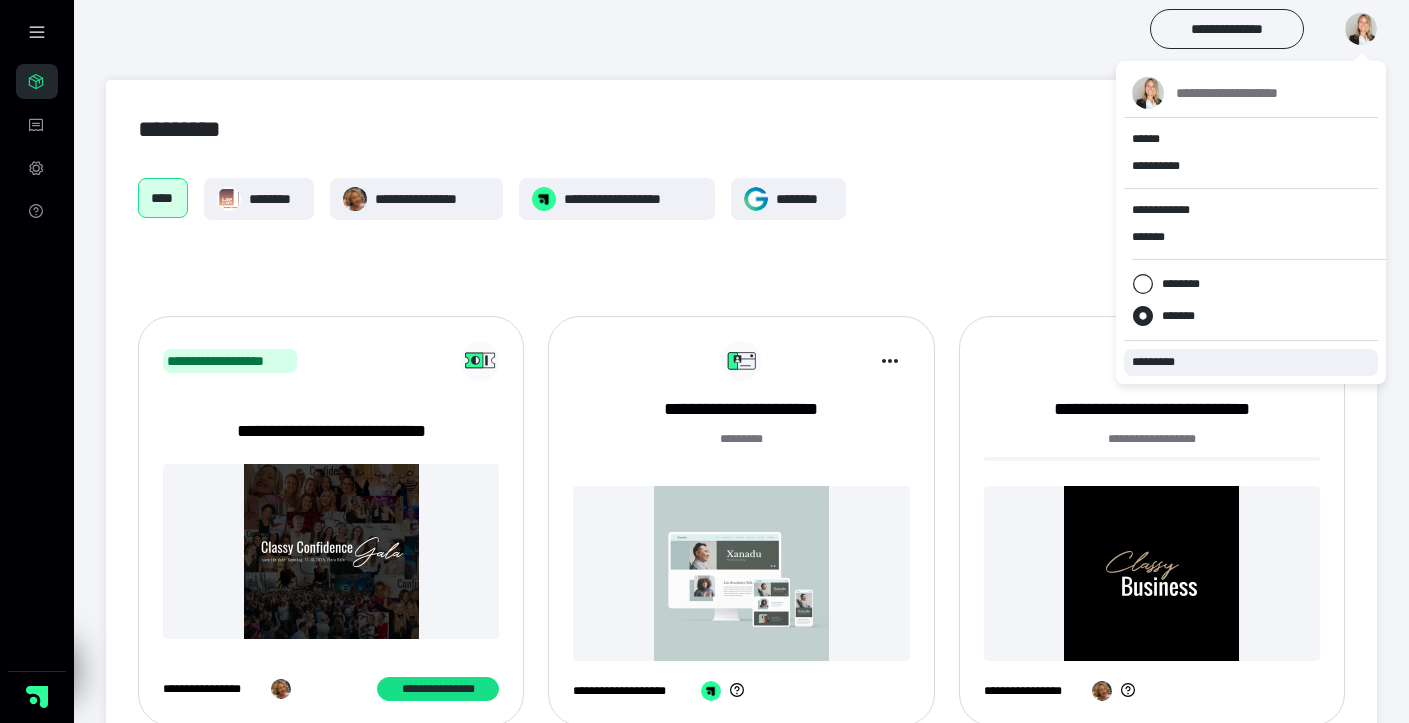 click on "*********" at bounding box center (1162, 362) 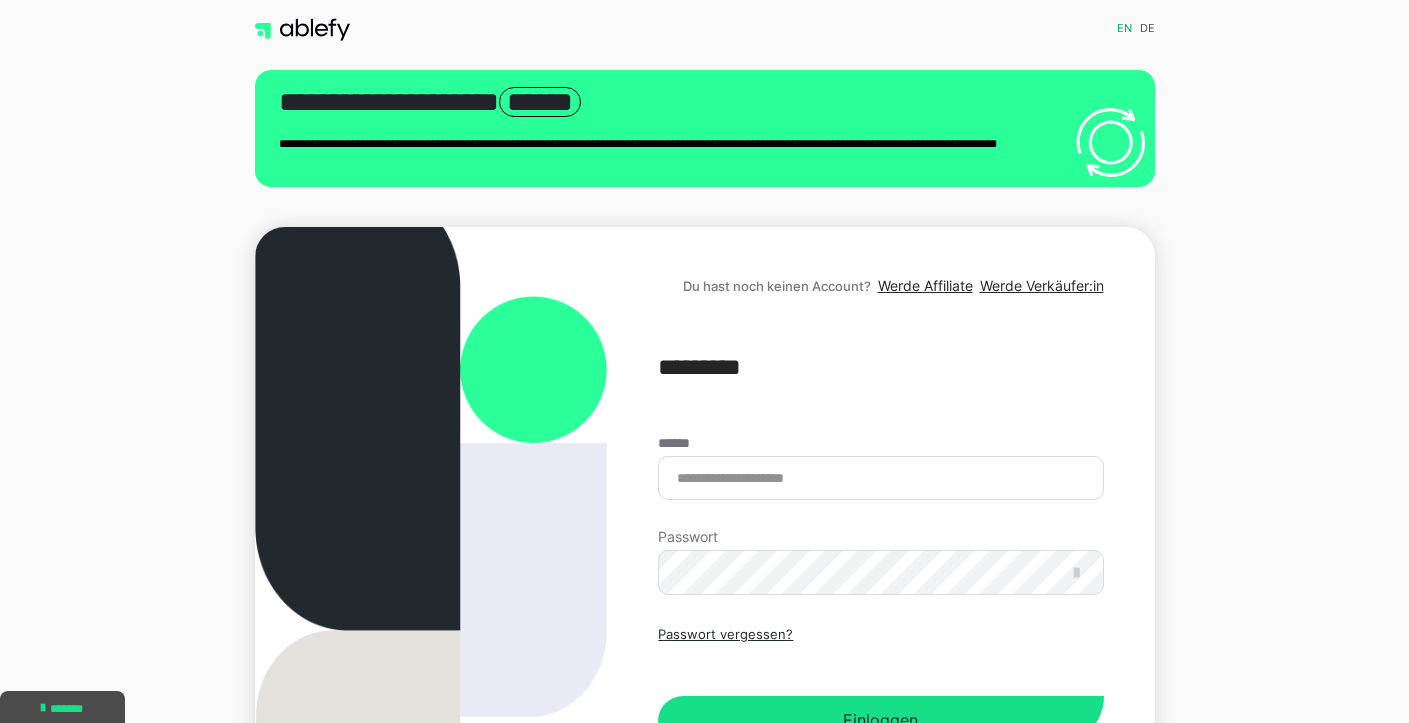 scroll, scrollTop: 0, scrollLeft: 0, axis: both 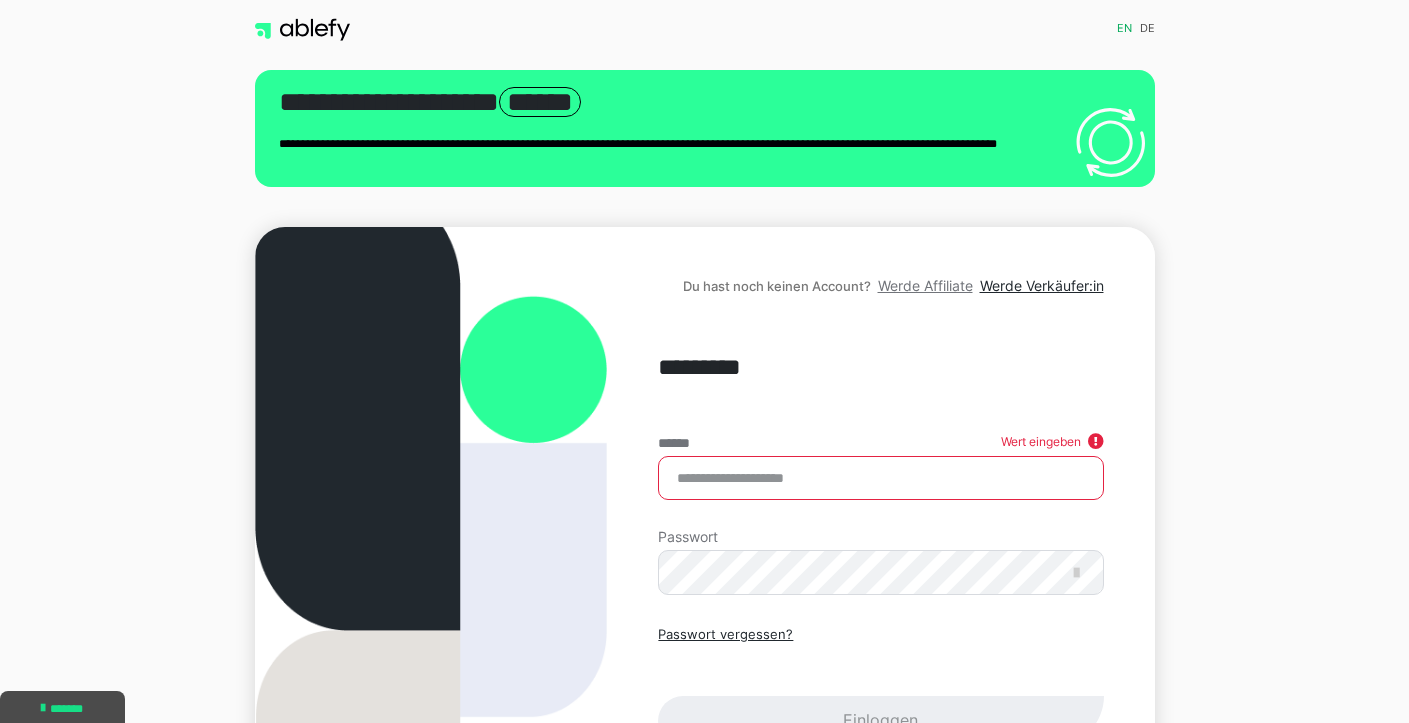 click on "Werde Affiliate" at bounding box center (925, 285) 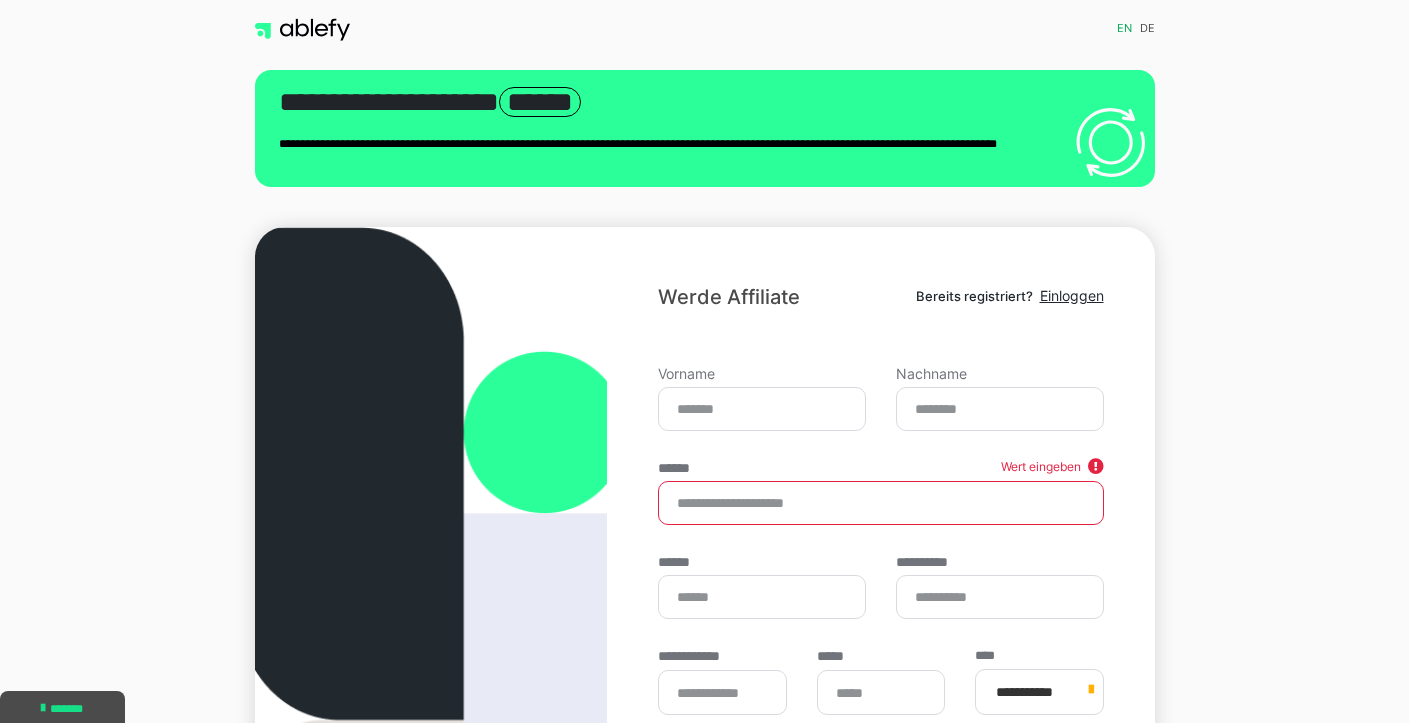 click on "**********" at bounding box center (704, 607) 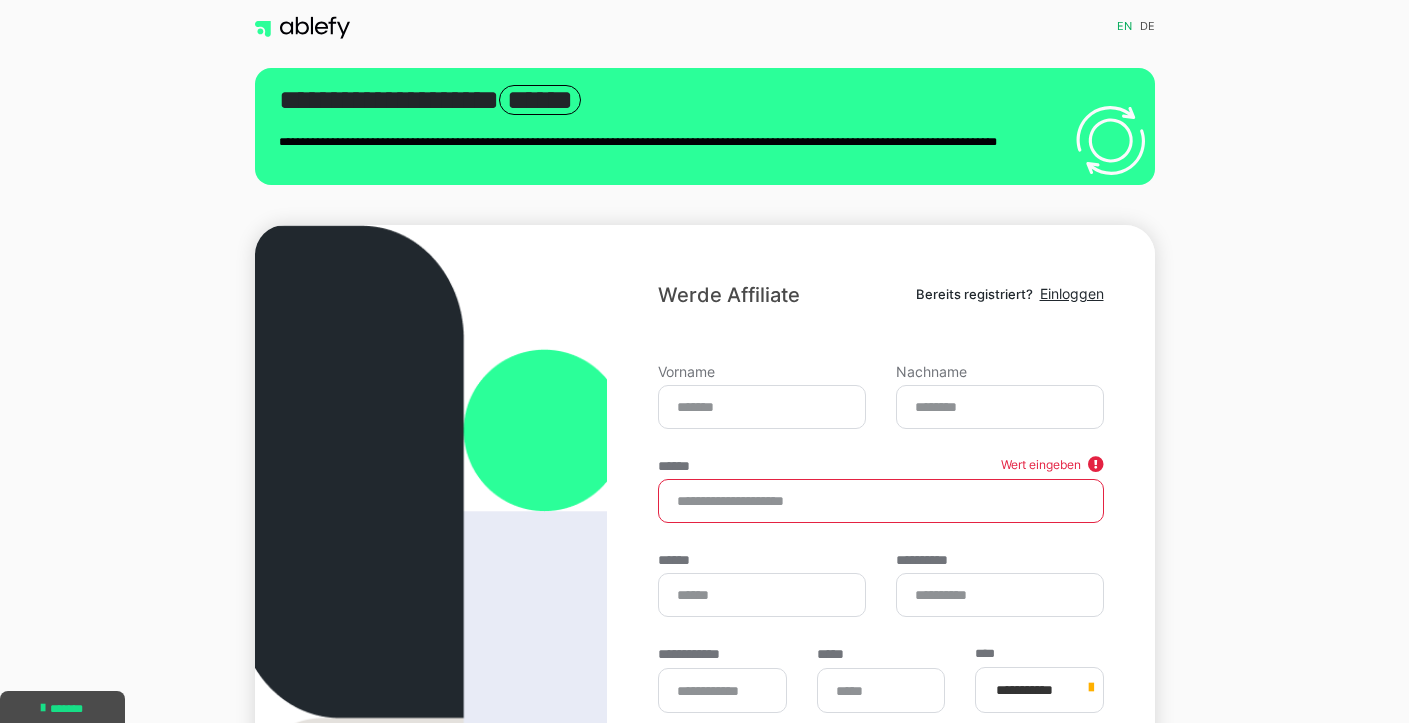 scroll, scrollTop: 0, scrollLeft: 0, axis: both 